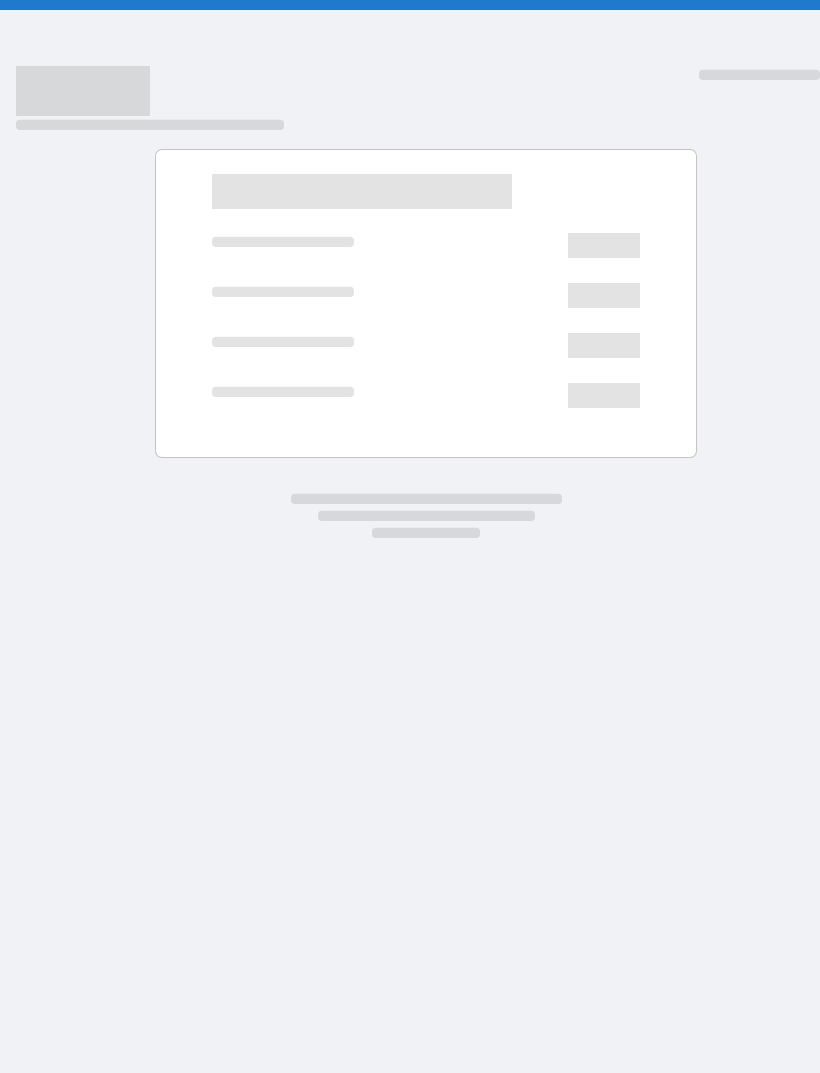 scroll, scrollTop: 0, scrollLeft: 0, axis: both 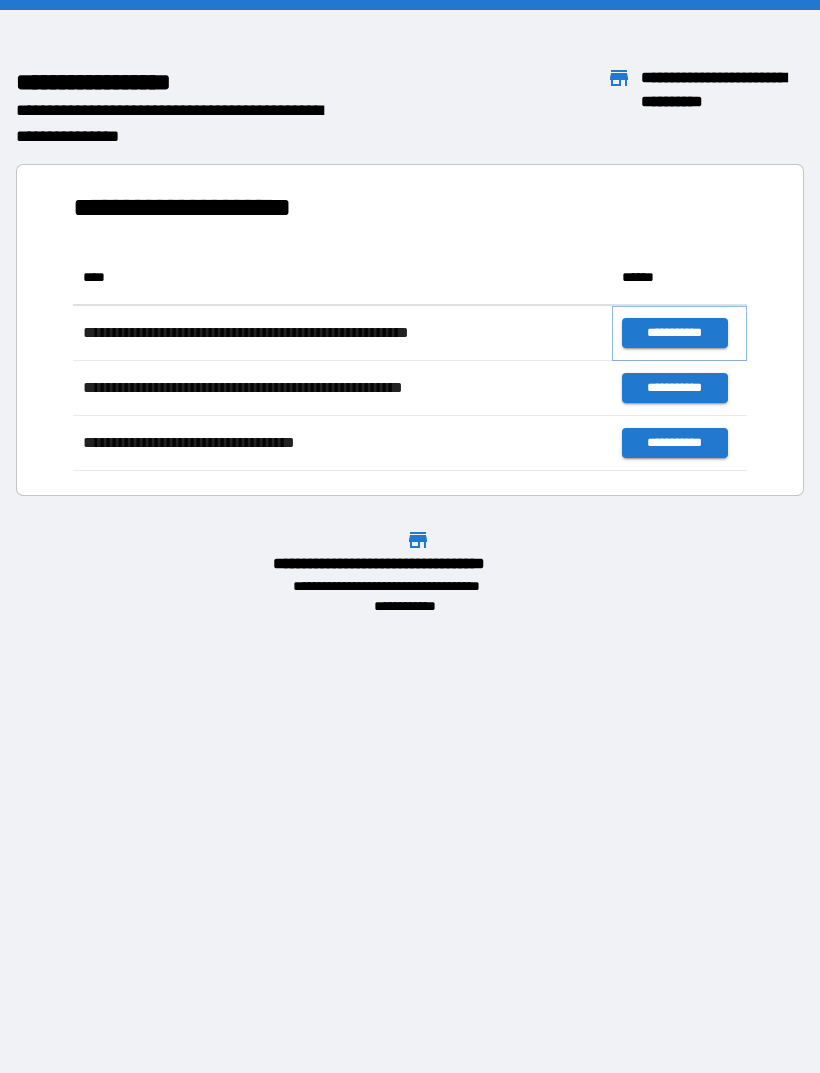click on "**********" at bounding box center (674, 333) 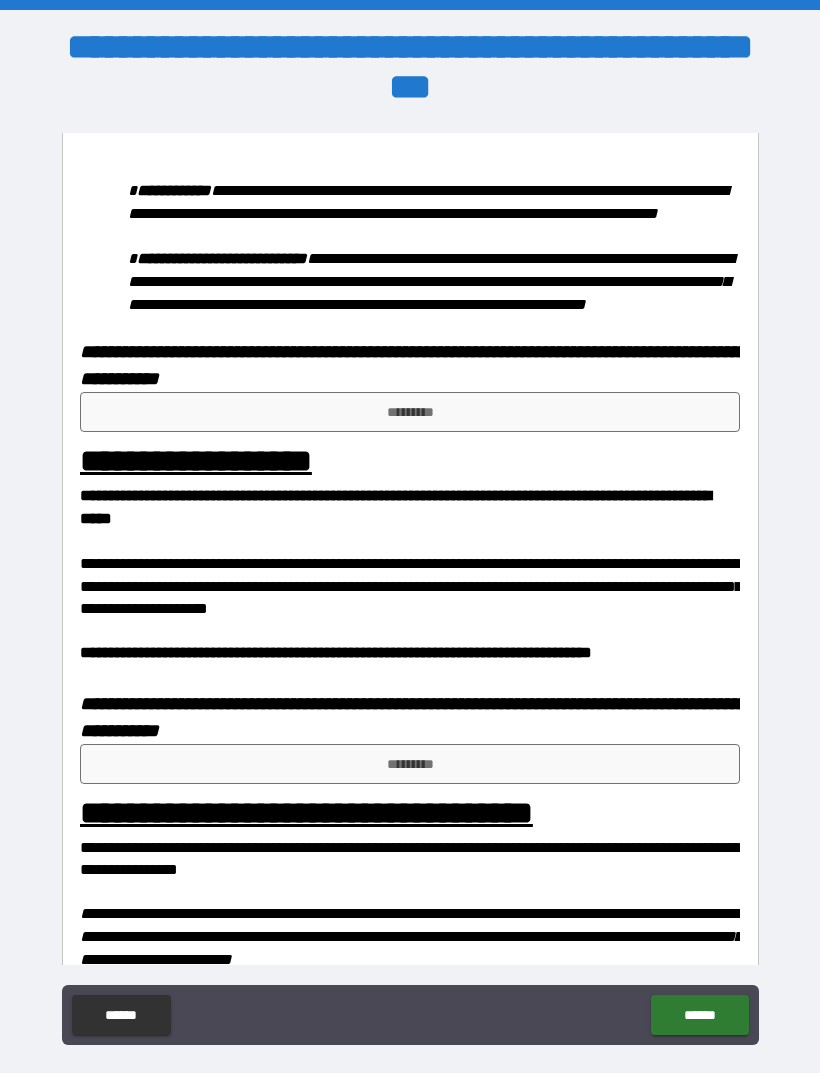 scroll, scrollTop: 1132, scrollLeft: 0, axis: vertical 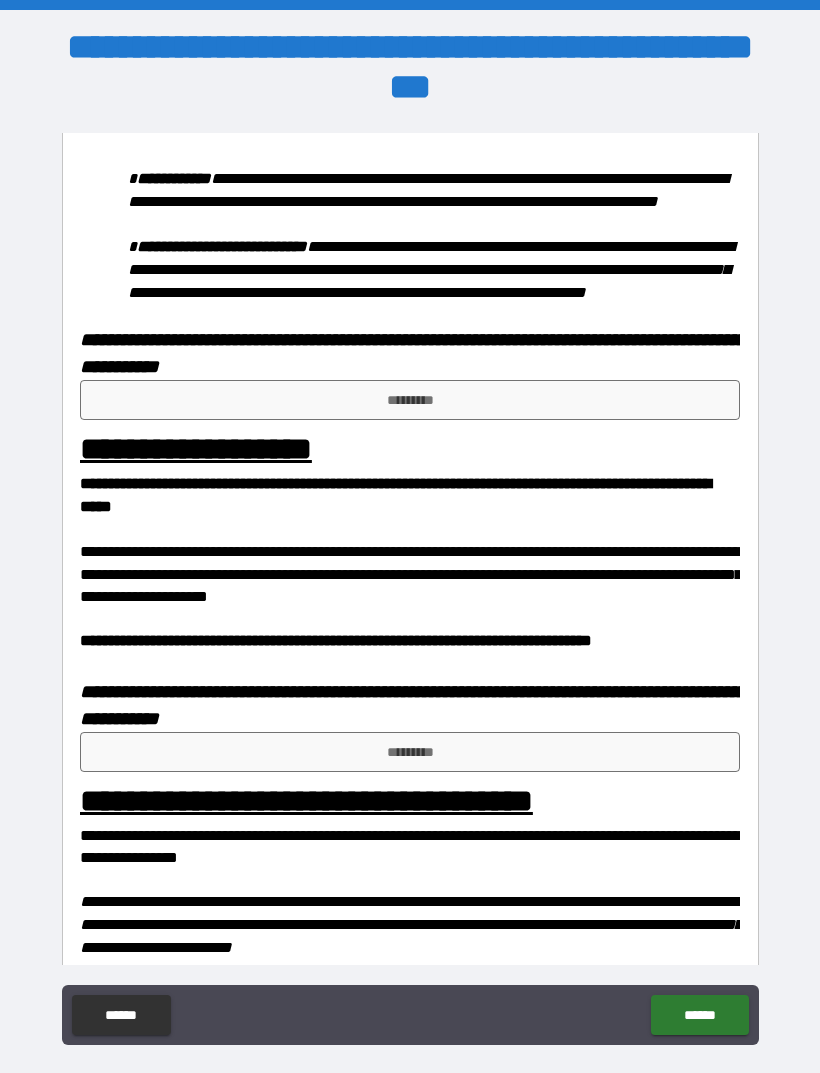 click on "*********" at bounding box center (410, 400) 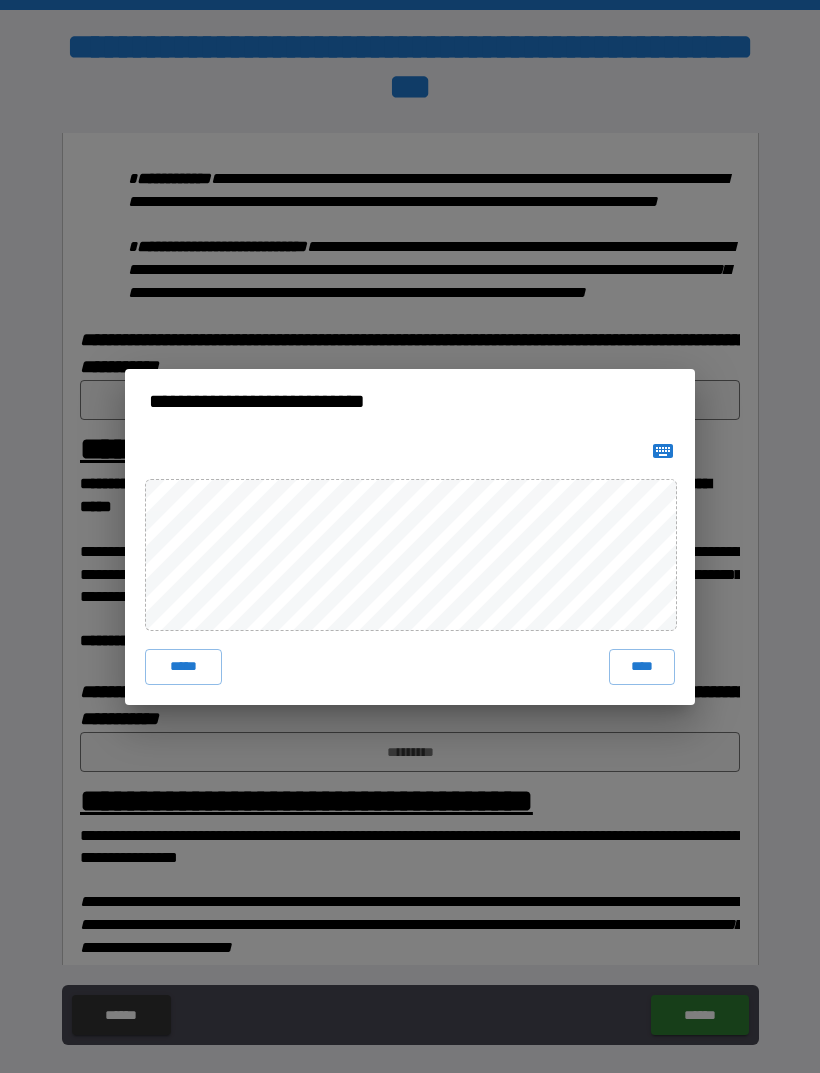 click on "****" at bounding box center (642, 667) 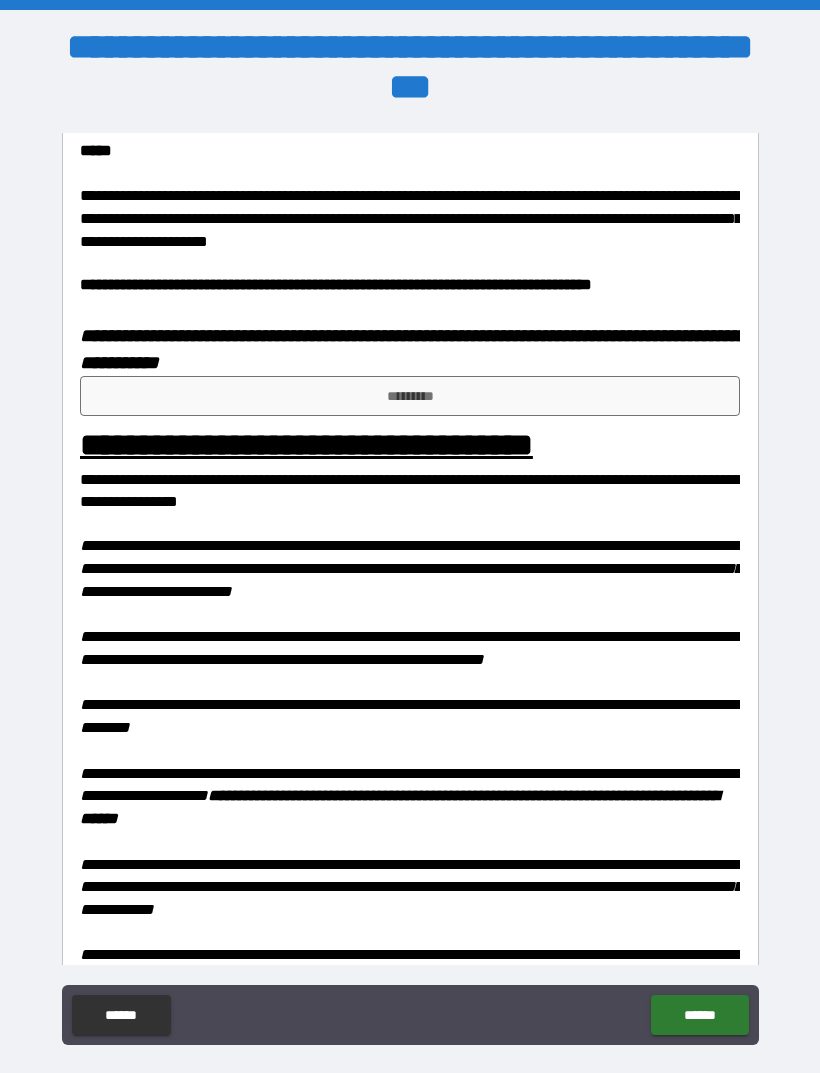 scroll, scrollTop: 1531, scrollLeft: 0, axis: vertical 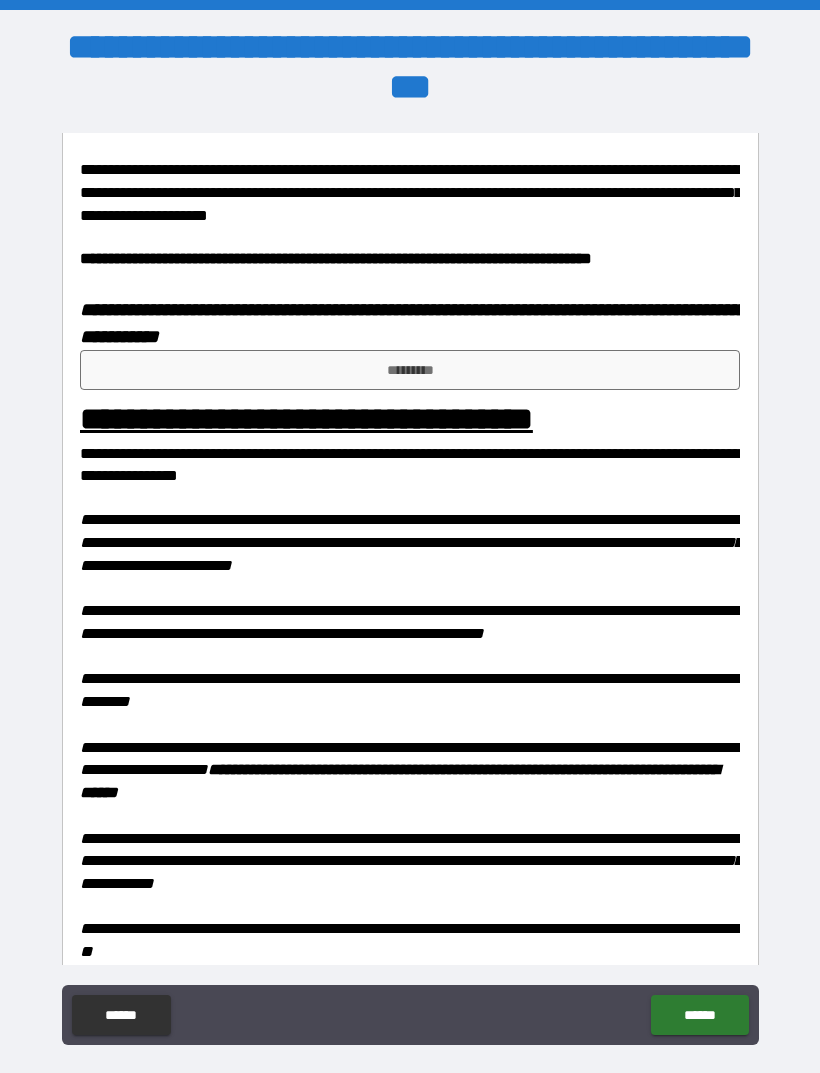 click on "*********" at bounding box center [410, 370] 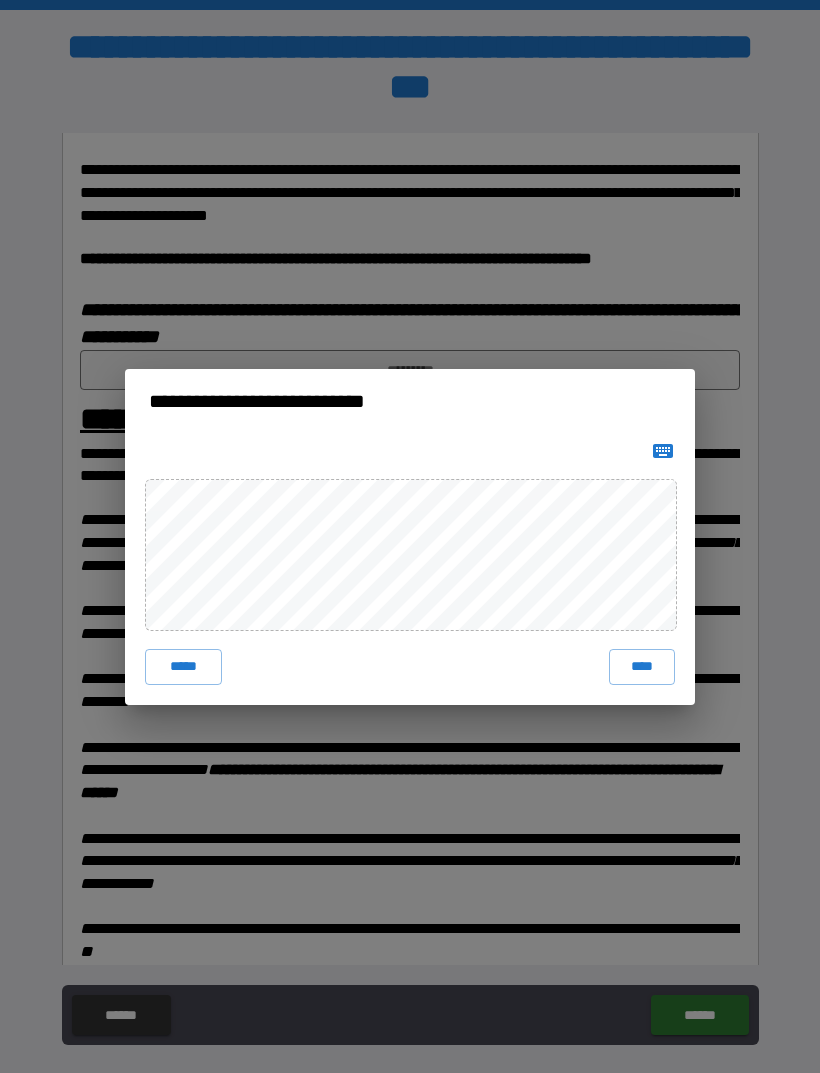 click on "****" at bounding box center (642, 667) 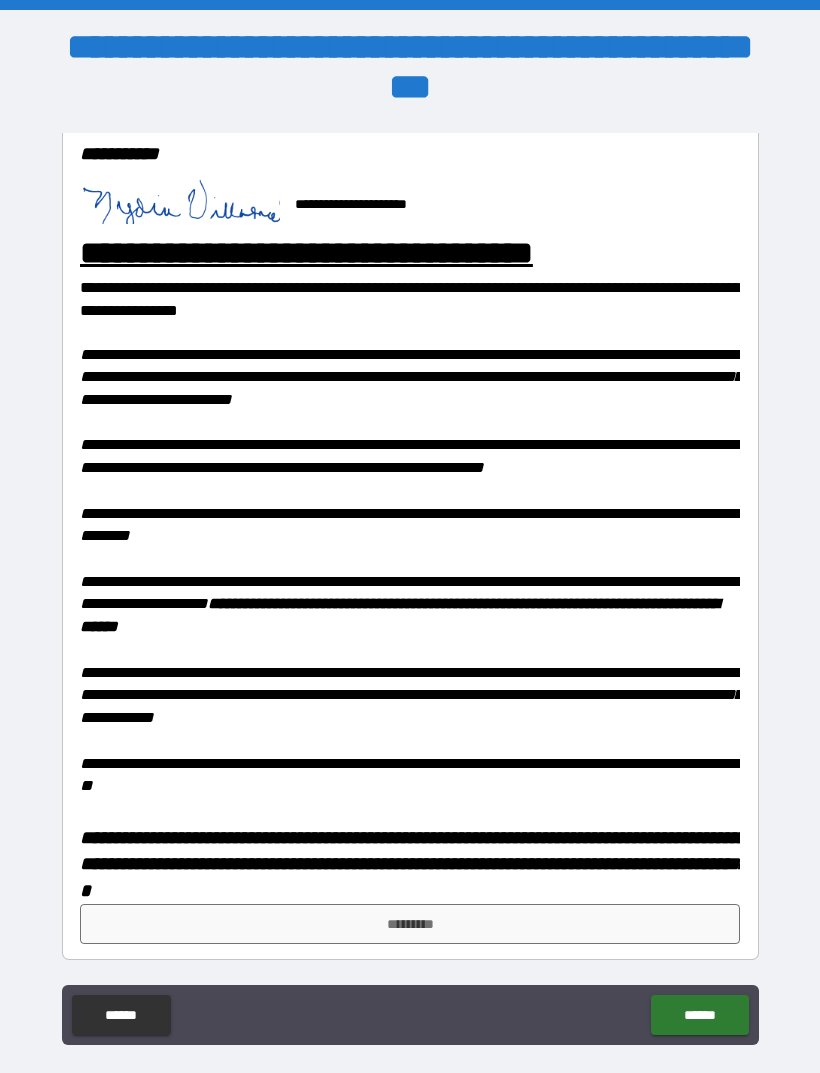 scroll, scrollTop: 1722, scrollLeft: 0, axis: vertical 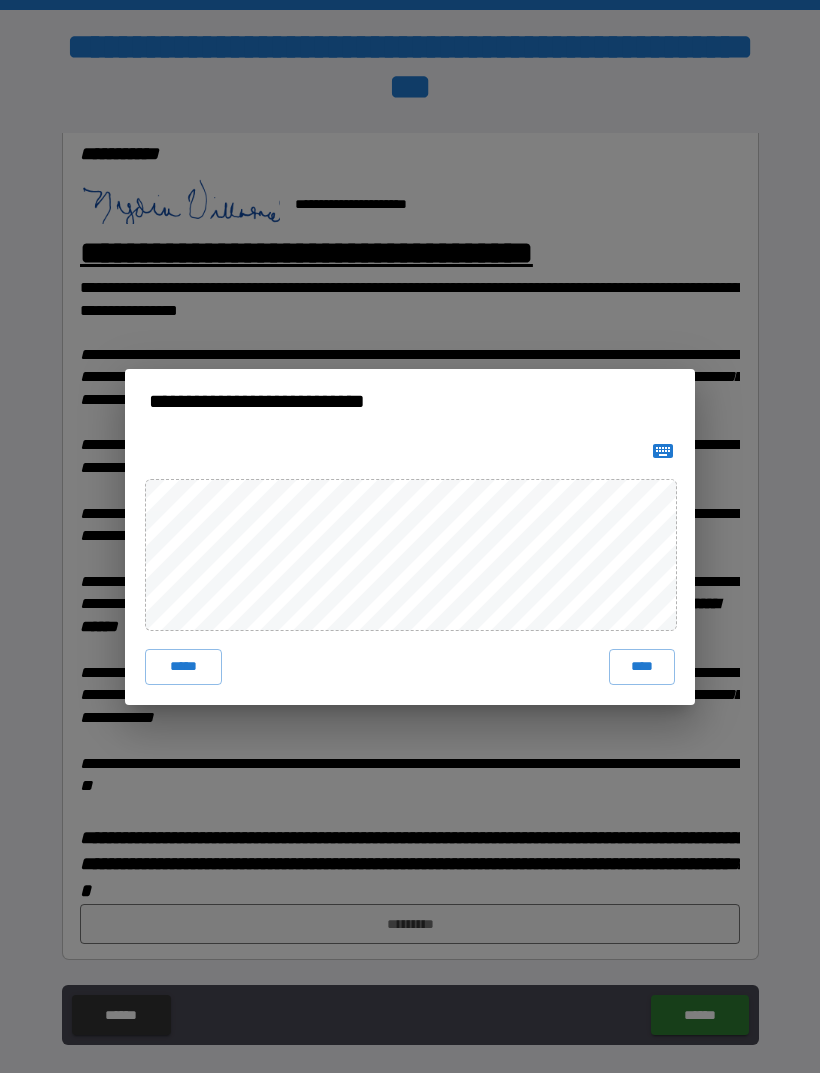 click on "****" at bounding box center [642, 667] 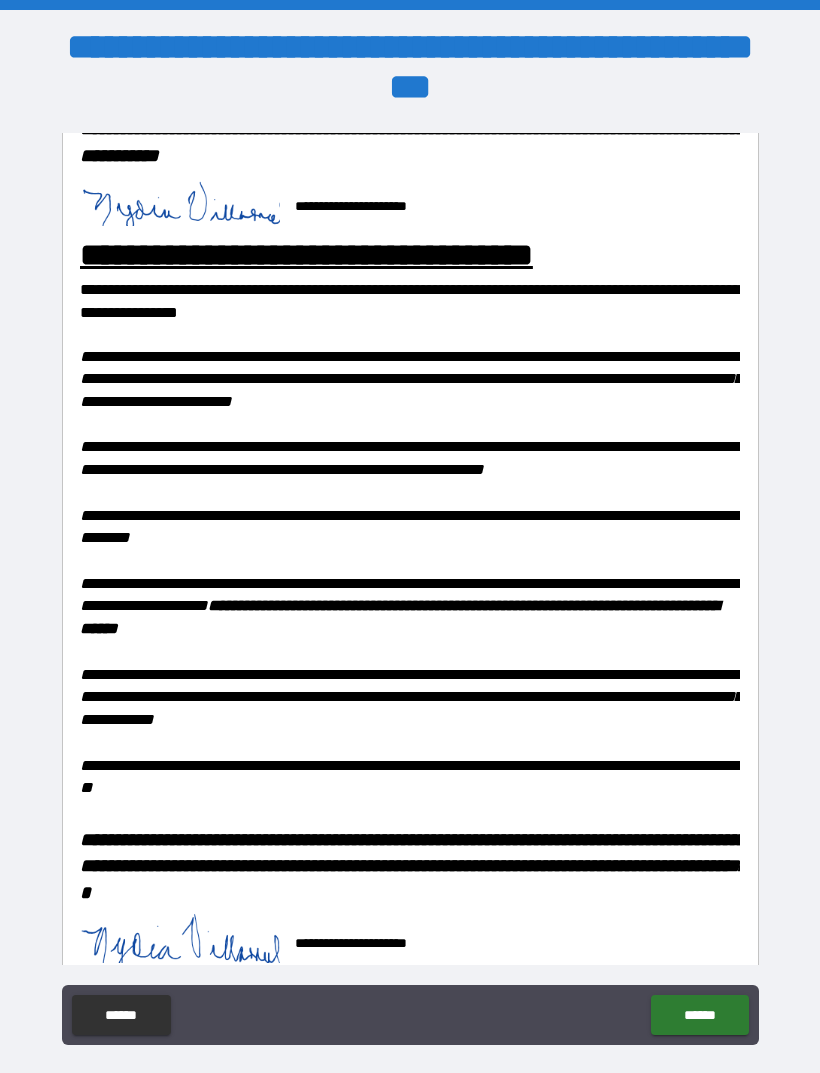 click on "******" at bounding box center [699, 1015] 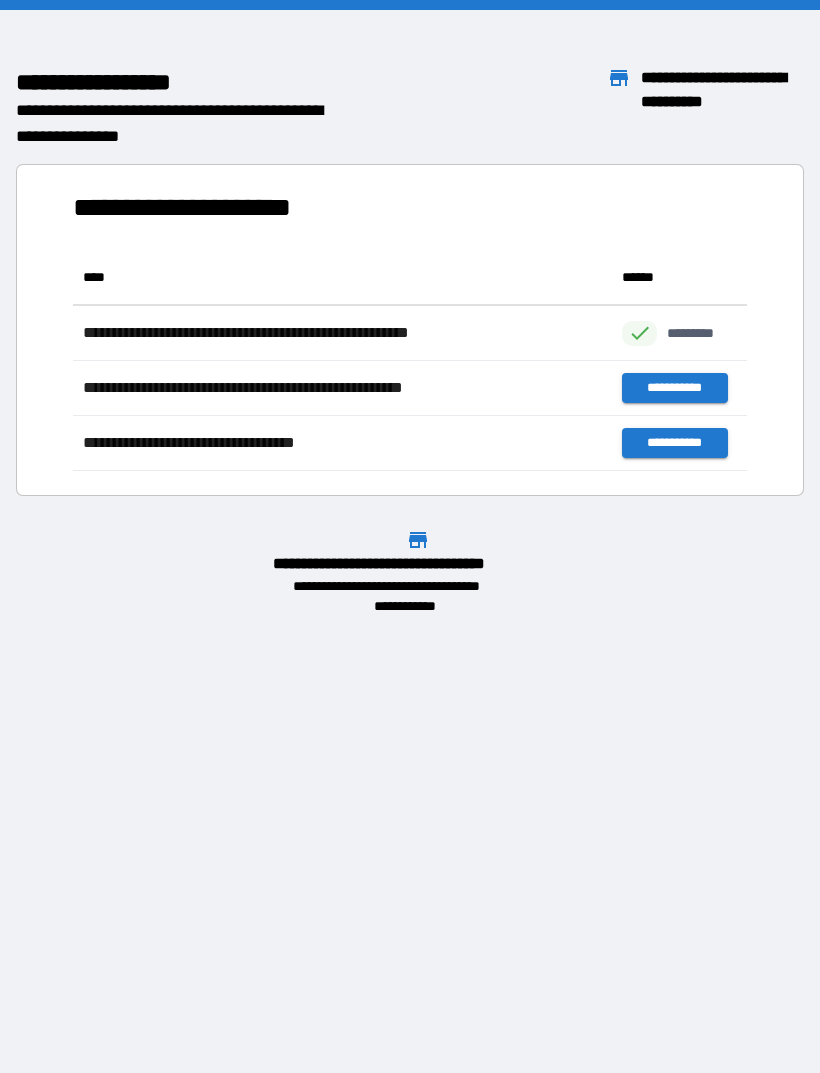 scroll, scrollTop: 1, scrollLeft: 1, axis: both 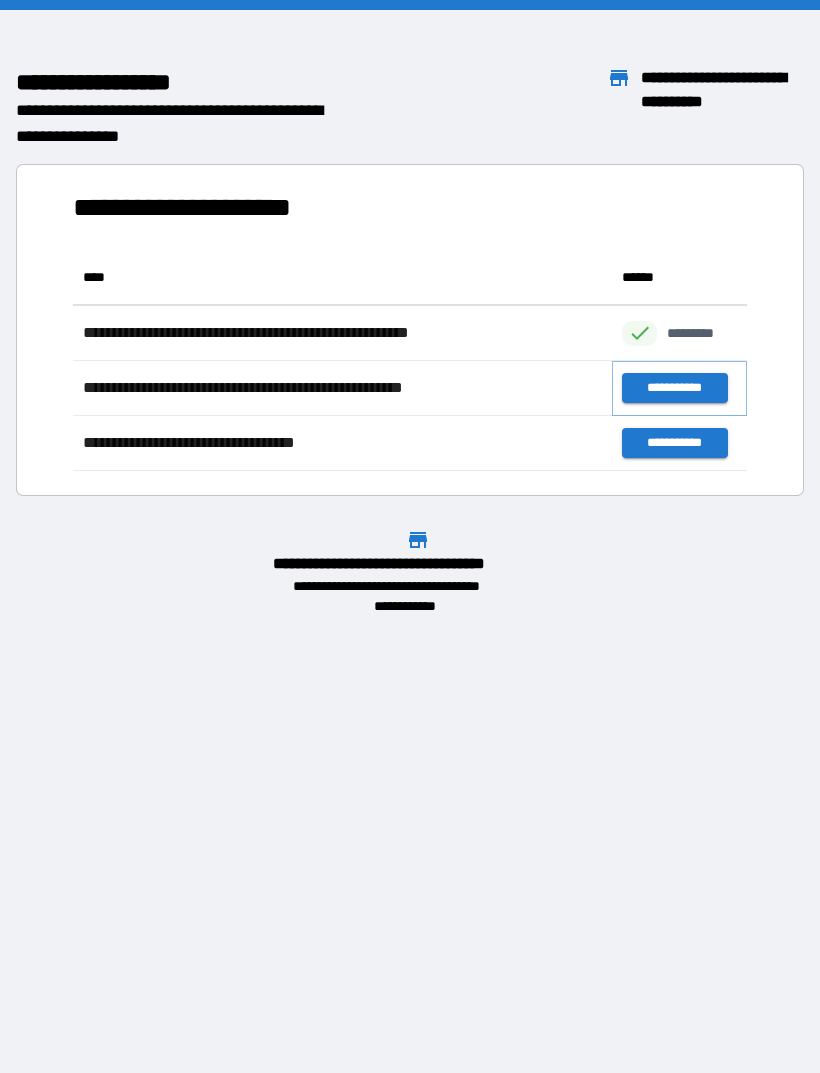 click on "**********" at bounding box center (674, 388) 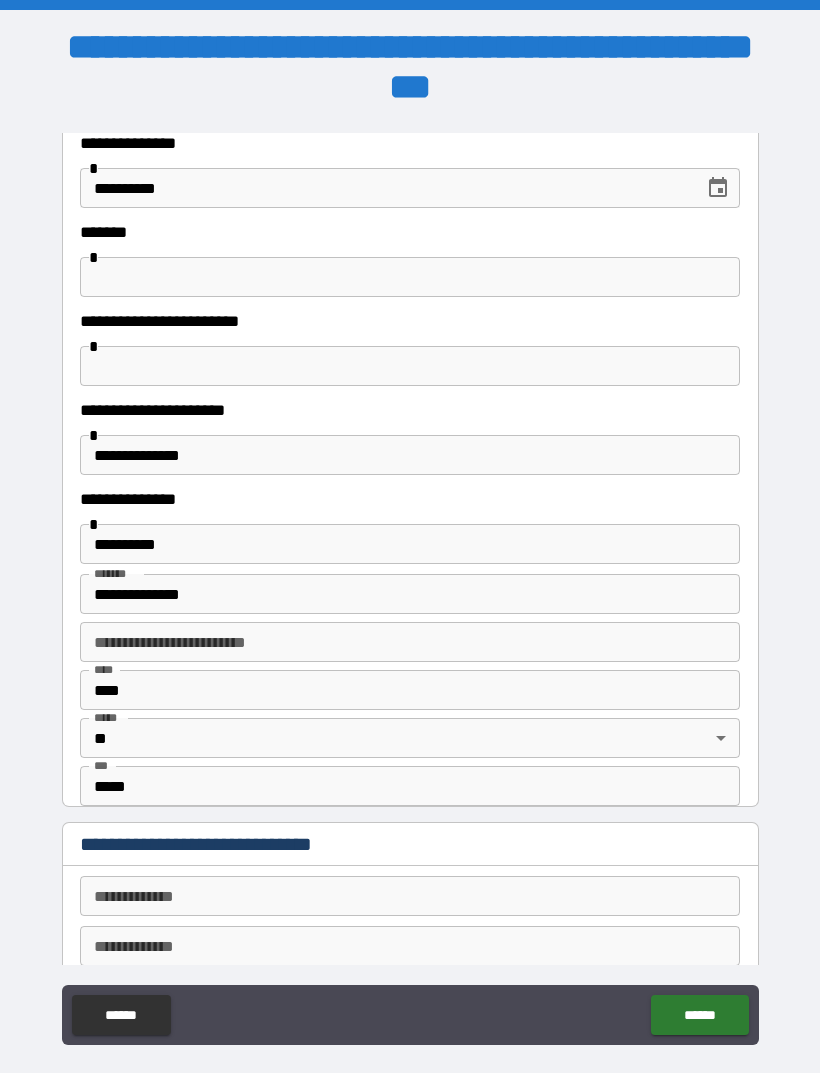 scroll, scrollTop: 293, scrollLeft: 0, axis: vertical 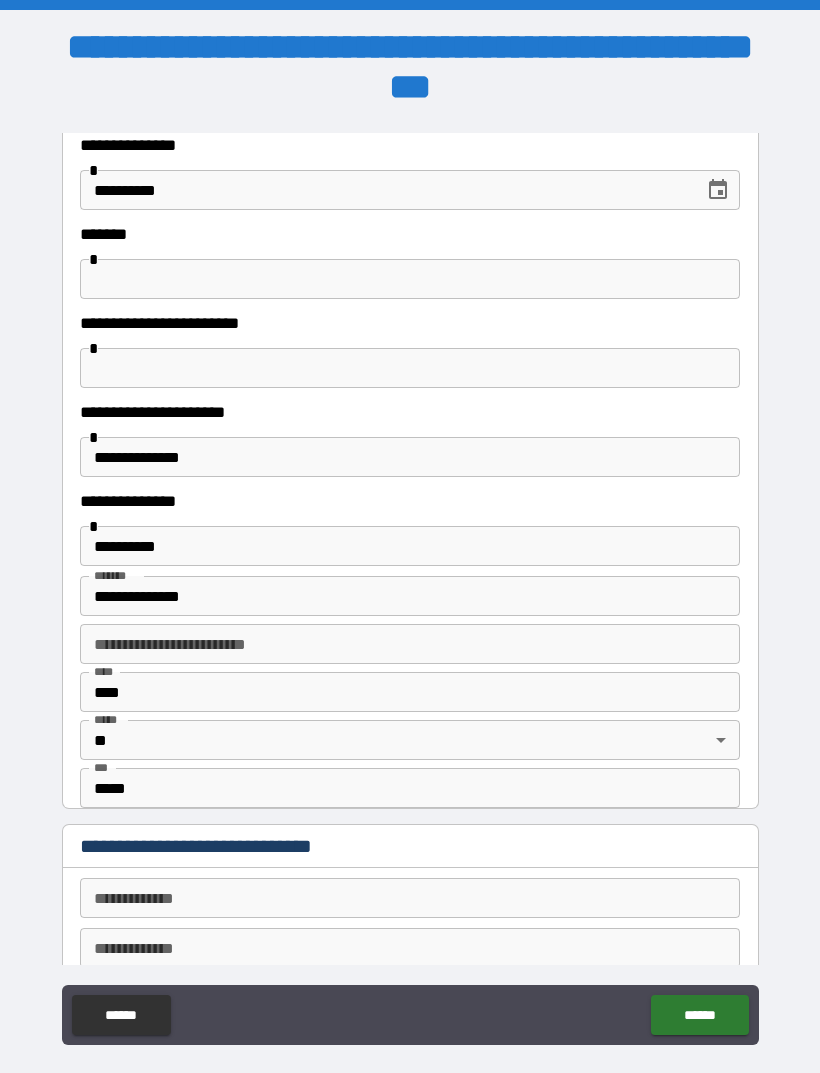 click at bounding box center (410, 279) 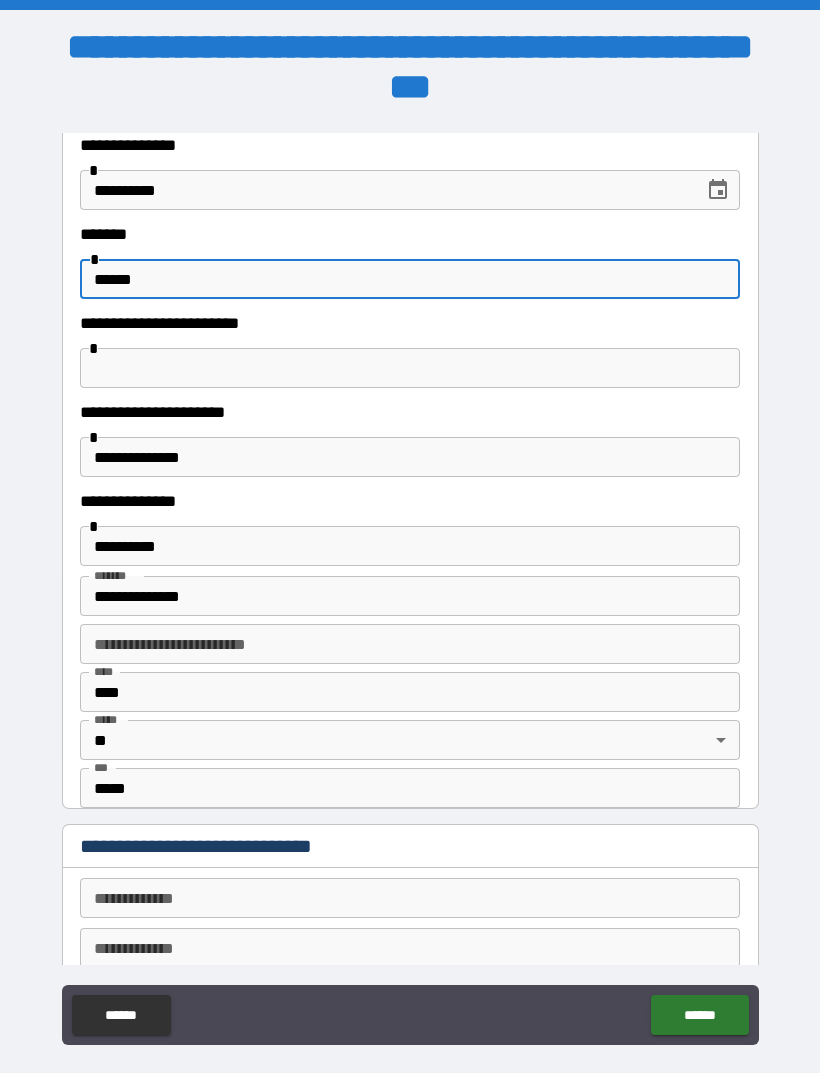 type on "******" 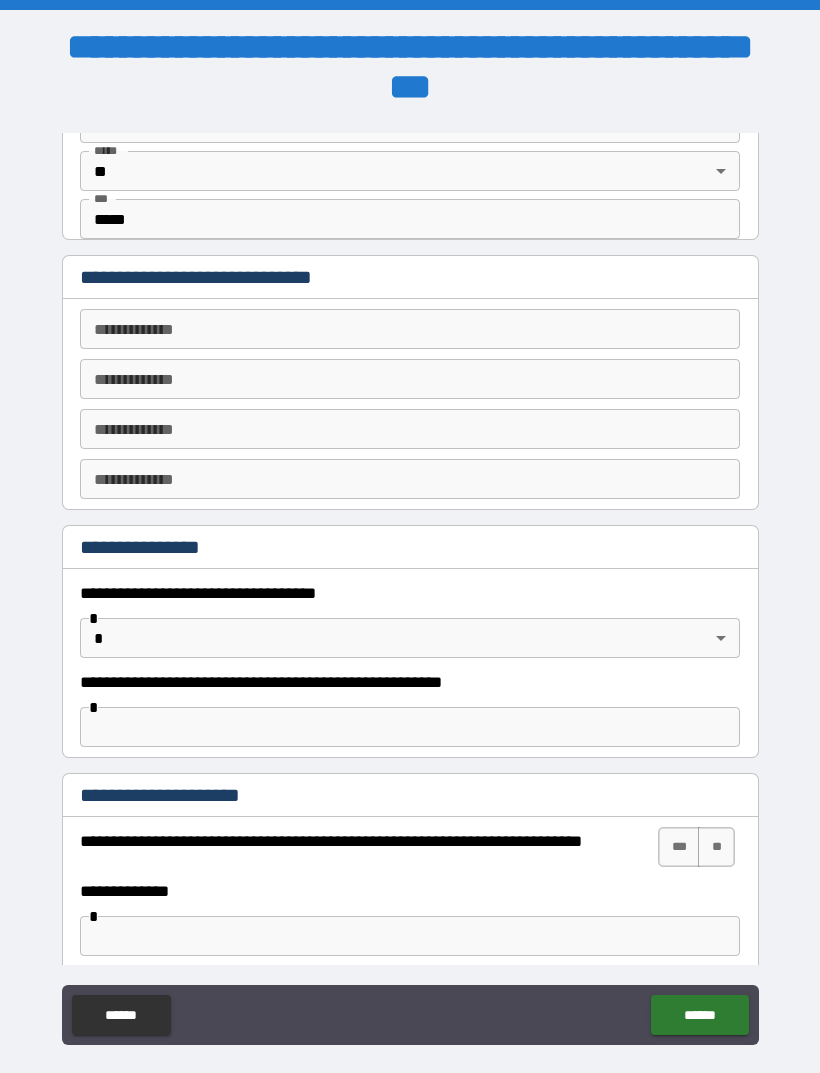 scroll, scrollTop: 863, scrollLeft: 0, axis: vertical 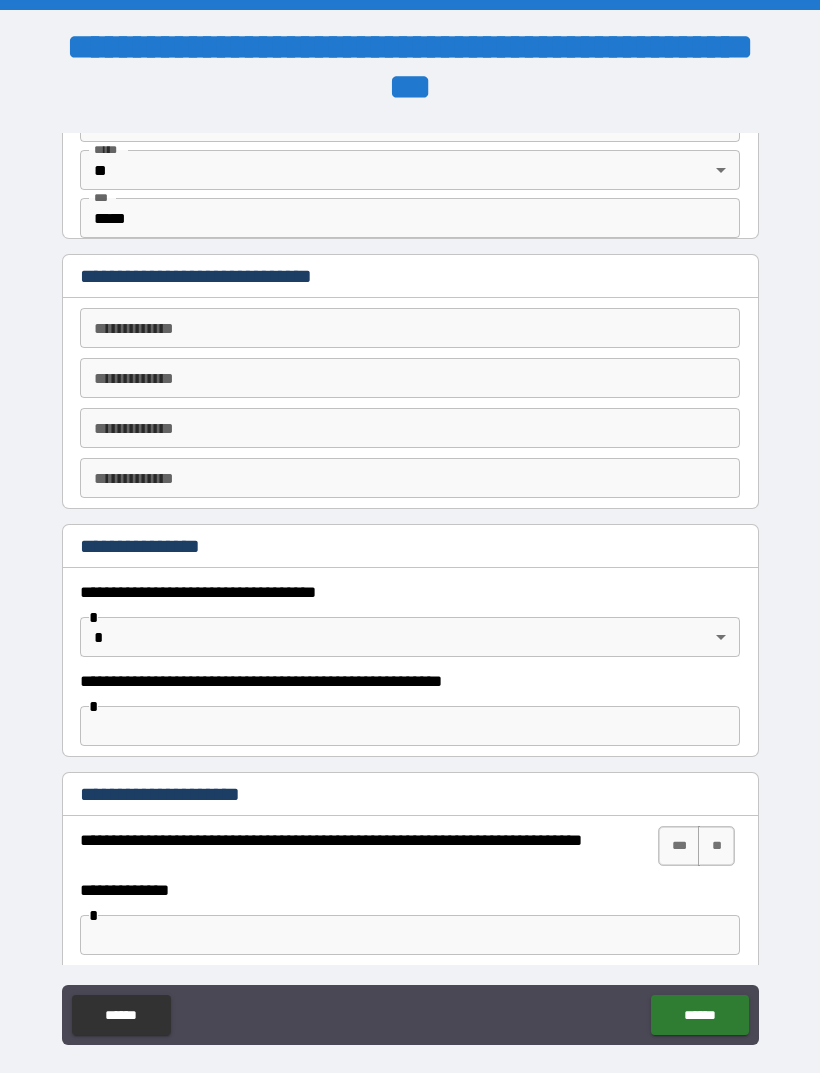type on "**********" 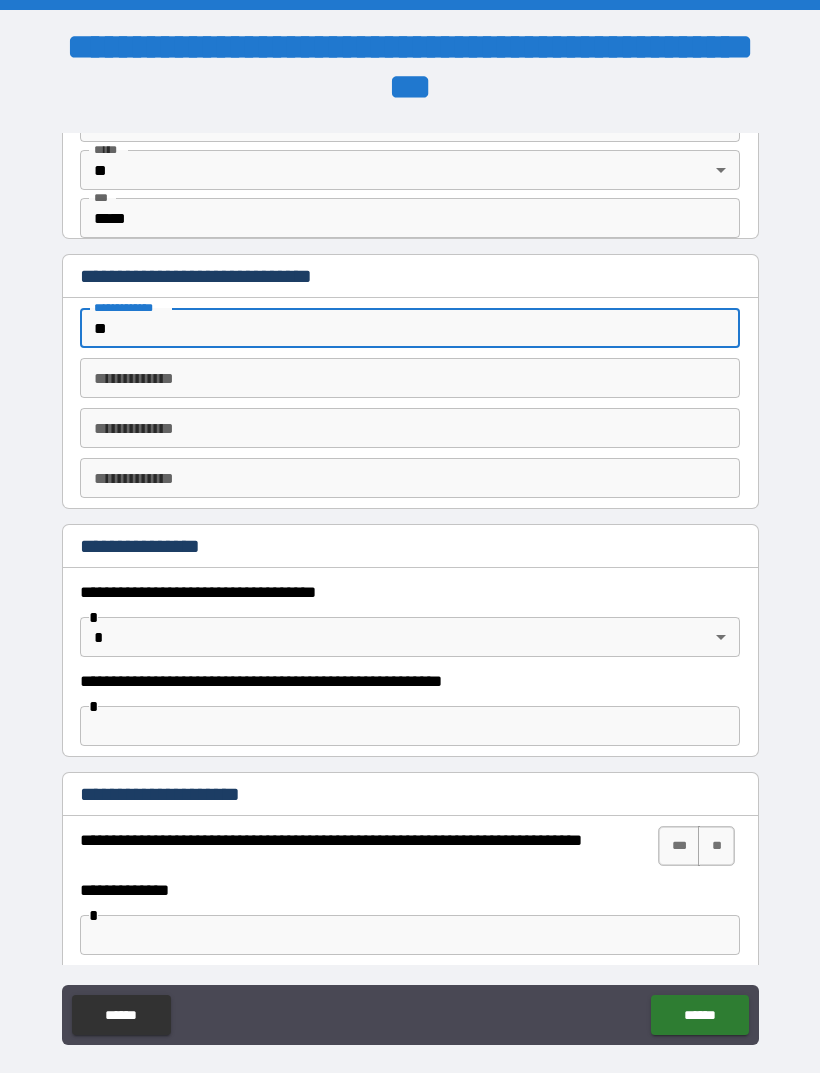 type on "*" 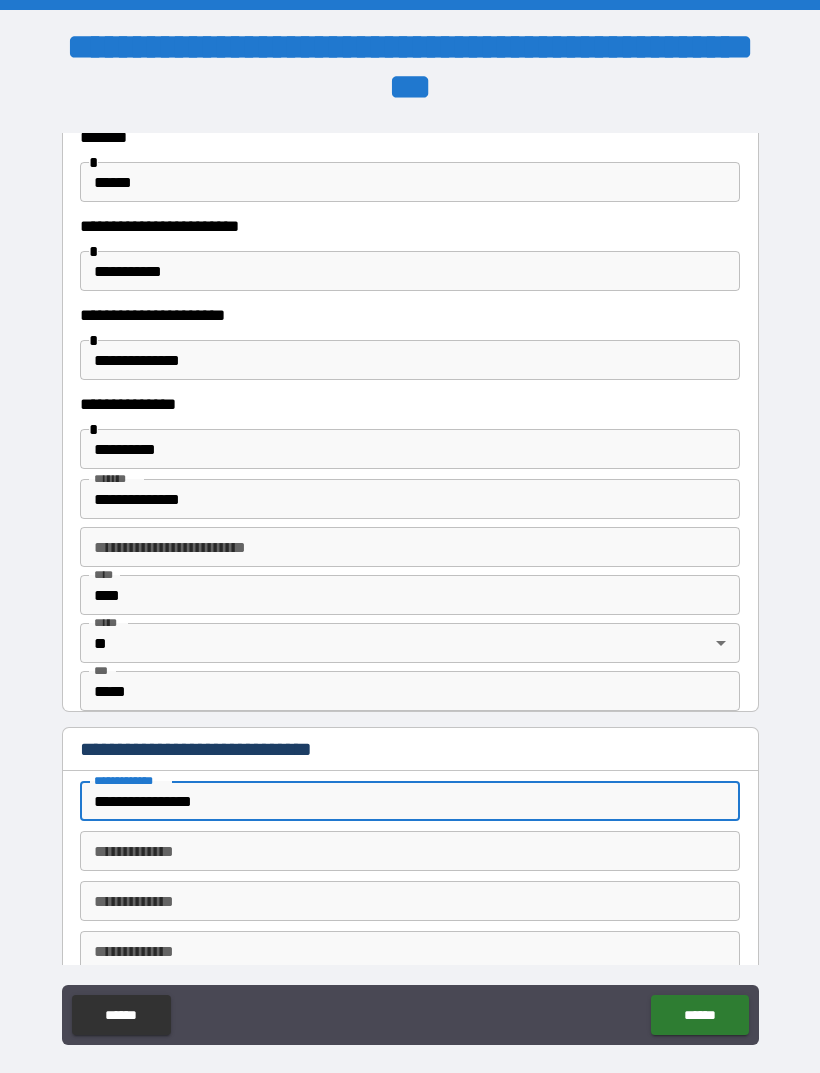 scroll, scrollTop: 392, scrollLeft: 0, axis: vertical 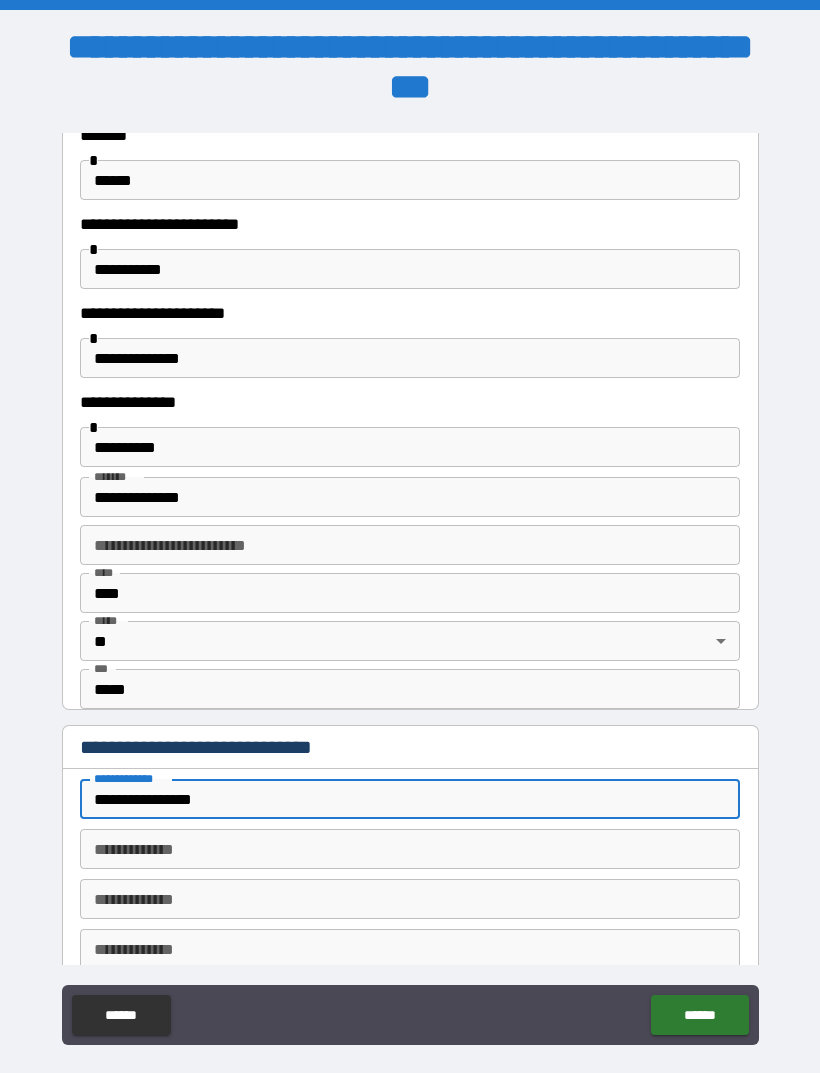 type on "**********" 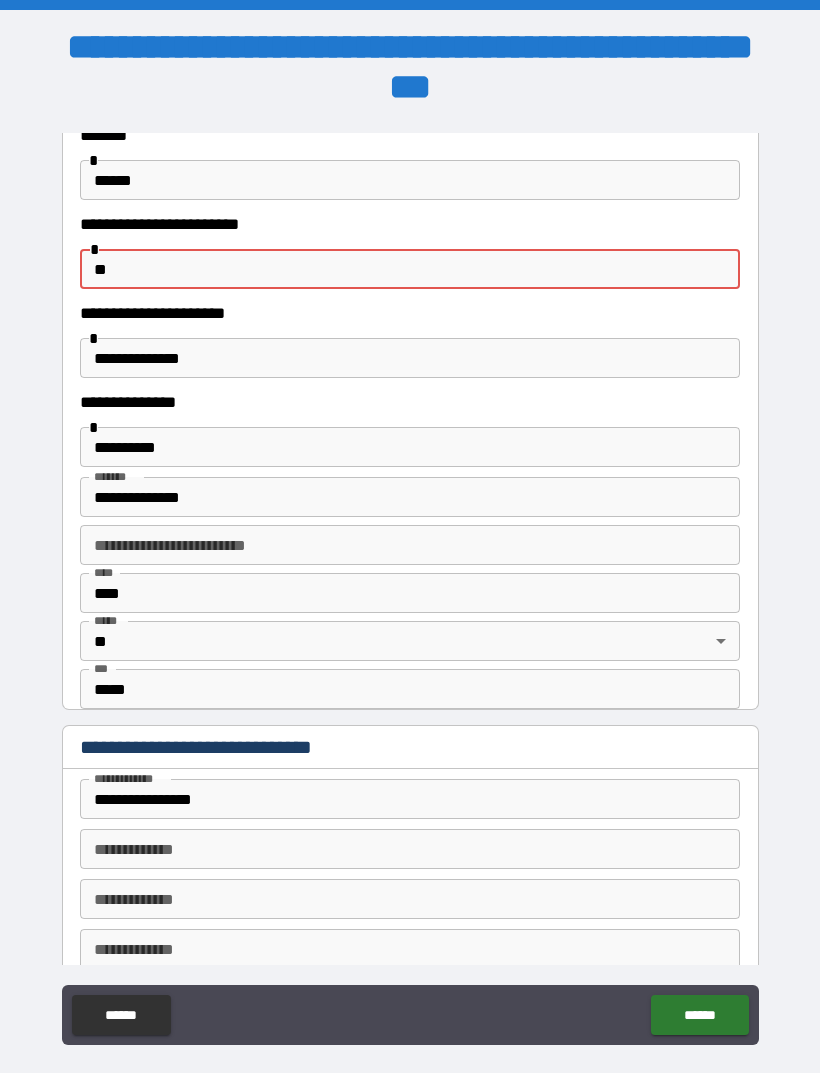 type on "*" 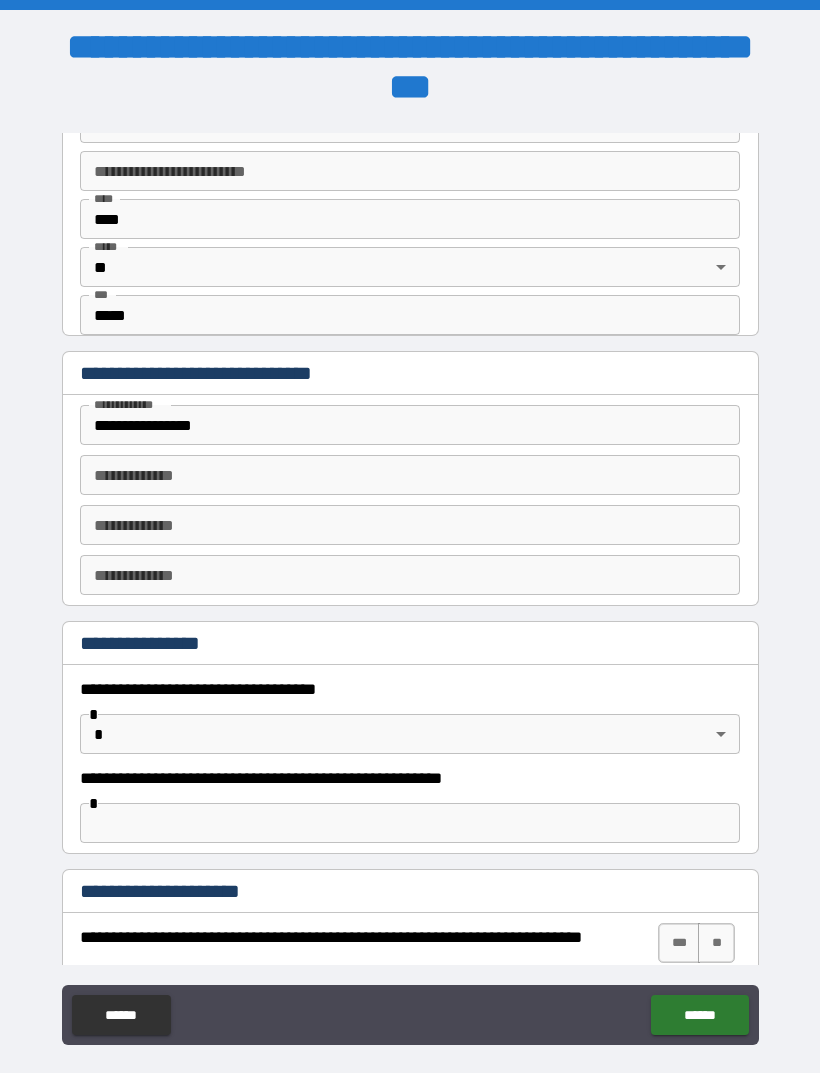 scroll, scrollTop: 888, scrollLeft: 0, axis: vertical 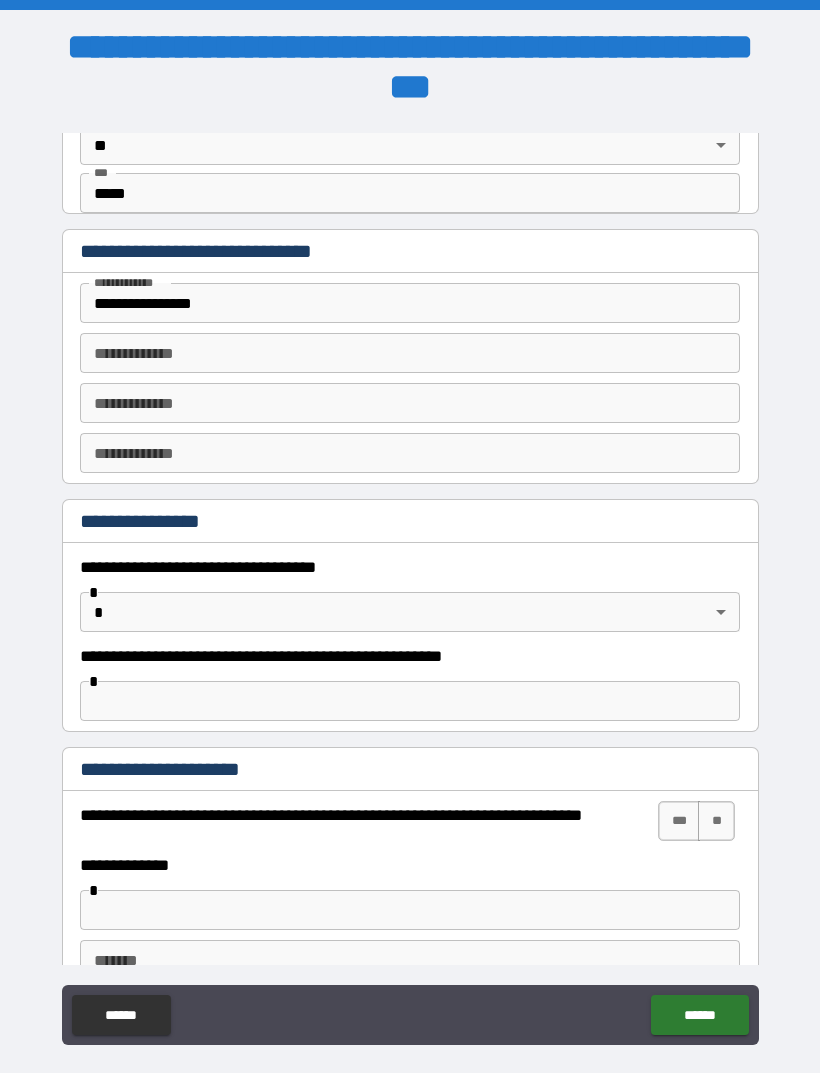 type 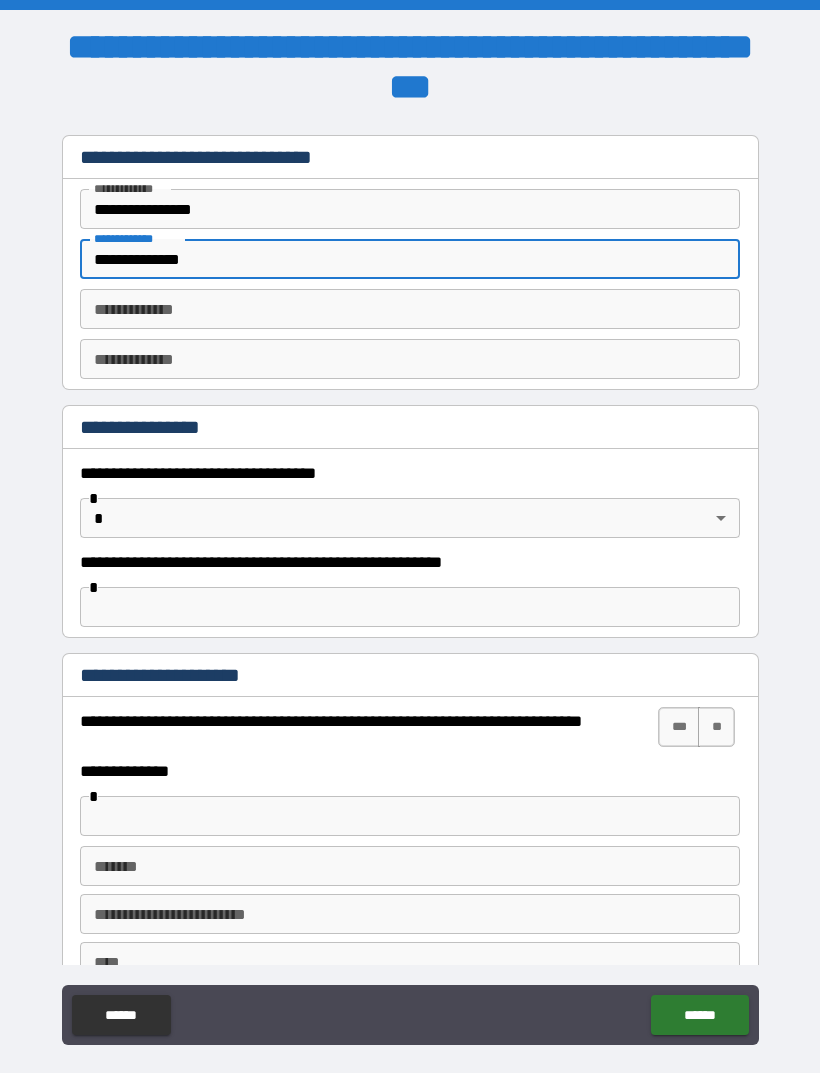 scroll, scrollTop: 986, scrollLeft: 0, axis: vertical 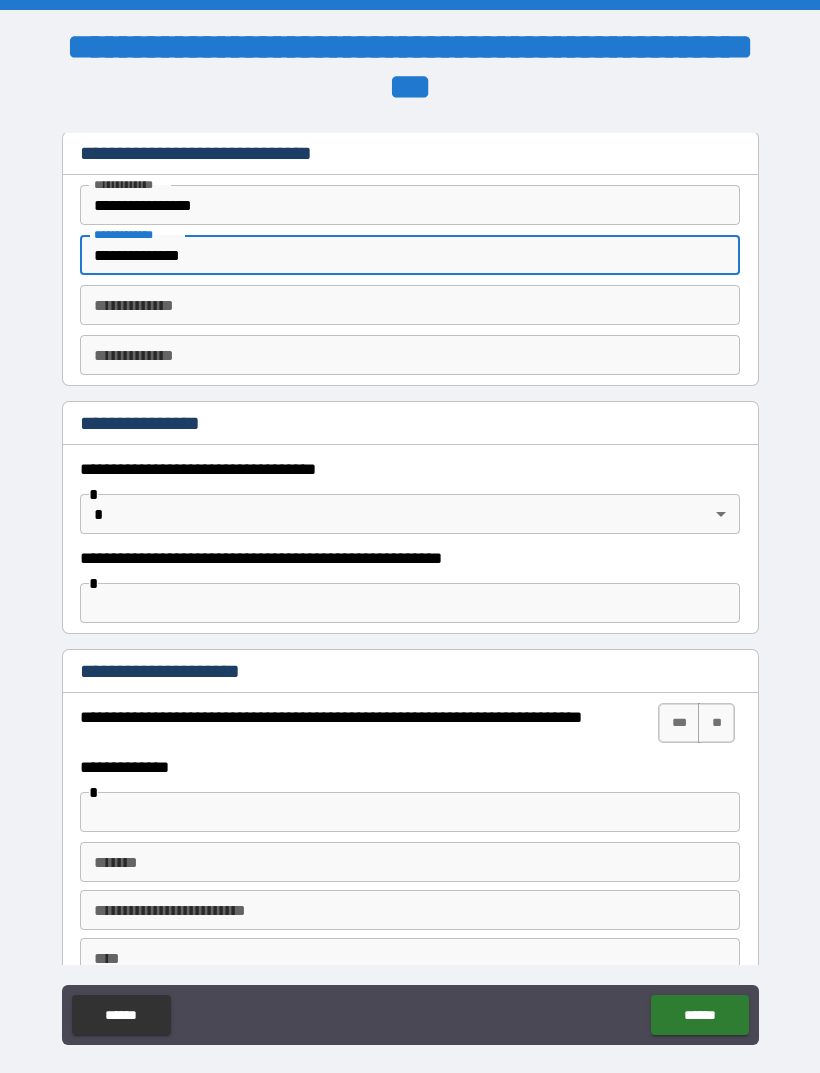 type on "**********" 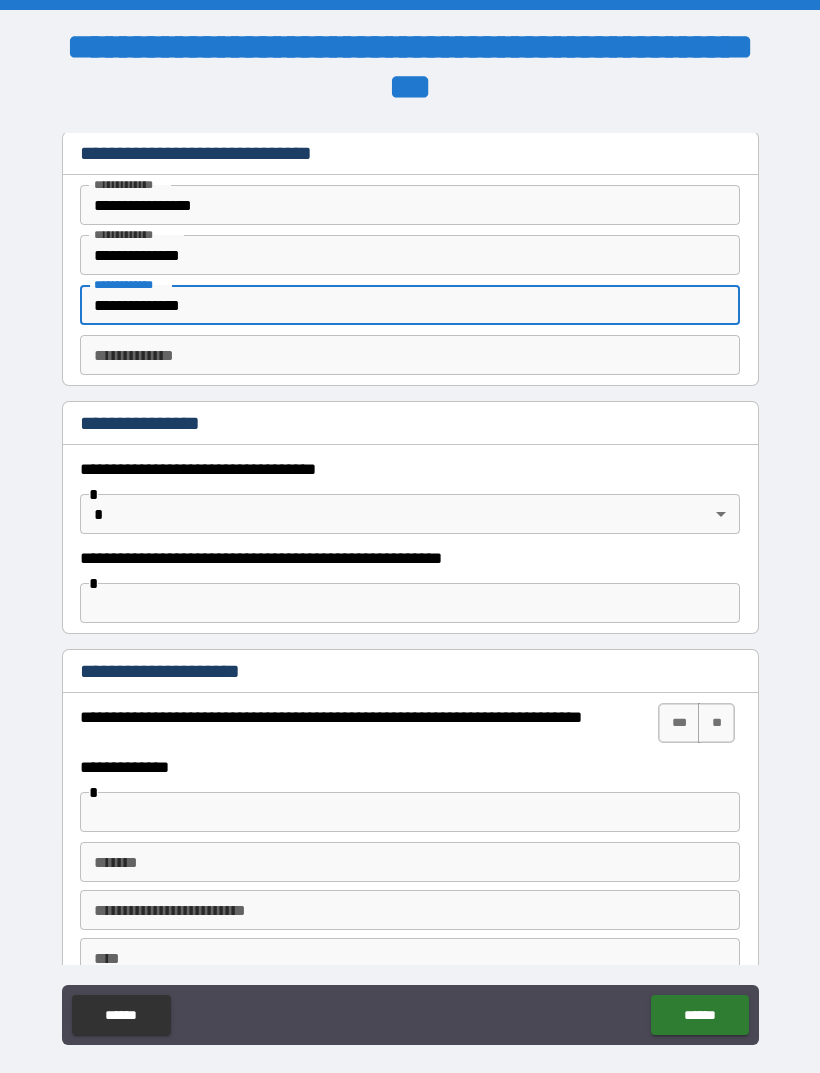 type on "**********" 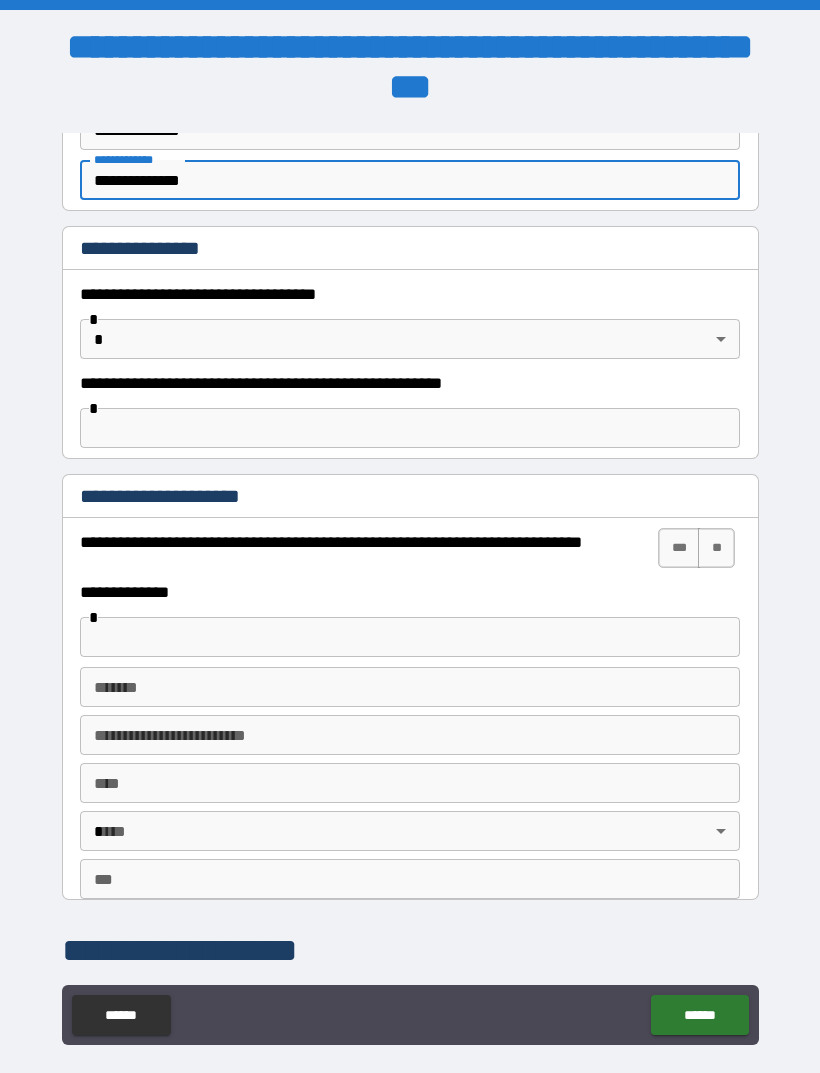 scroll, scrollTop: 1160, scrollLeft: 0, axis: vertical 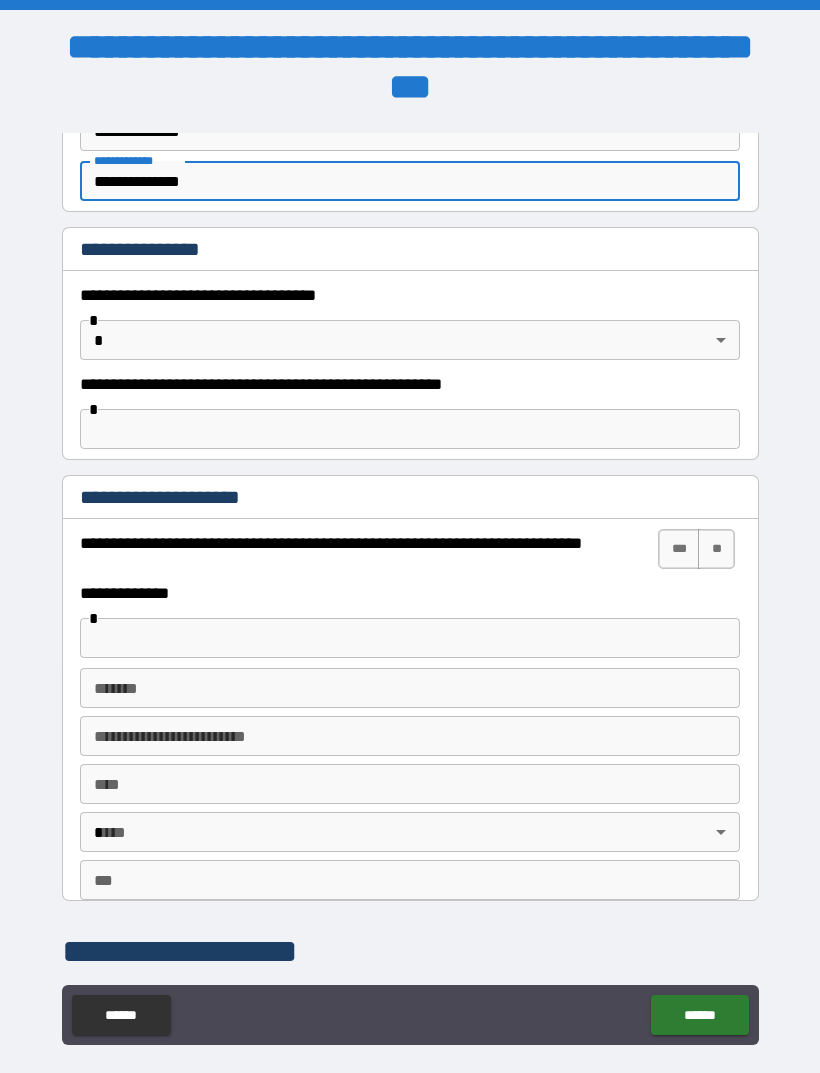 type on "**********" 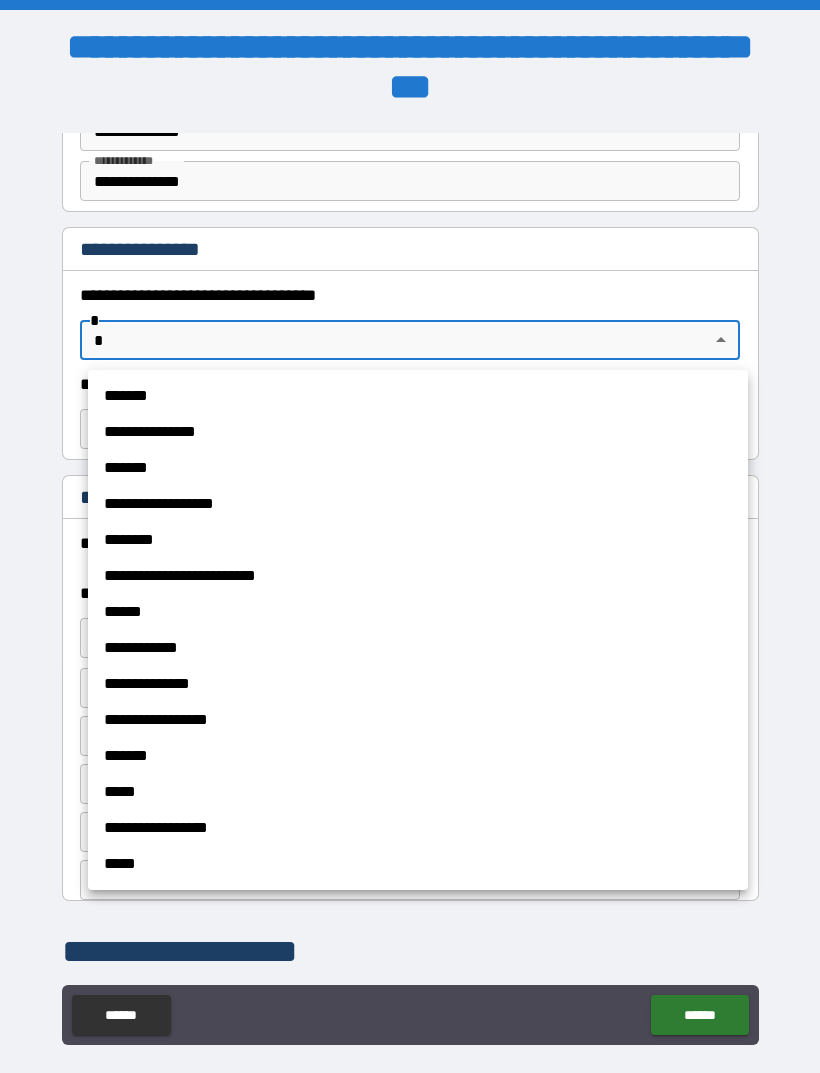 click on "**********" at bounding box center [418, 576] 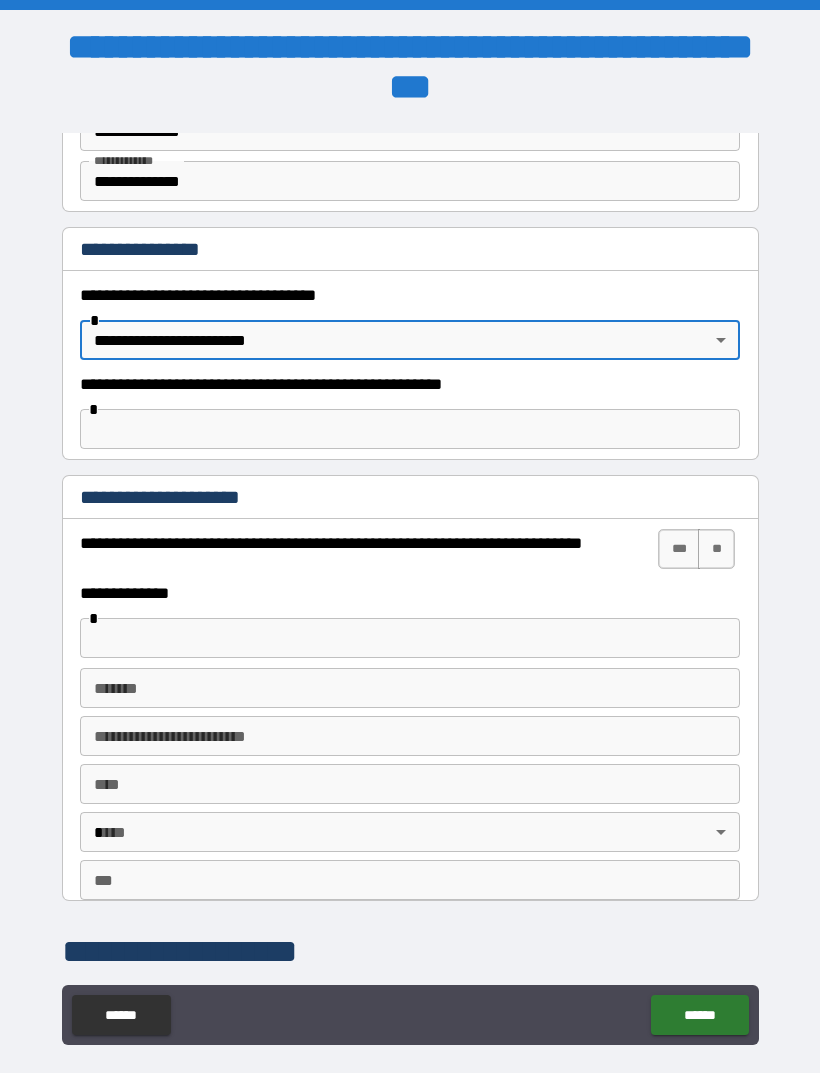 click at bounding box center [410, 429] 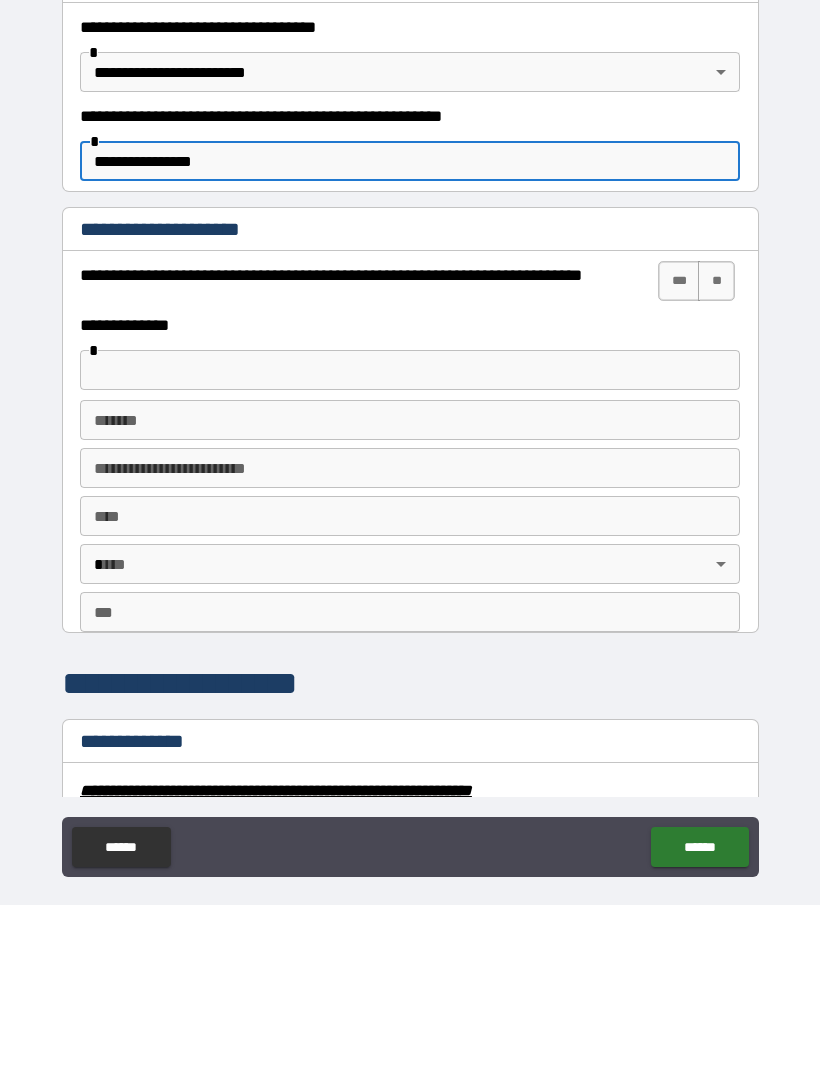 scroll, scrollTop: 1261, scrollLeft: 0, axis: vertical 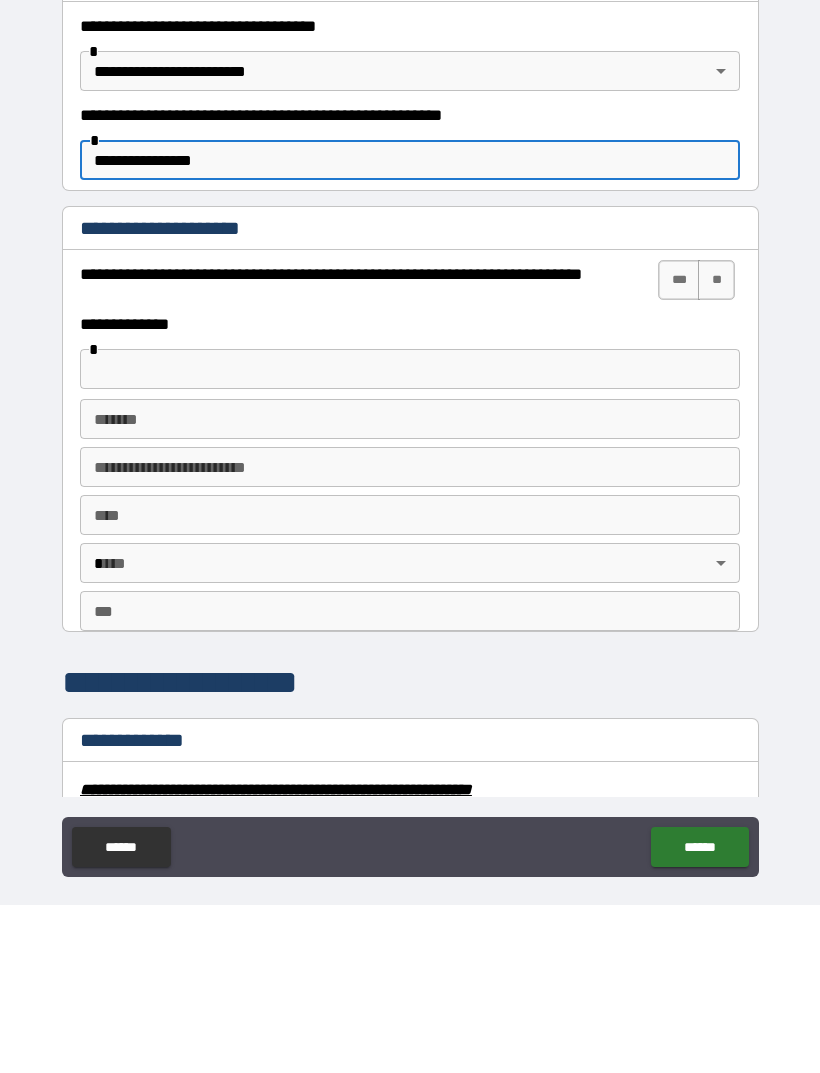 type on "**********" 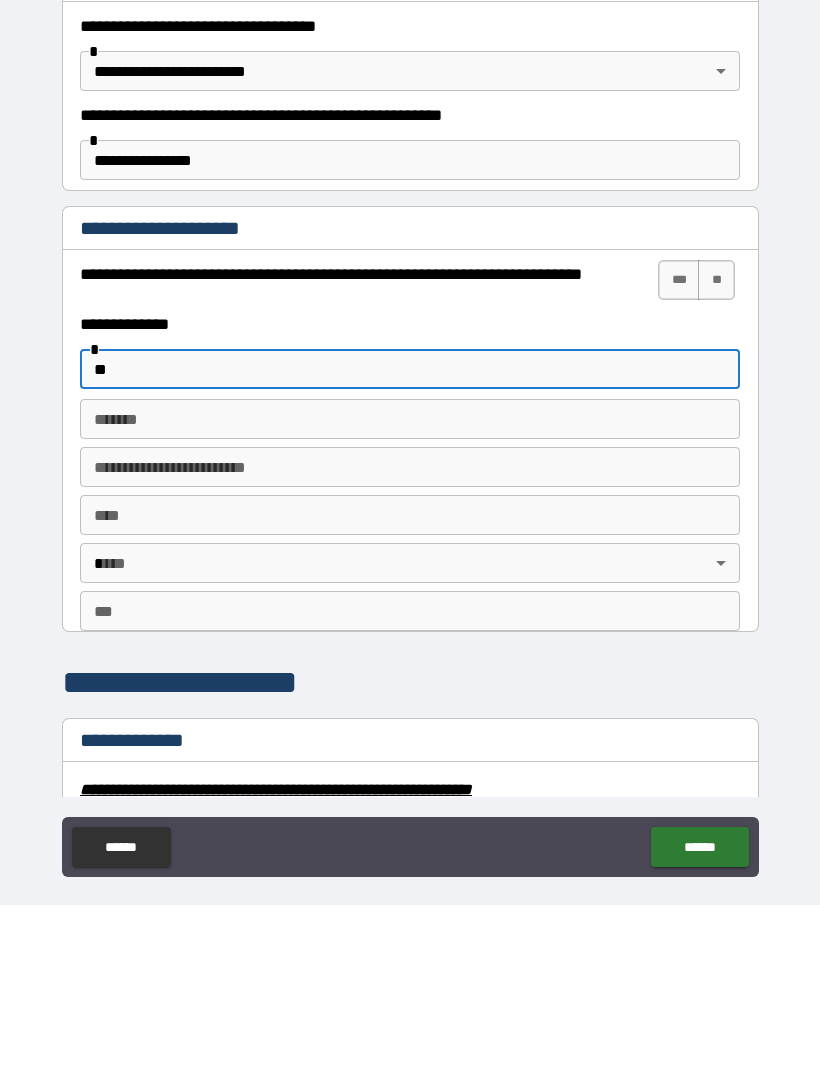type on "*" 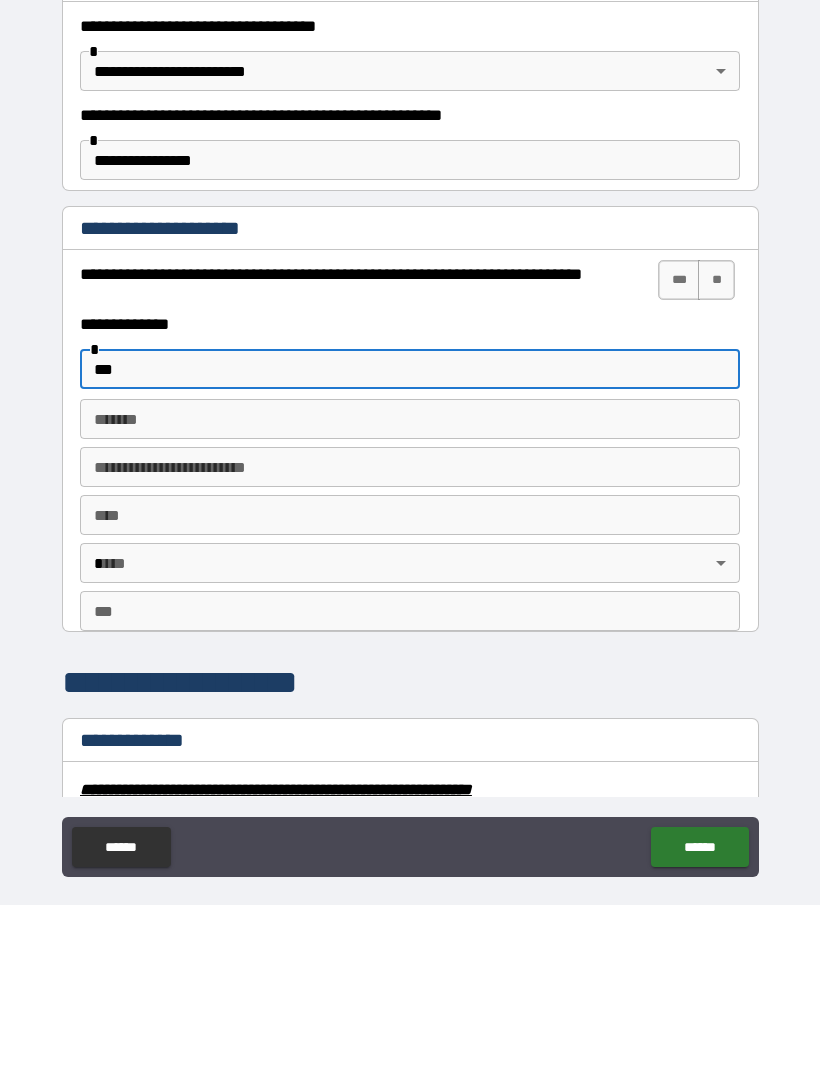 type on "***" 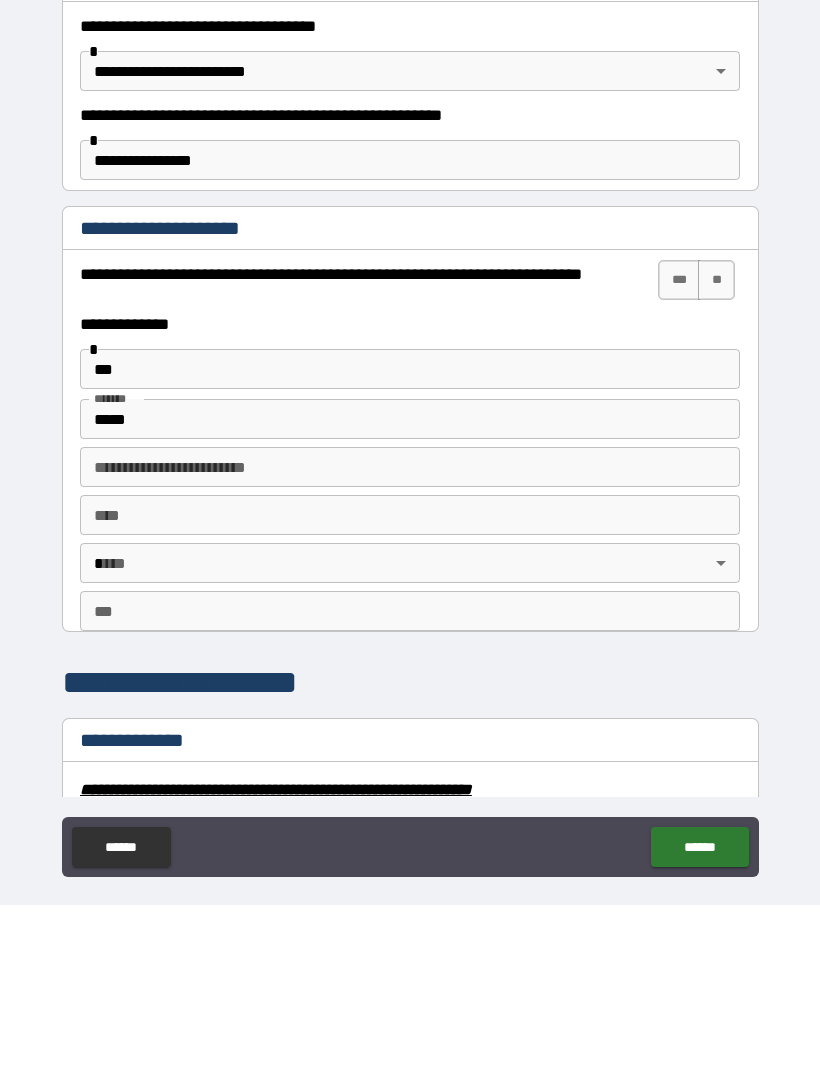 scroll, scrollTop: 64, scrollLeft: 0, axis: vertical 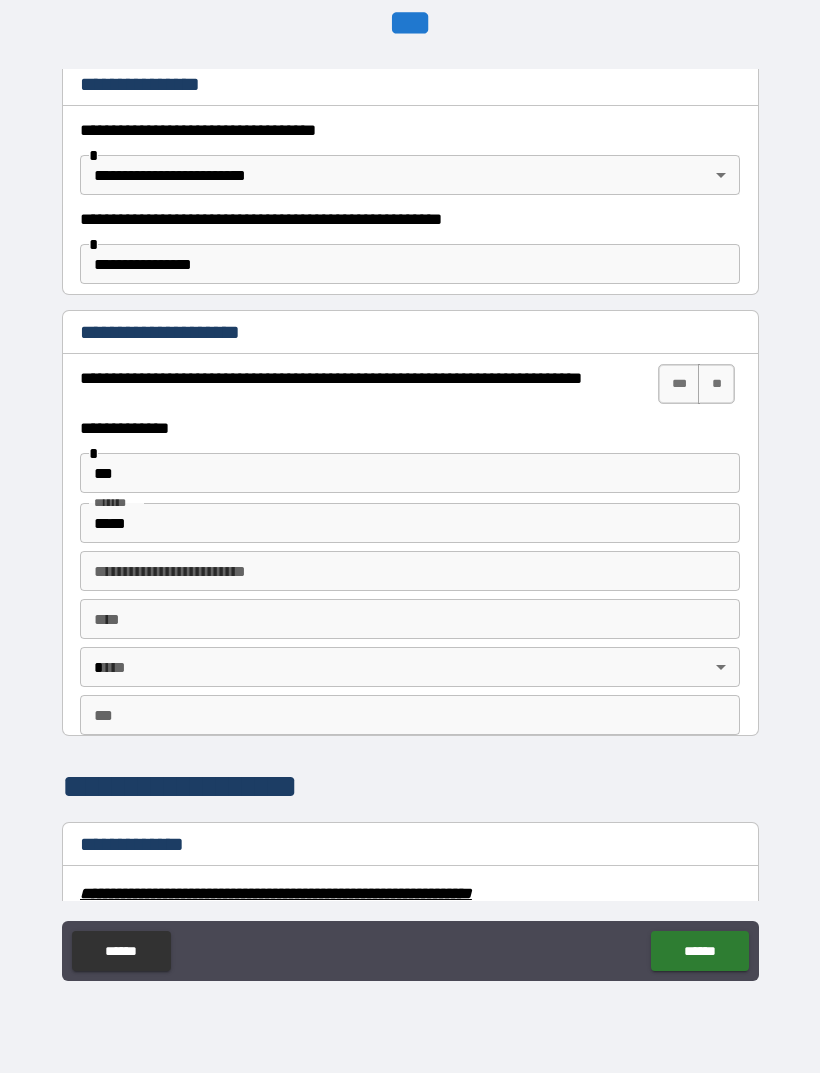 type on "**********" 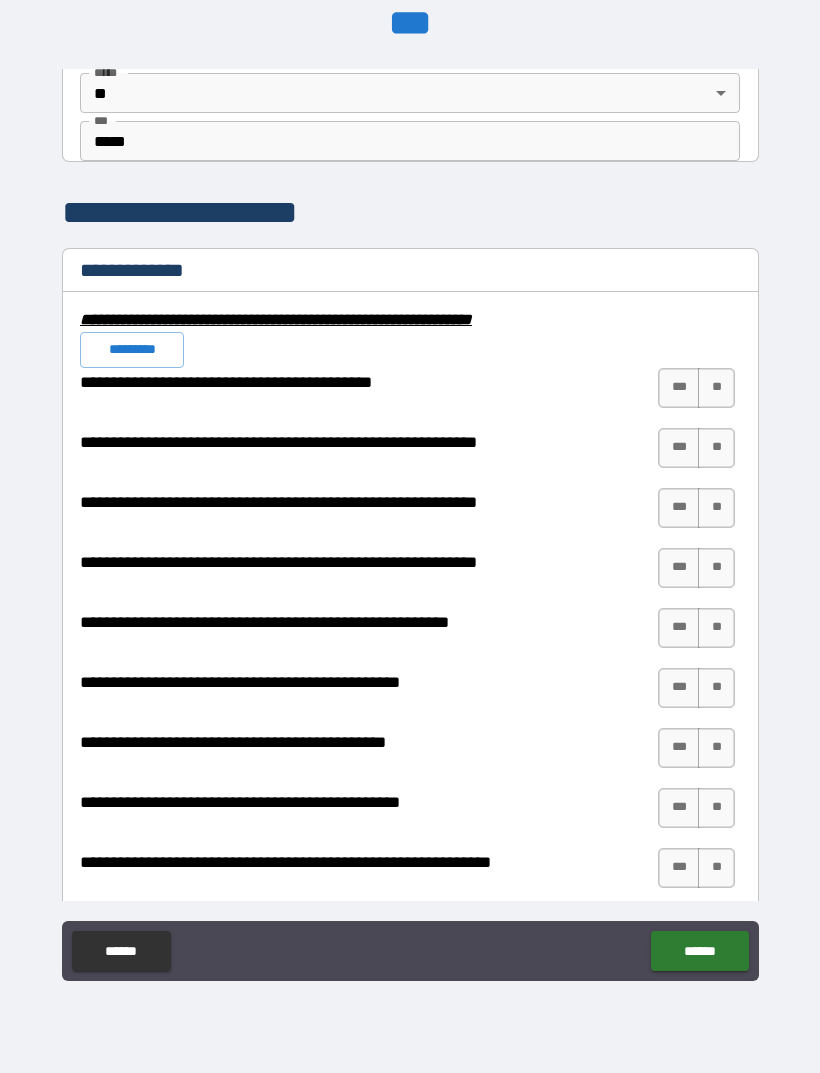 scroll, scrollTop: 1832, scrollLeft: 0, axis: vertical 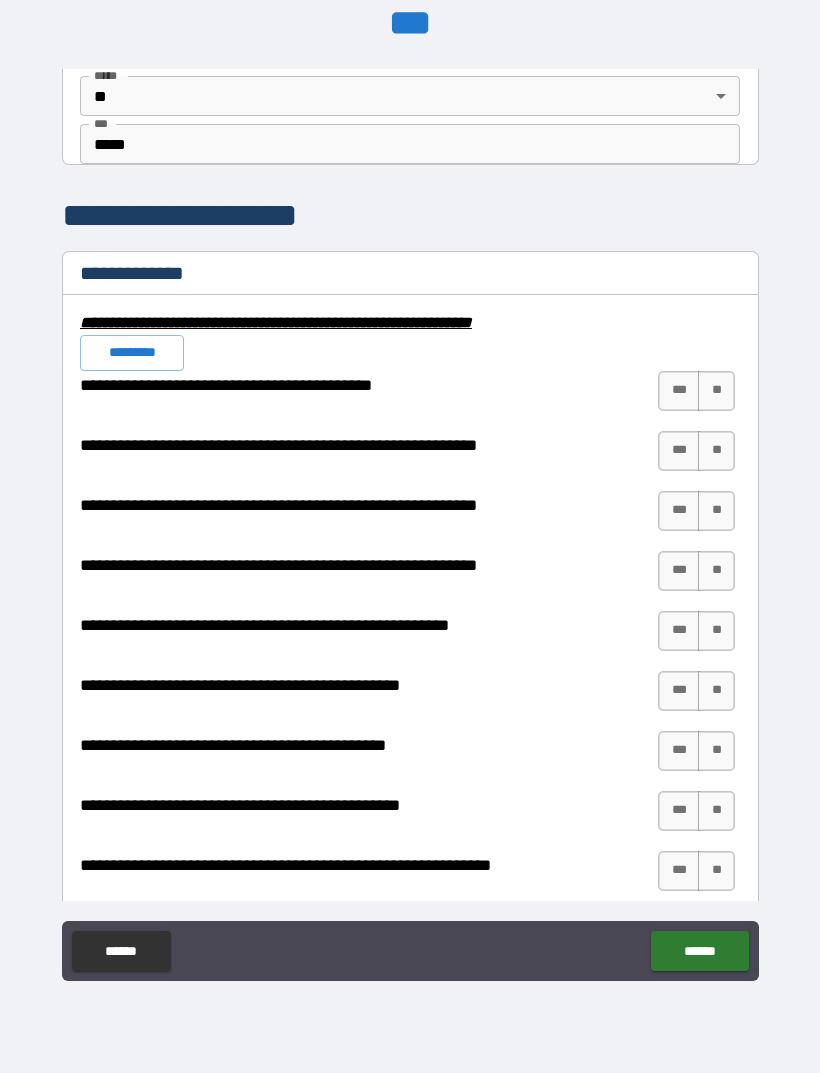 click on "**" at bounding box center [716, 391] 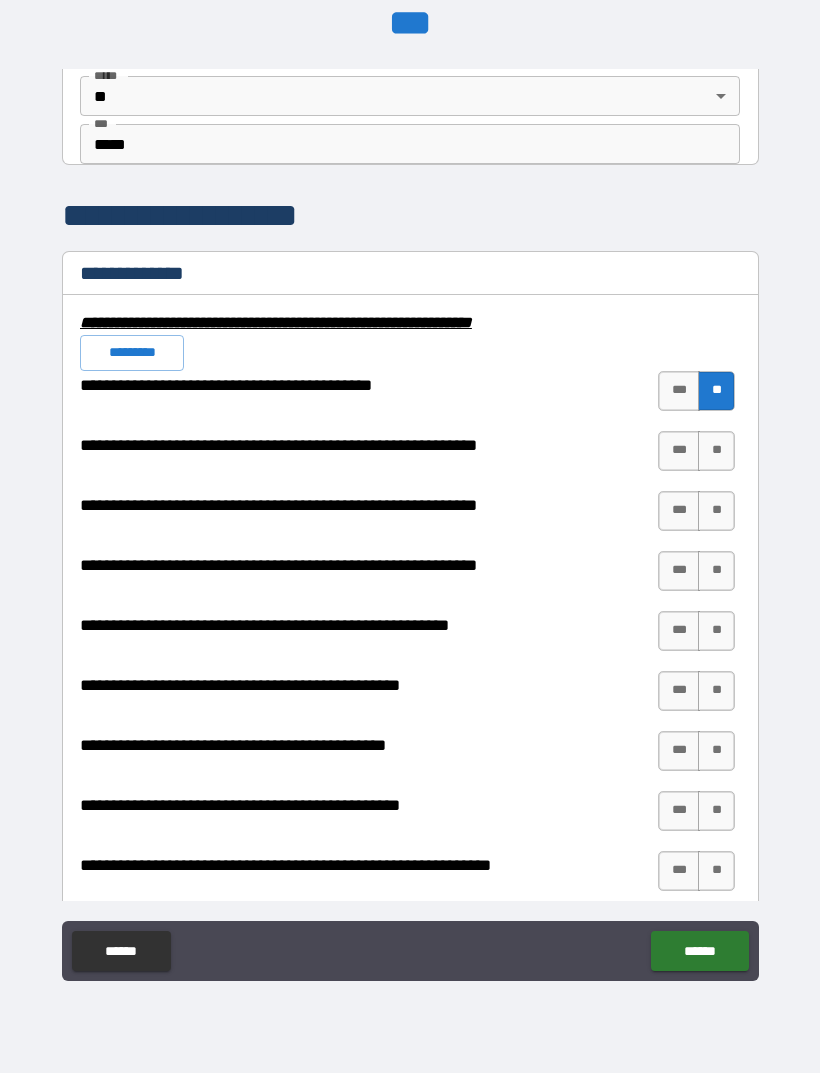click on "**" at bounding box center [716, 451] 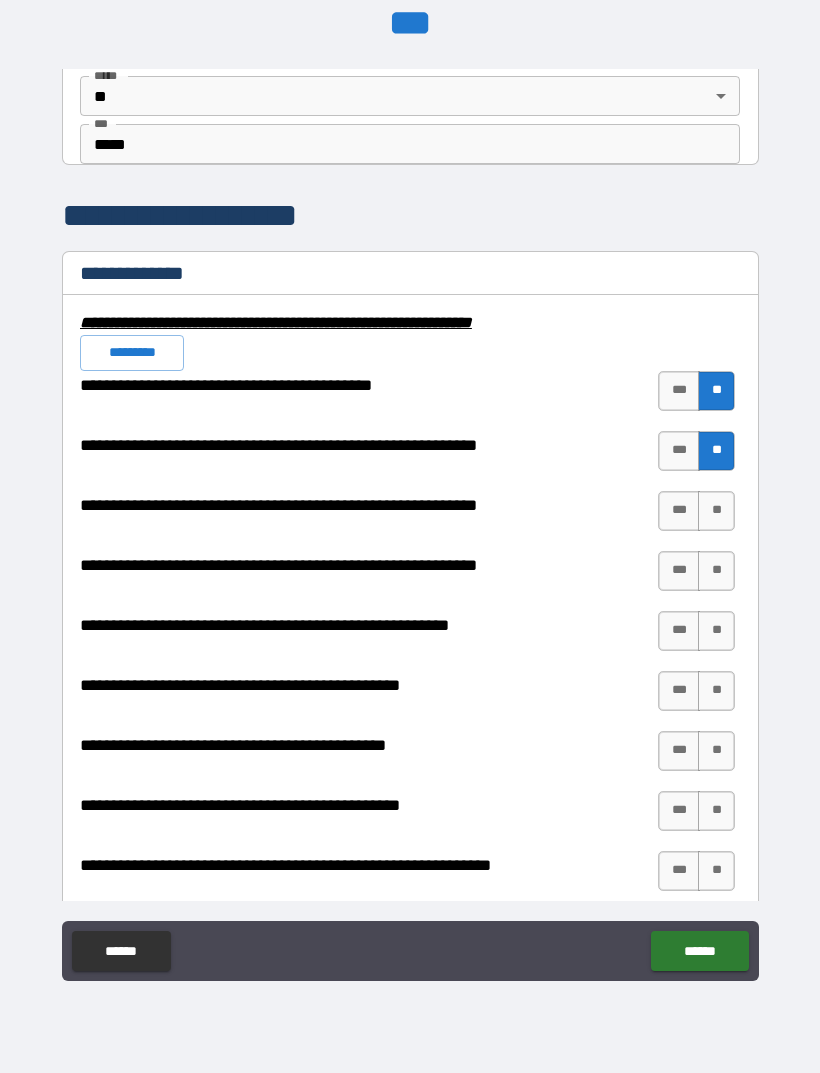 click on "**" at bounding box center (716, 511) 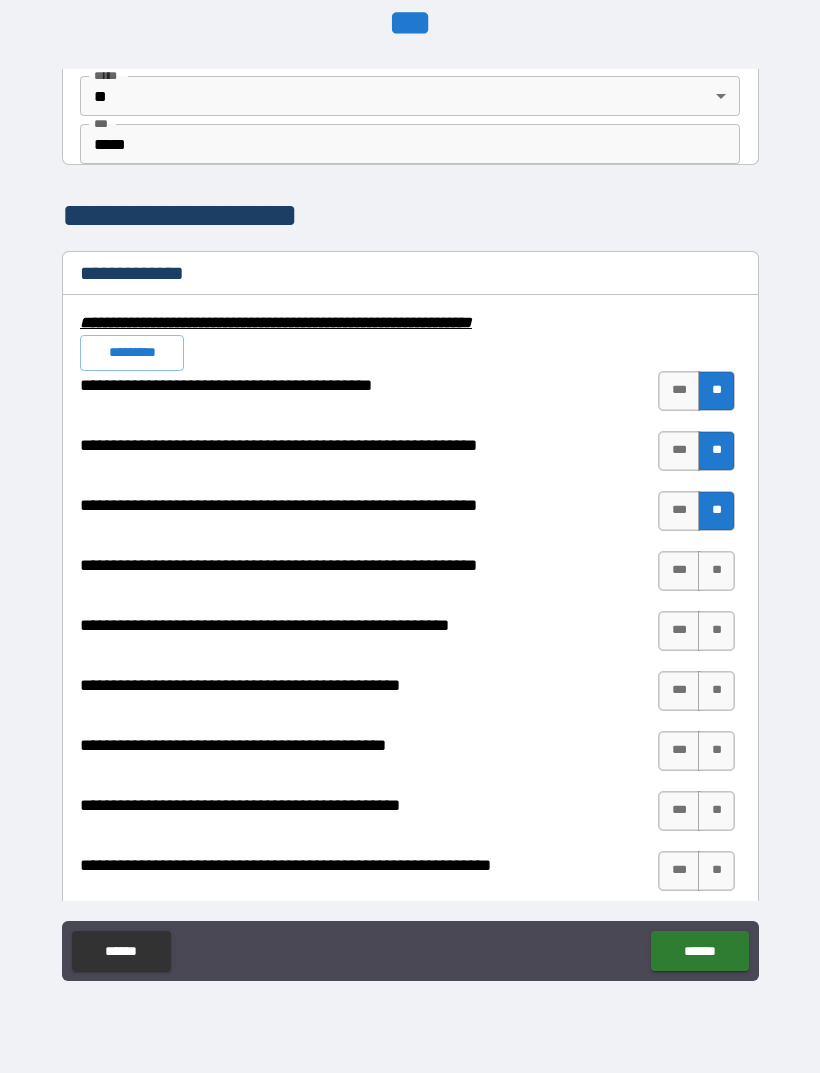 click on "**" at bounding box center (716, 571) 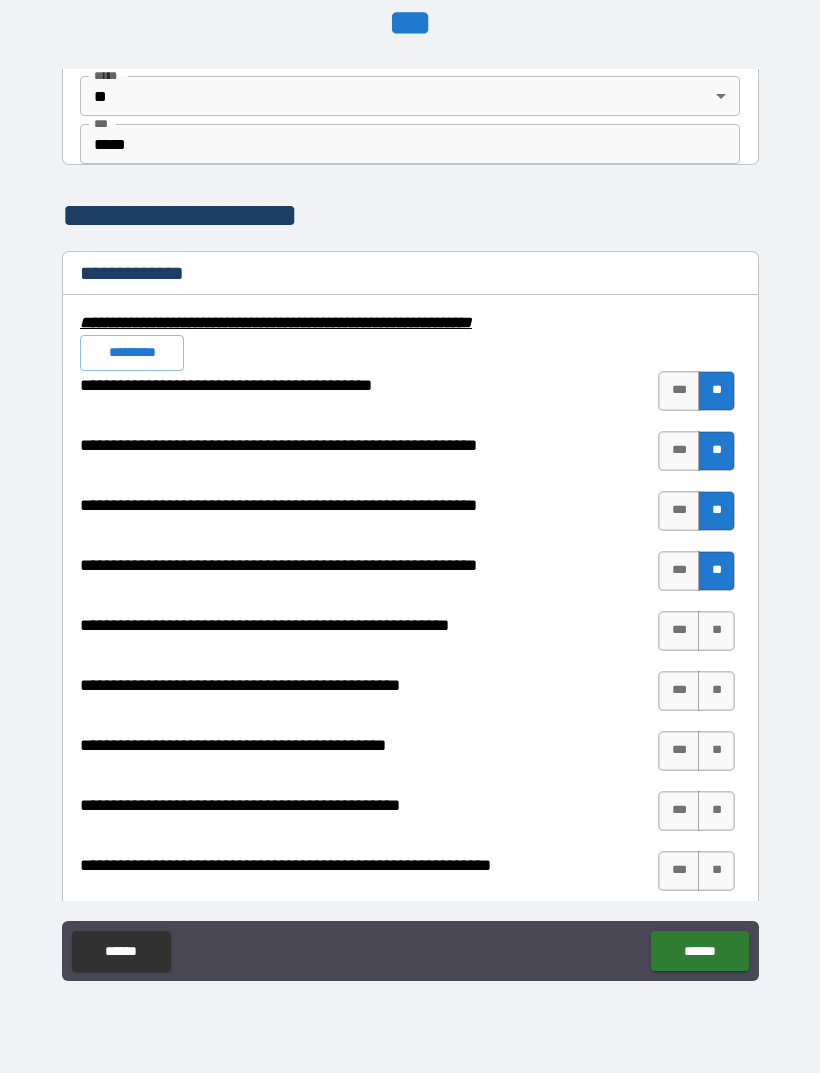 click on "**" at bounding box center [716, 631] 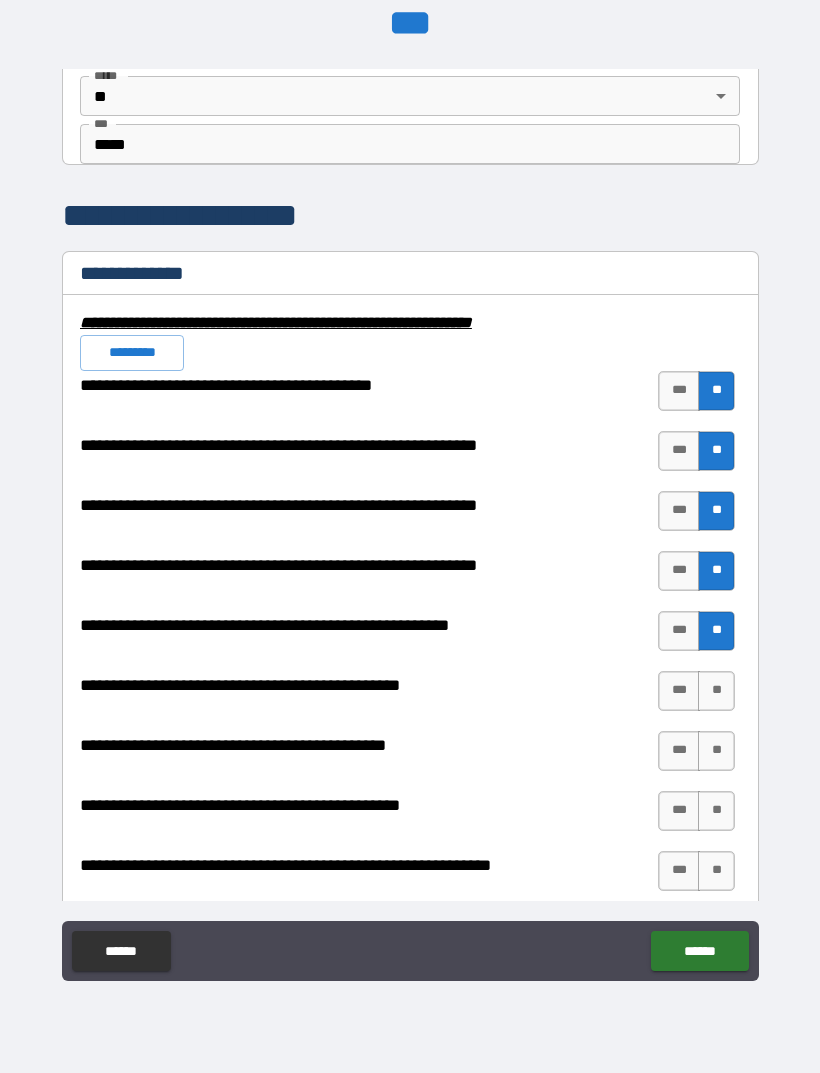 click on "**" at bounding box center [716, 691] 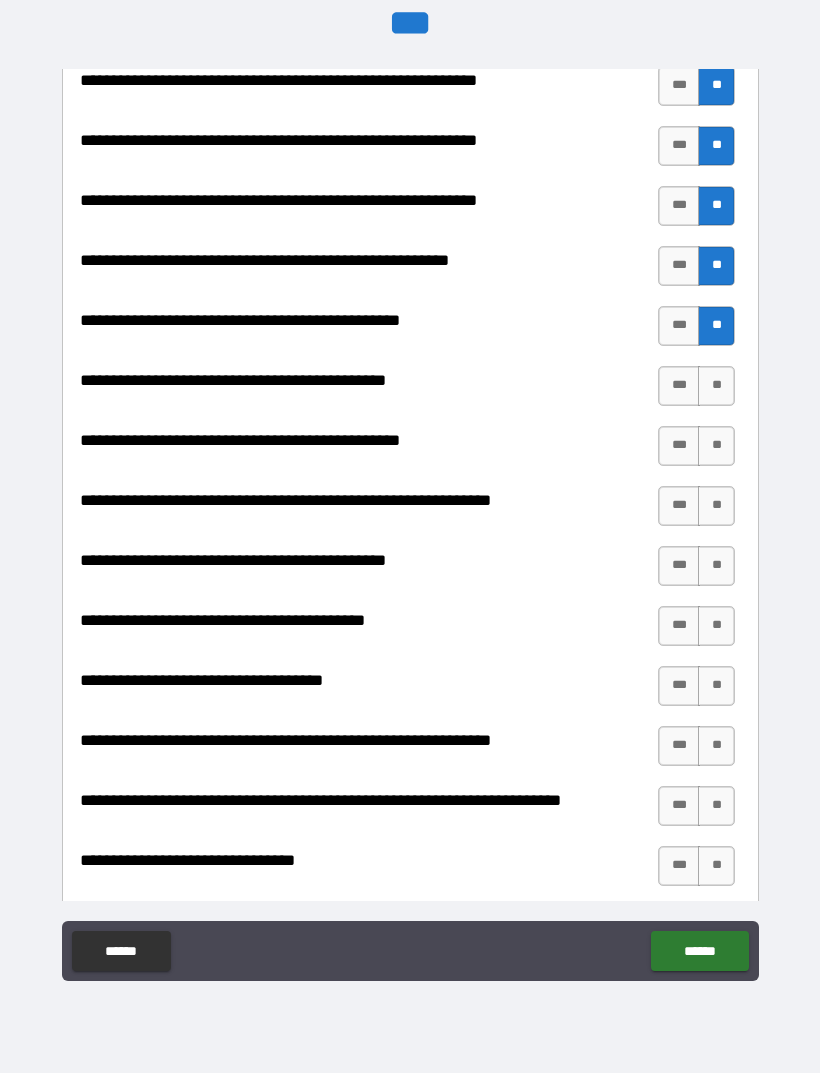 scroll, scrollTop: 2199, scrollLeft: 0, axis: vertical 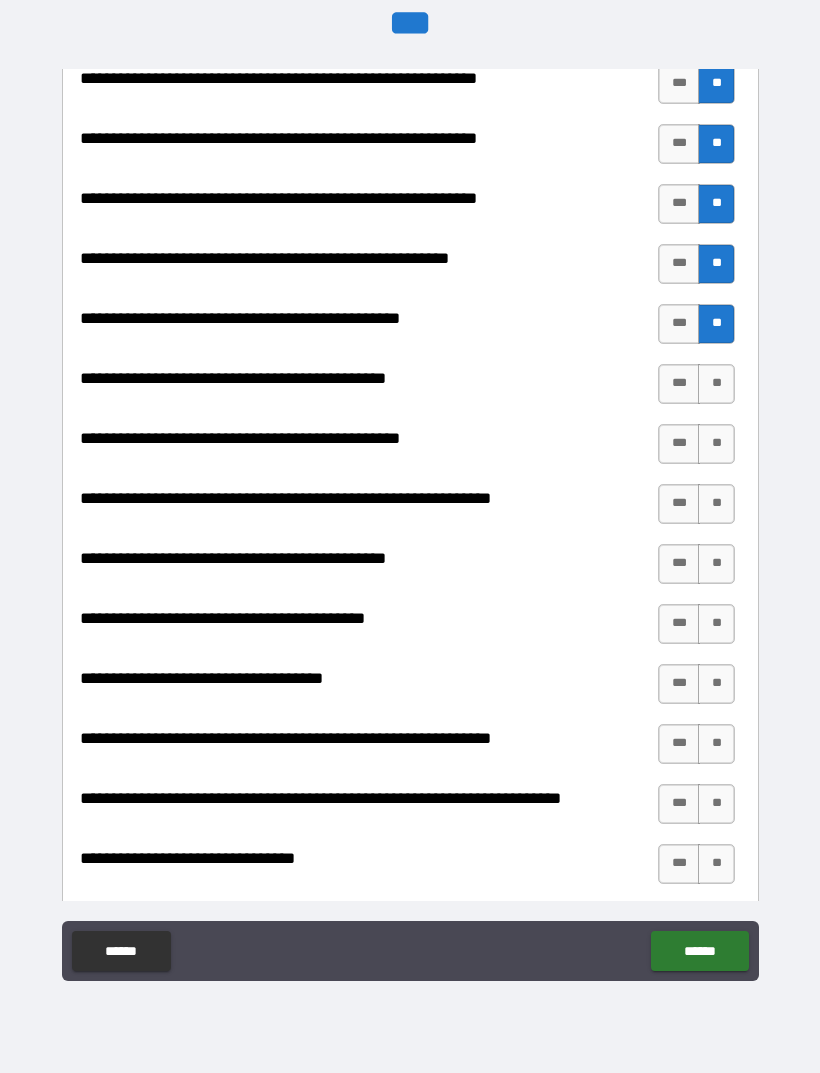 click on "**" at bounding box center (716, 384) 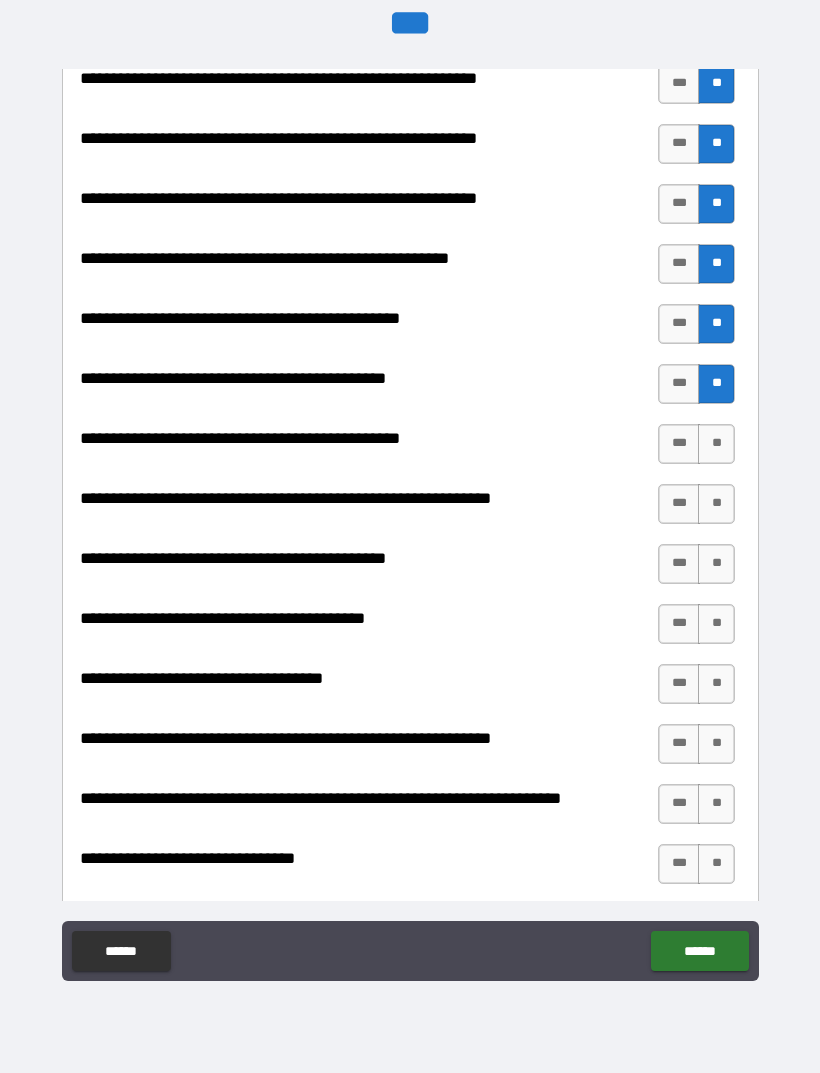 click on "**" at bounding box center [716, 444] 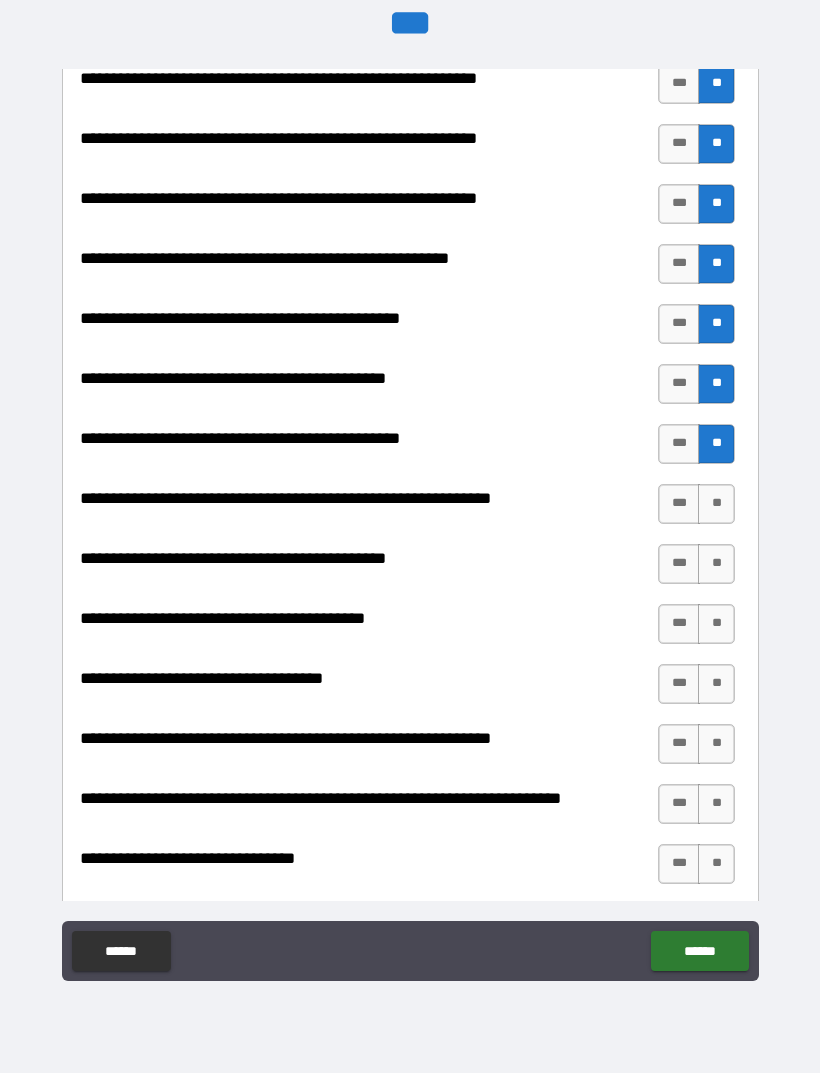 click on "**" at bounding box center (716, 504) 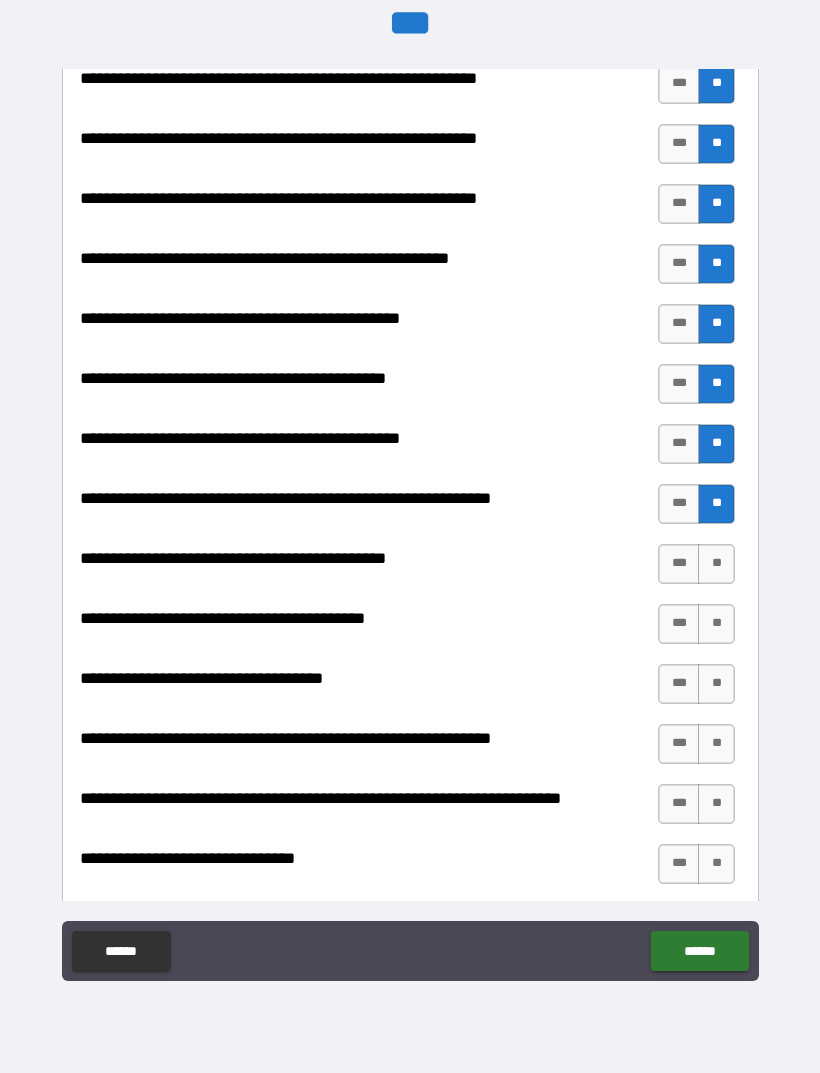 click on "**" at bounding box center (716, 564) 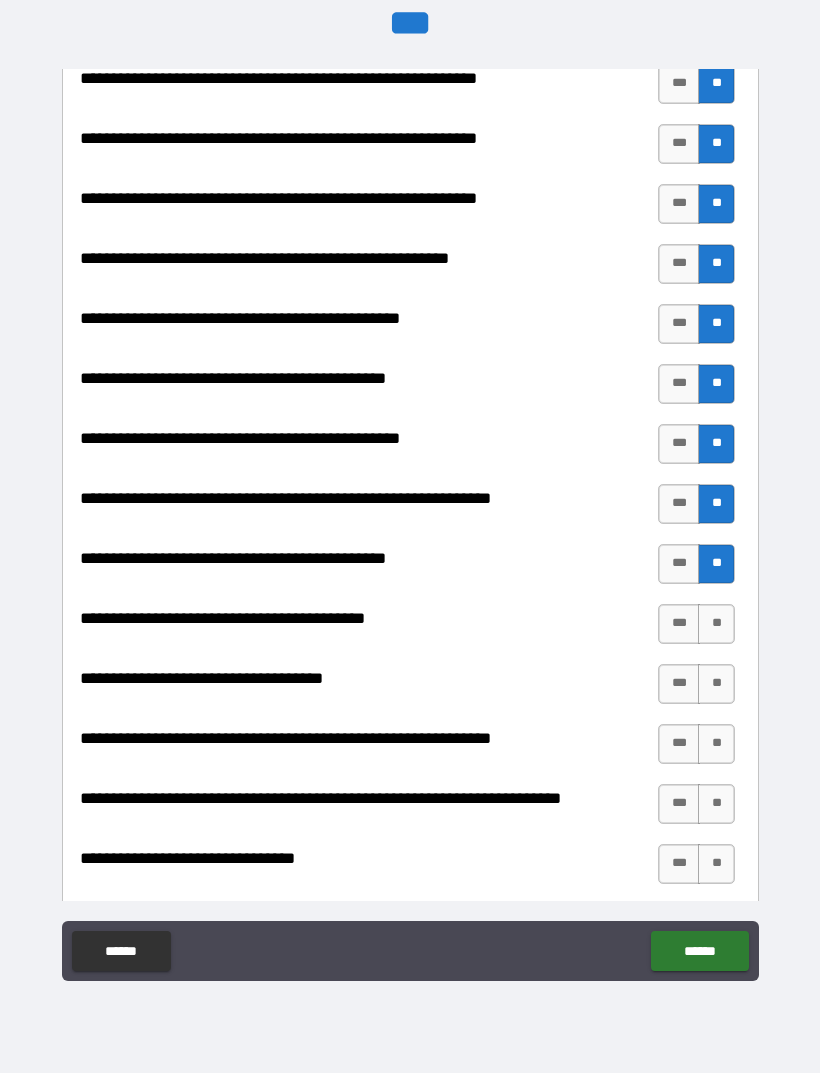 click on "**" at bounding box center [716, 624] 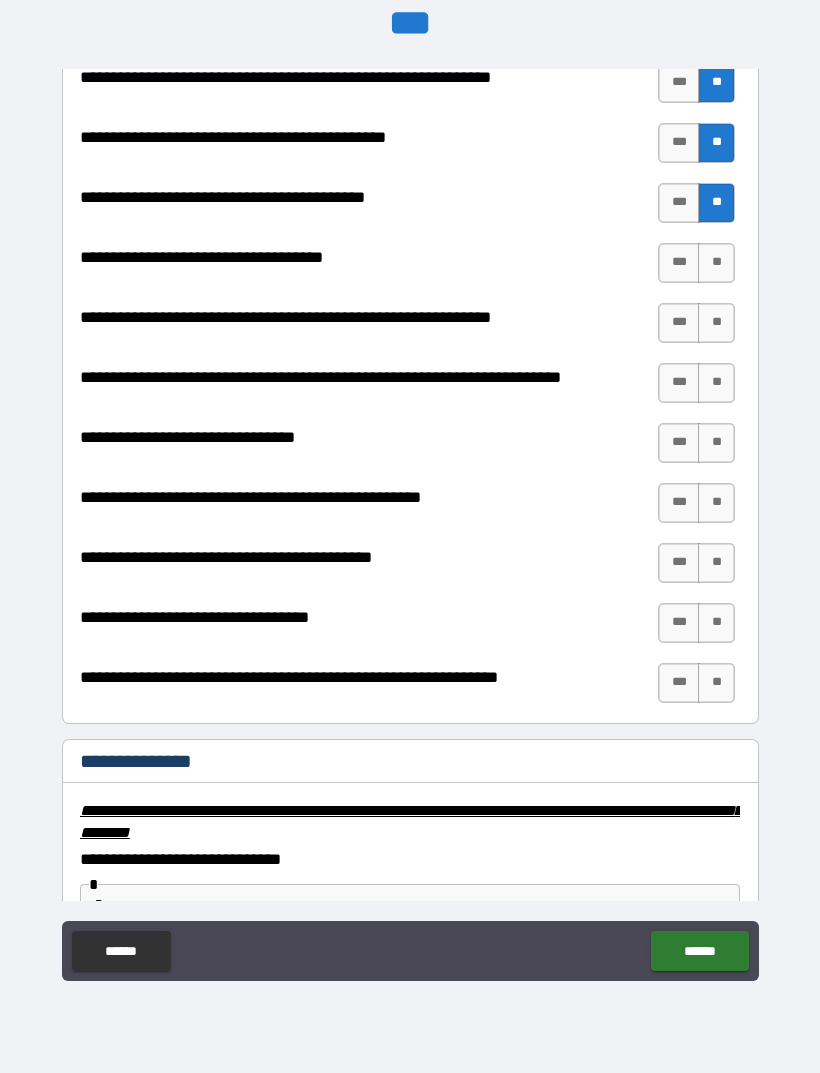 scroll, scrollTop: 2630, scrollLeft: 0, axis: vertical 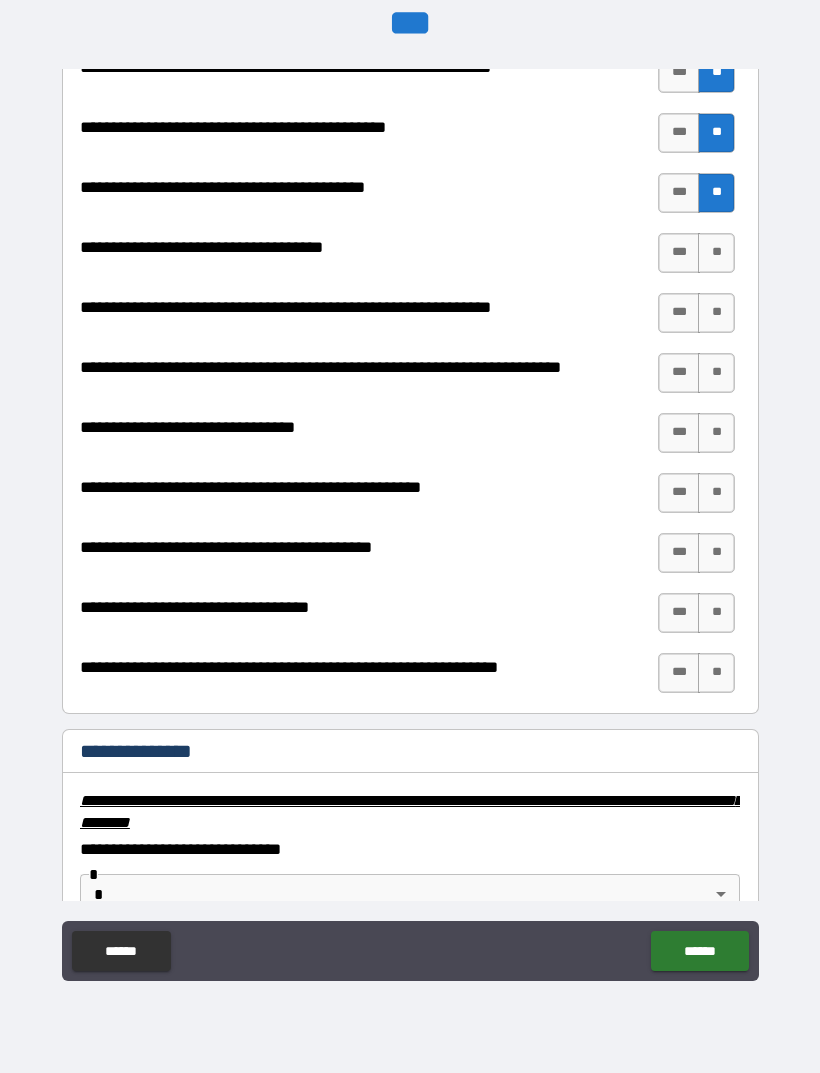 click on "**" at bounding box center (716, 253) 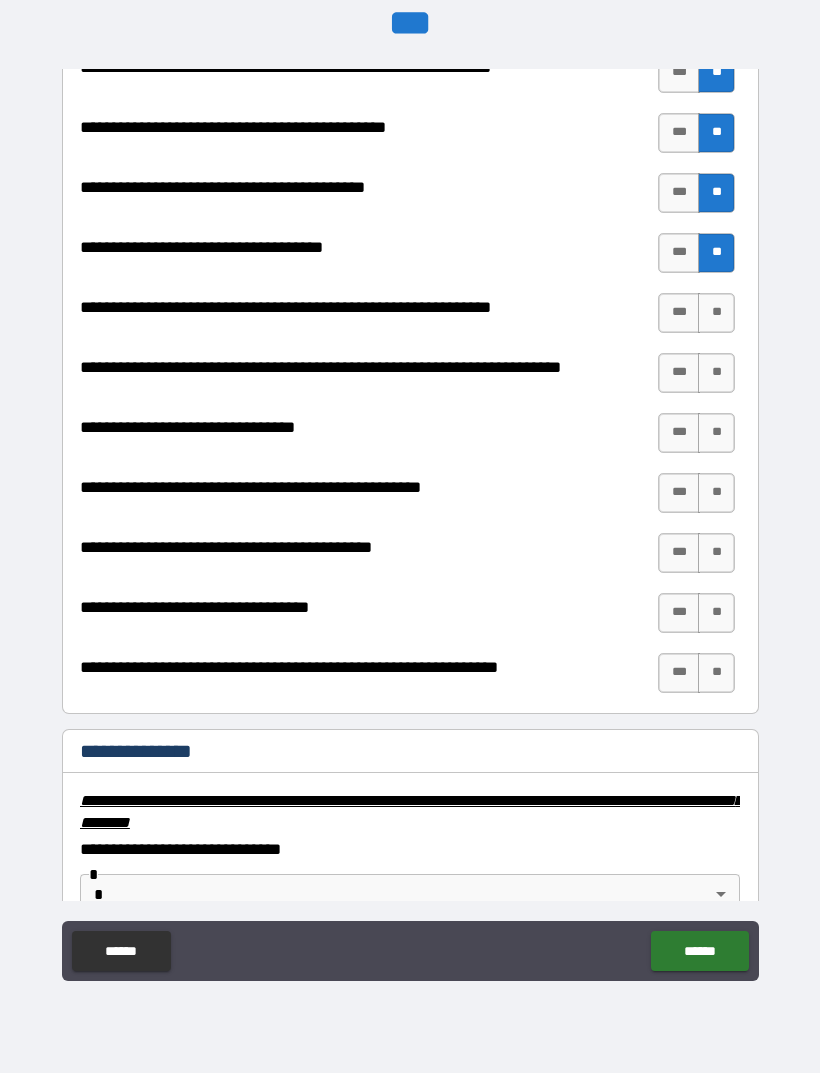 click on "**" at bounding box center (716, 313) 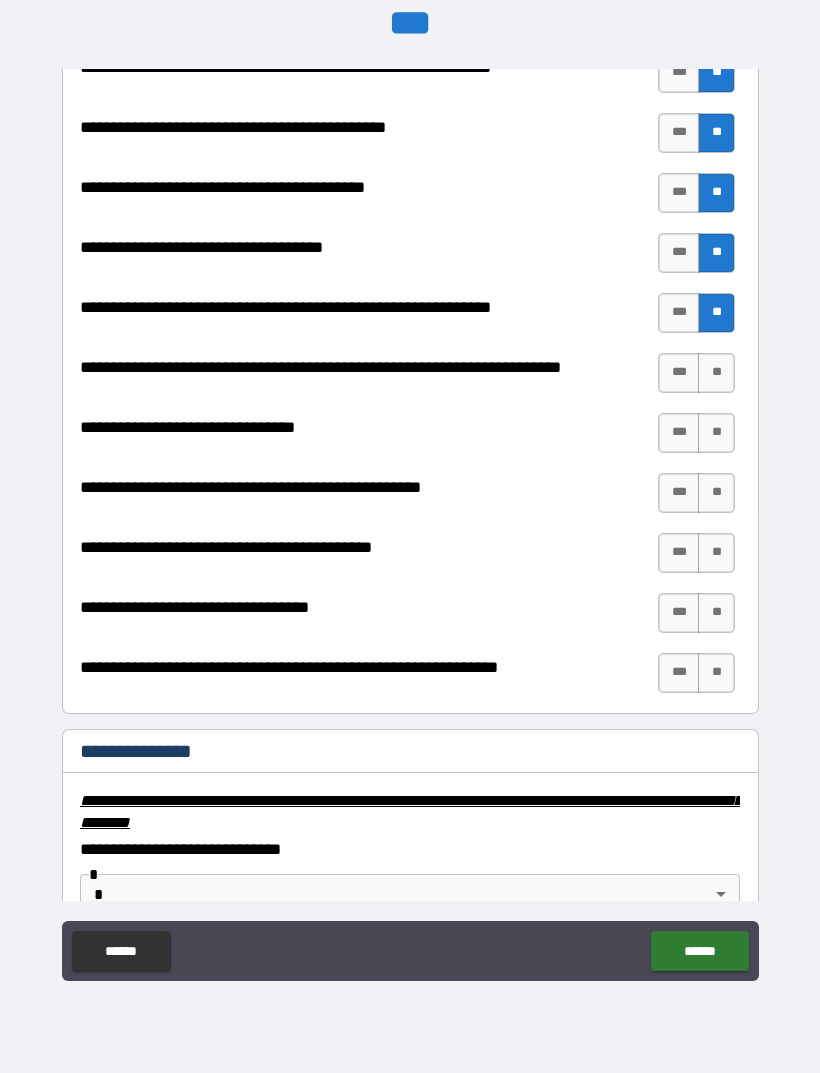 click on "**" at bounding box center [716, 373] 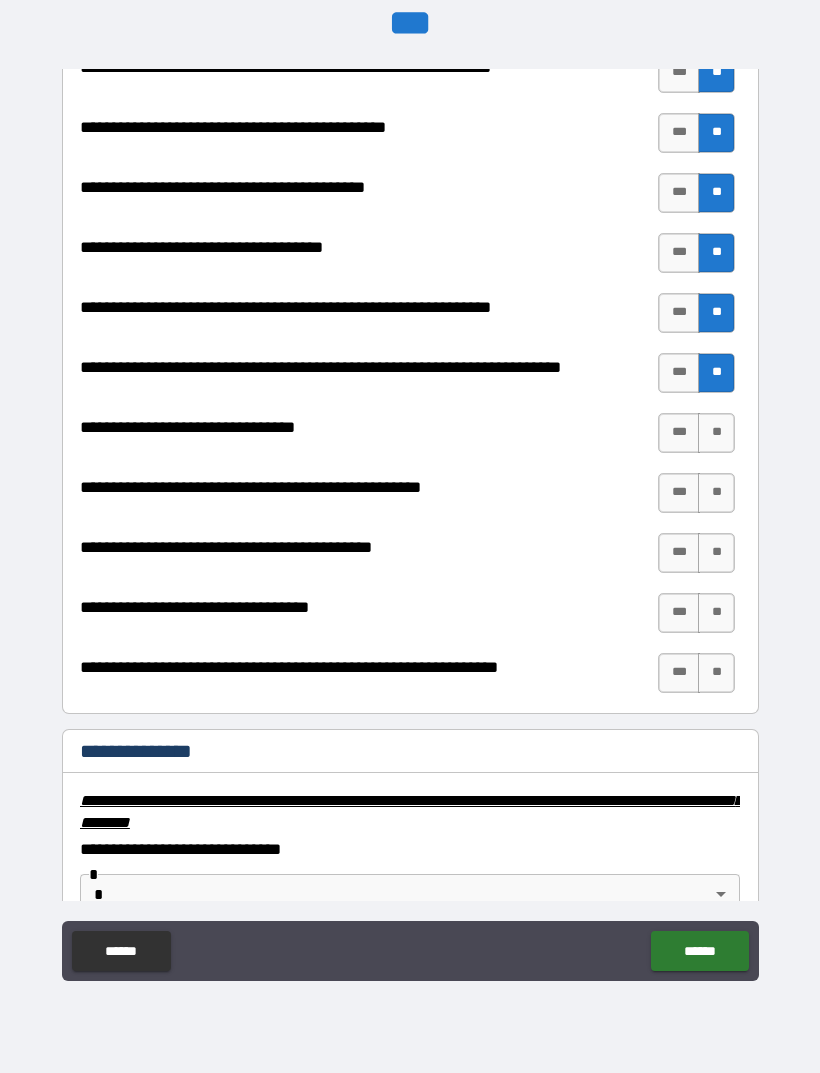 click on "**" at bounding box center (716, 433) 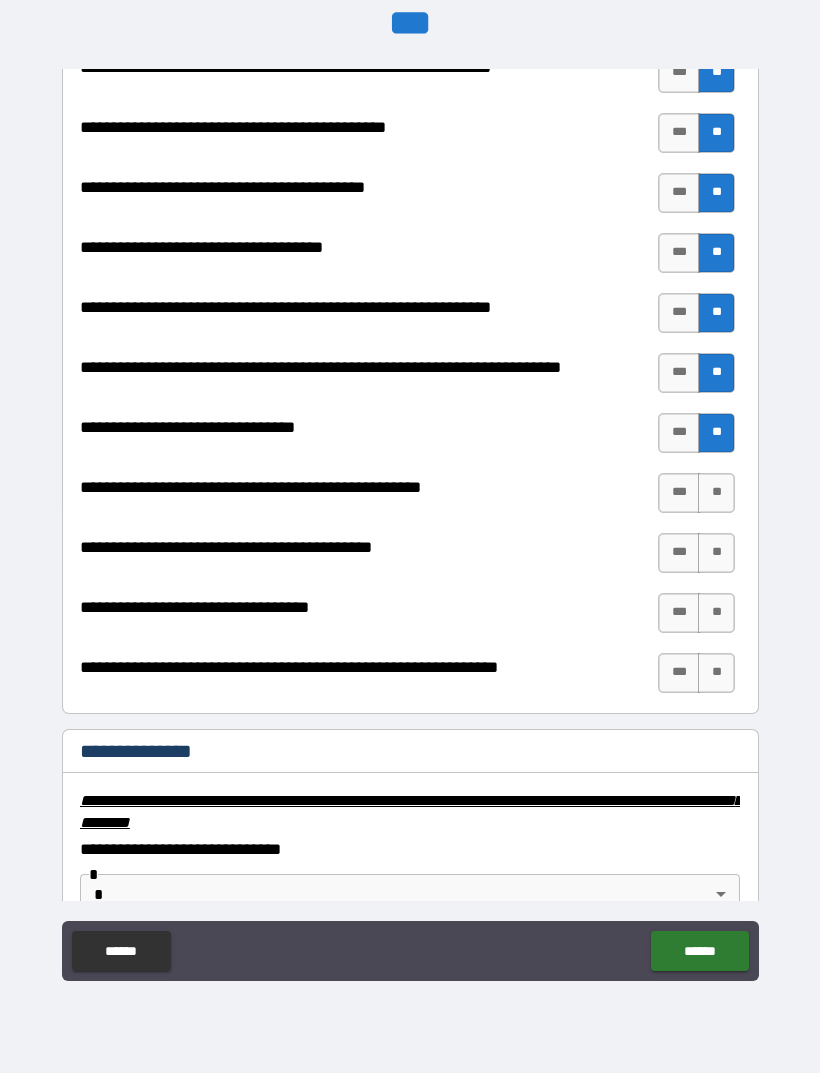 click on "**" at bounding box center [716, 493] 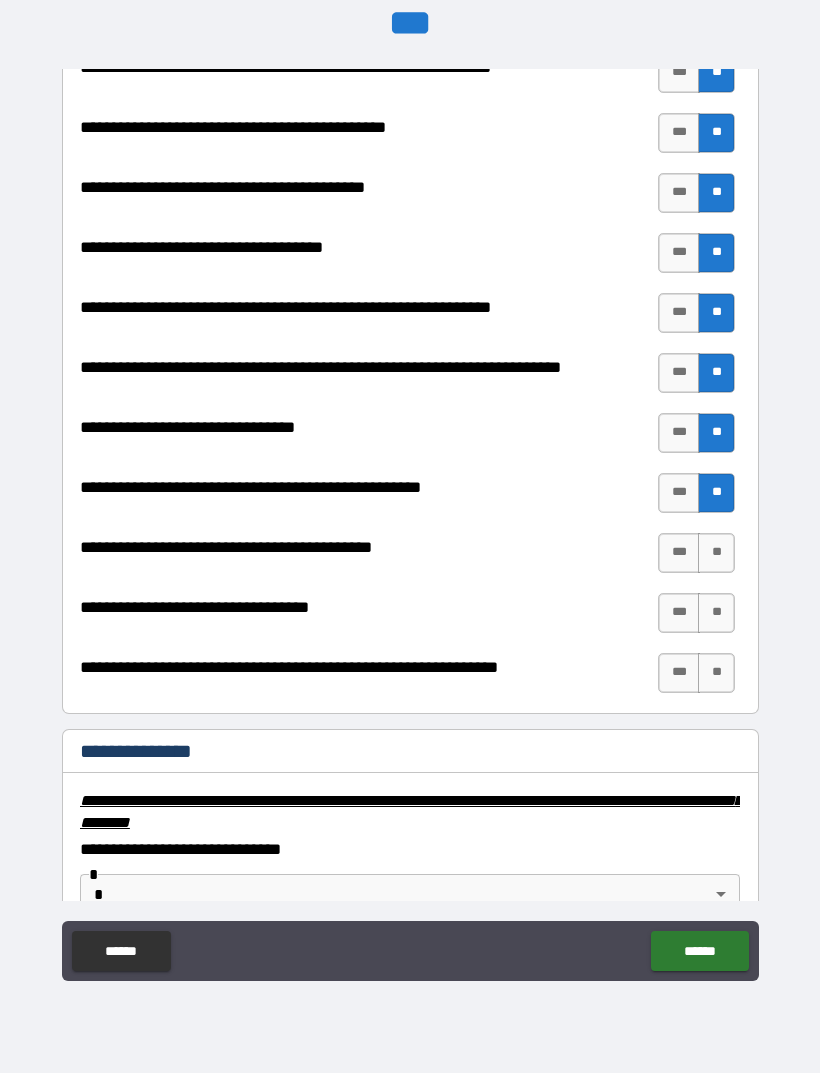 click on "**" at bounding box center [716, 553] 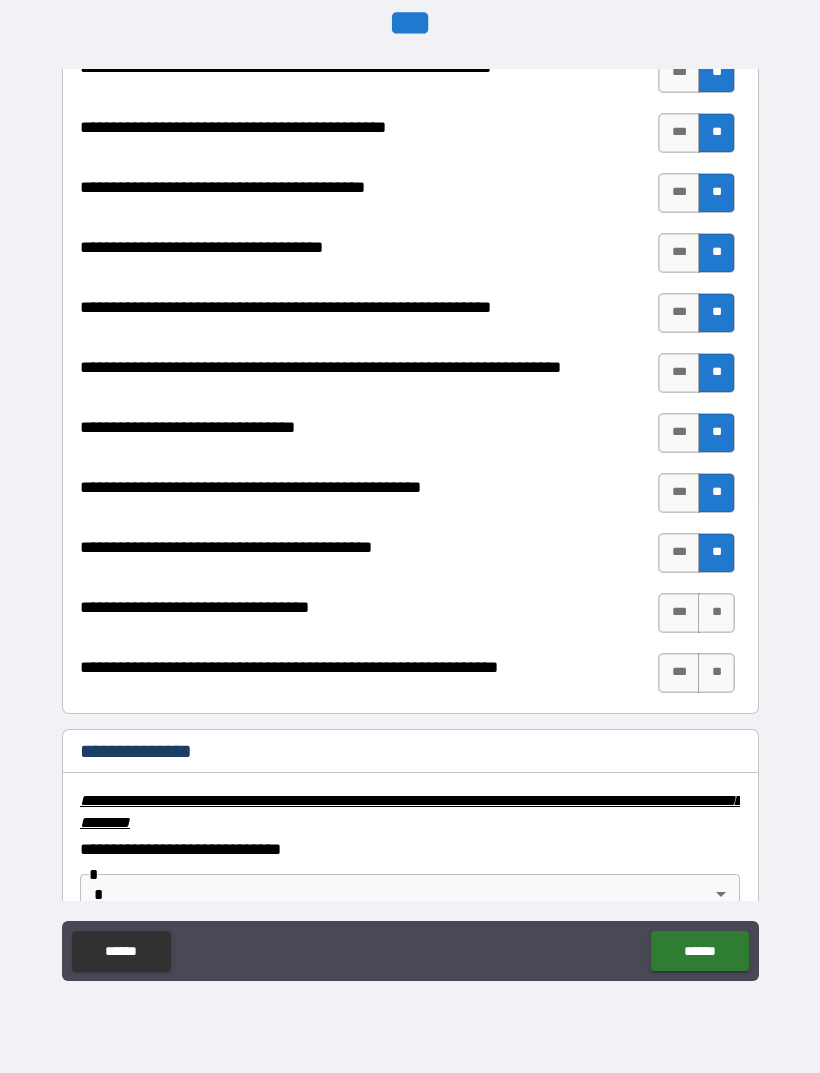 click on "**" at bounding box center (716, 613) 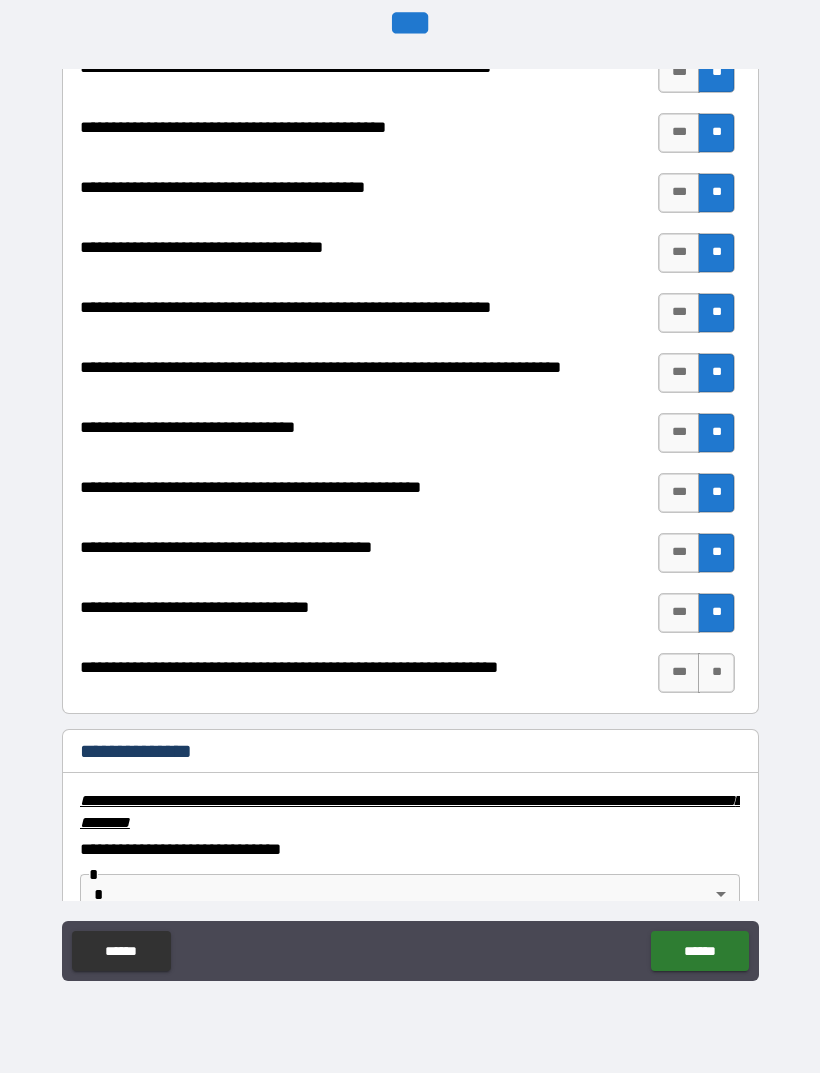 click on "**" at bounding box center (716, 673) 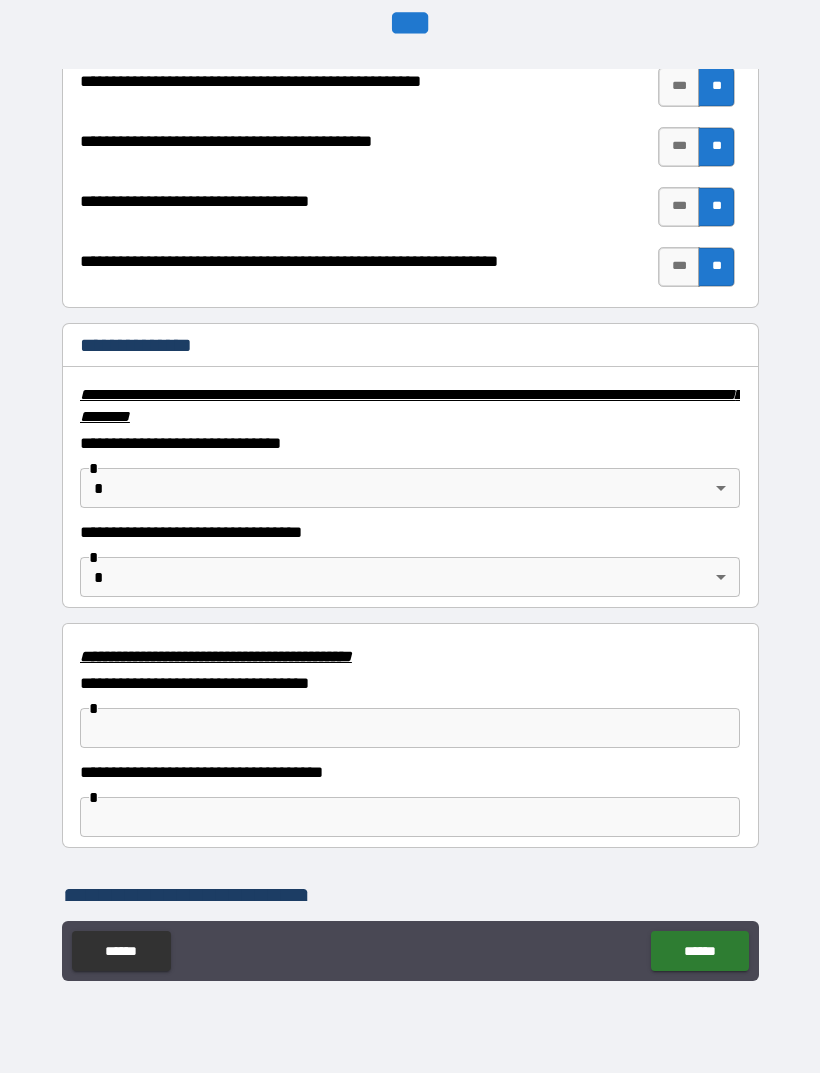 scroll, scrollTop: 3075, scrollLeft: 0, axis: vertical 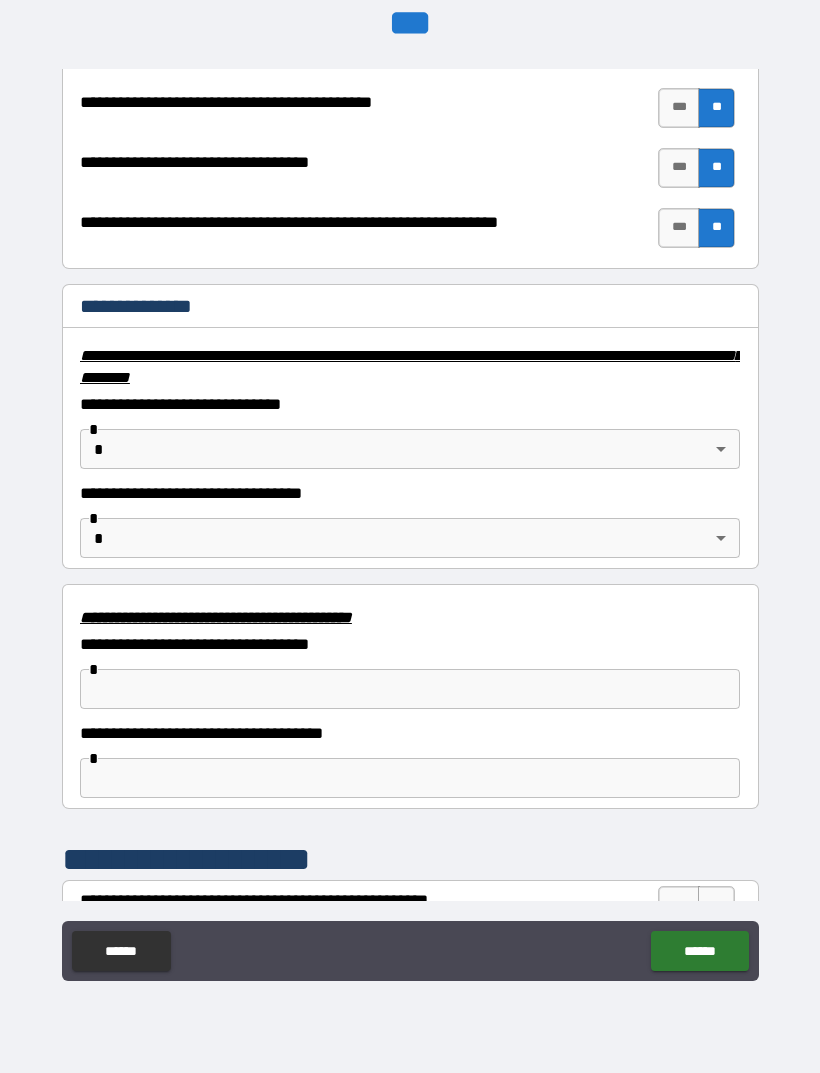 click on "**********" at bounding box center (410, 504) 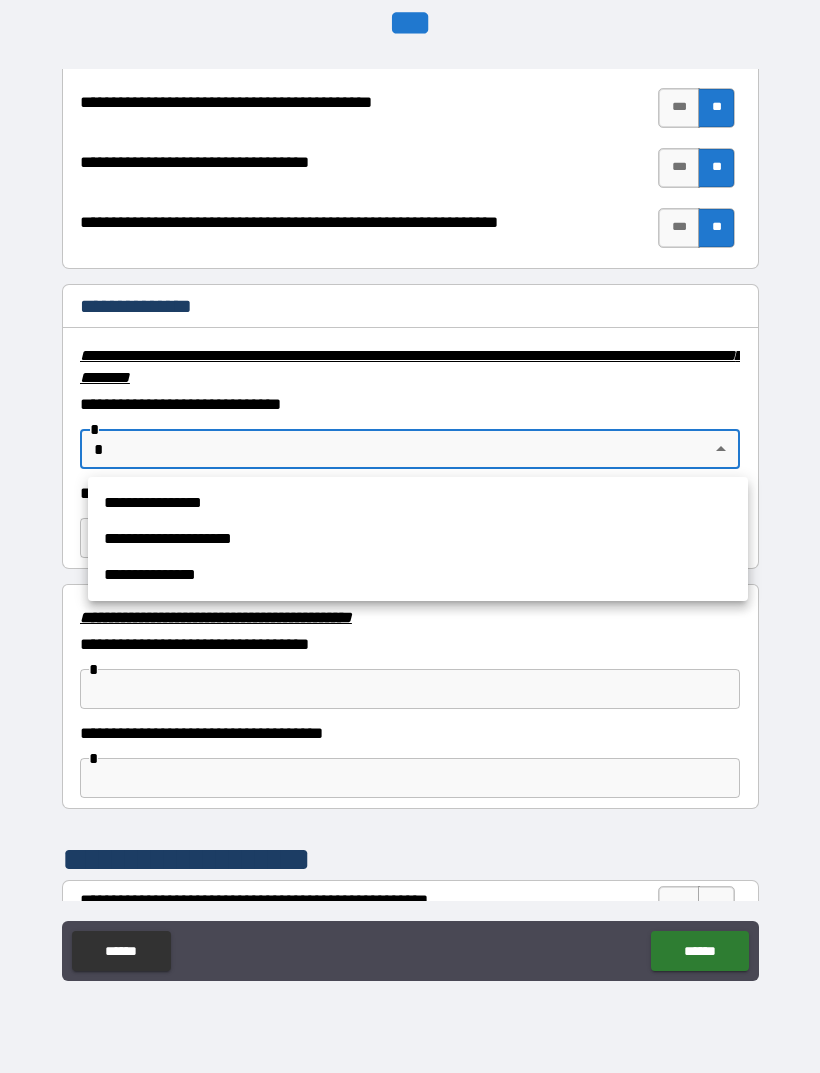 click on "**********" at bounding box center [418, 575] 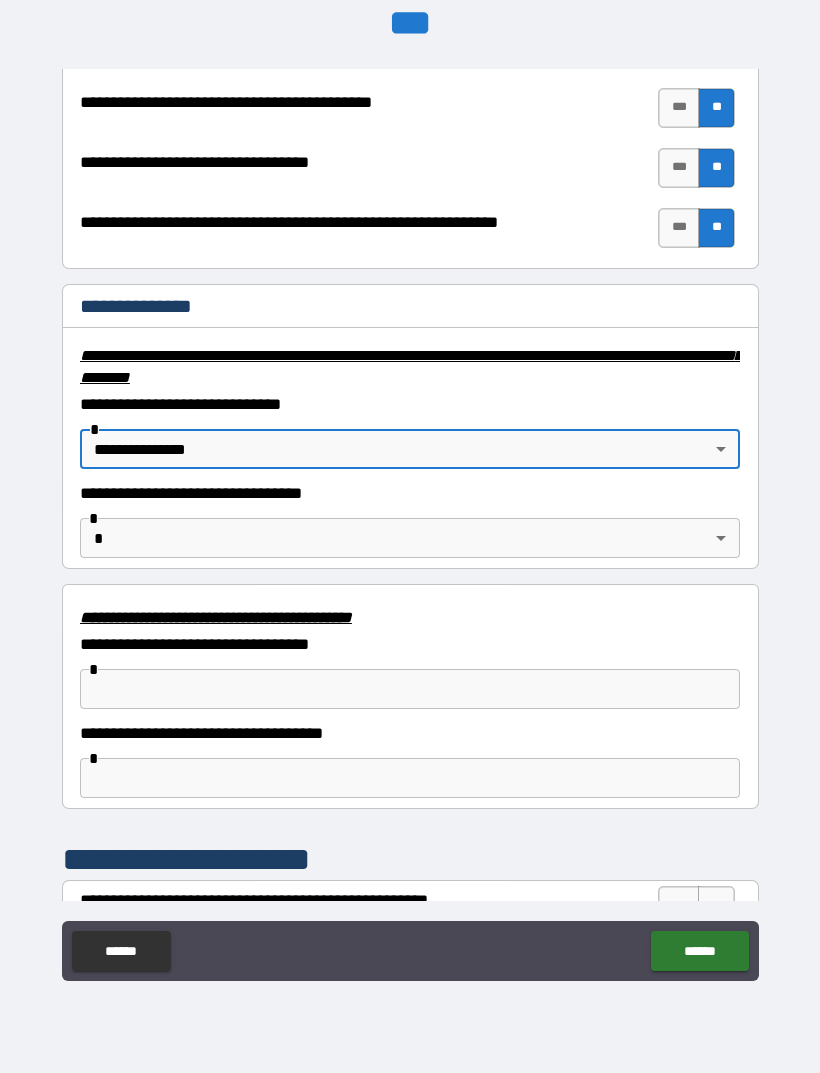 click on "**********" at bounding box center (410, 504) 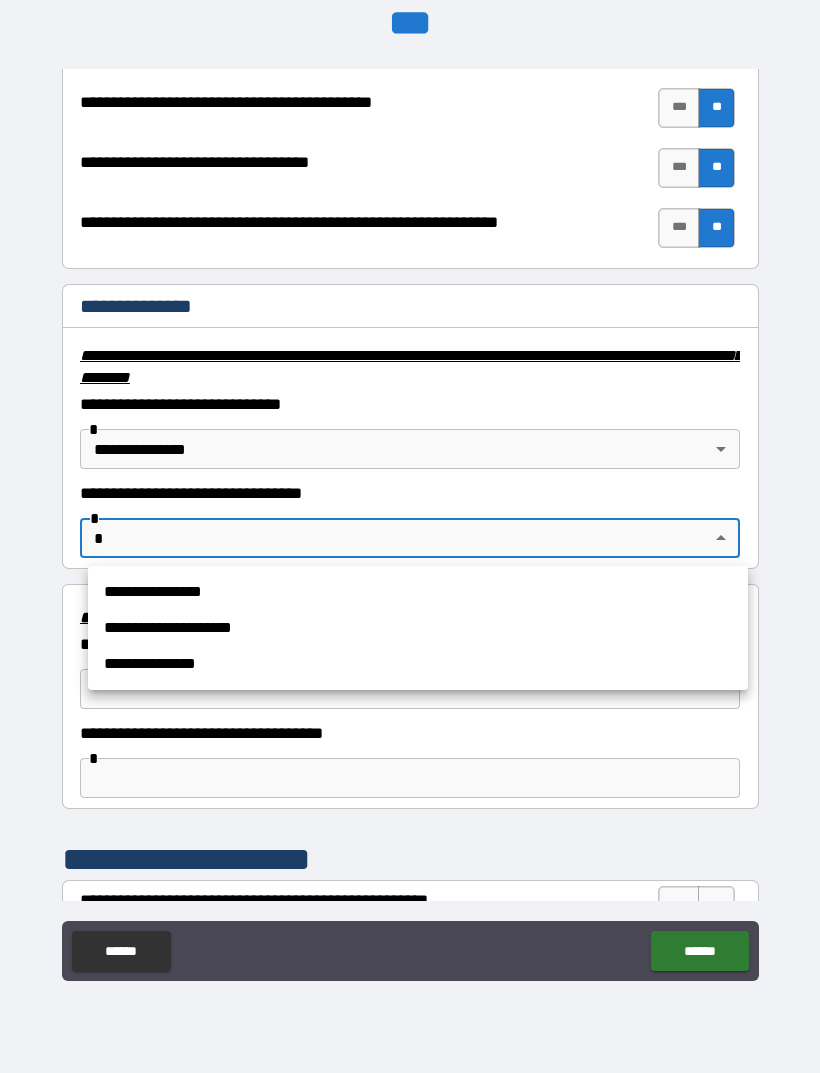 click on "**********" at bounding box center (418, 664) 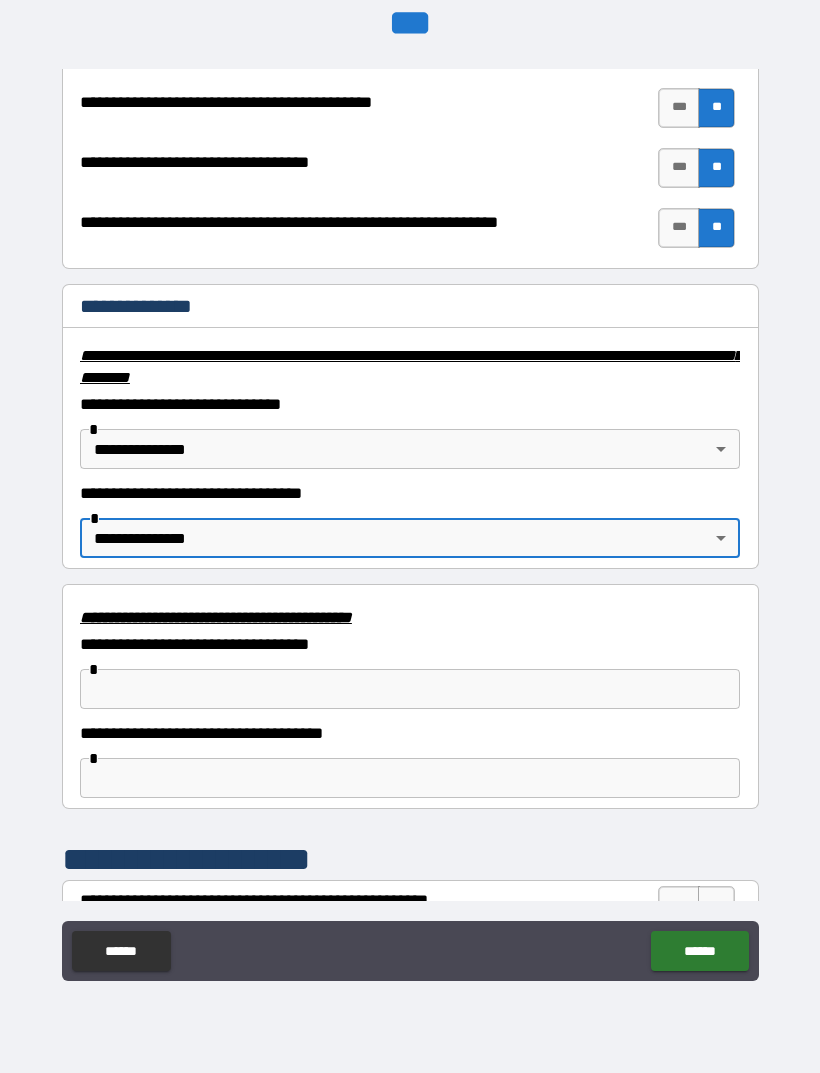 type on "**********" 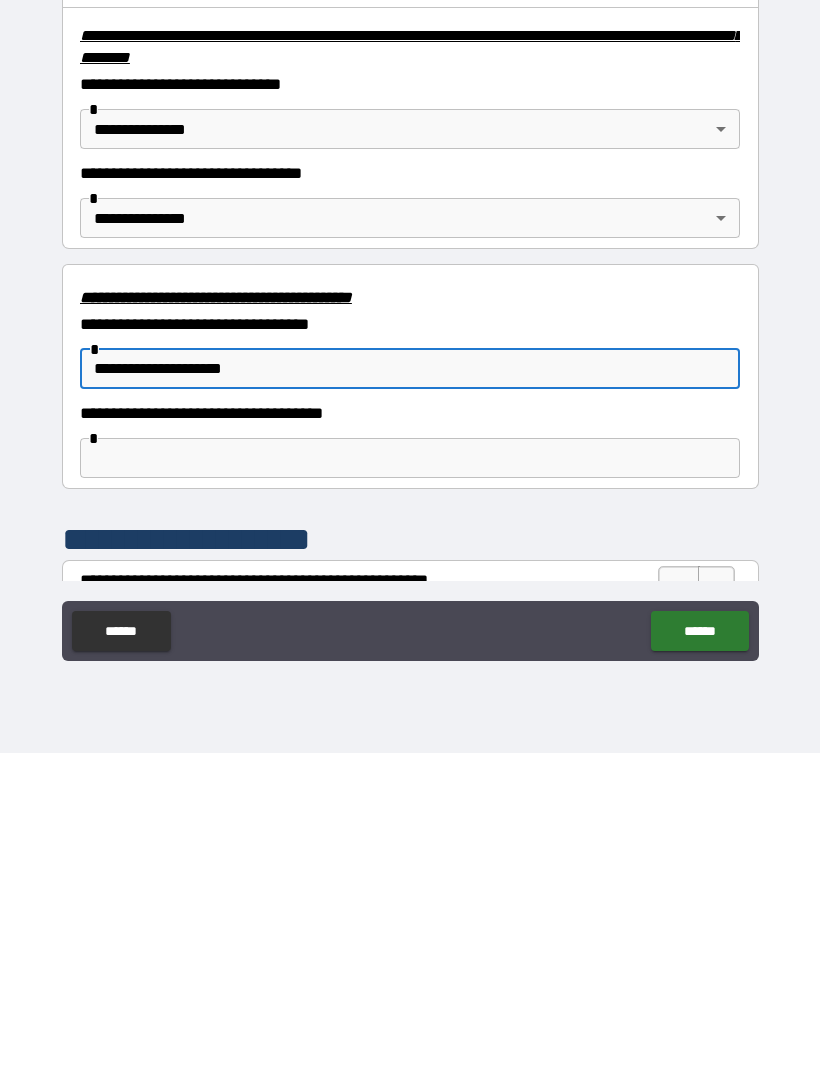 type on "**********" 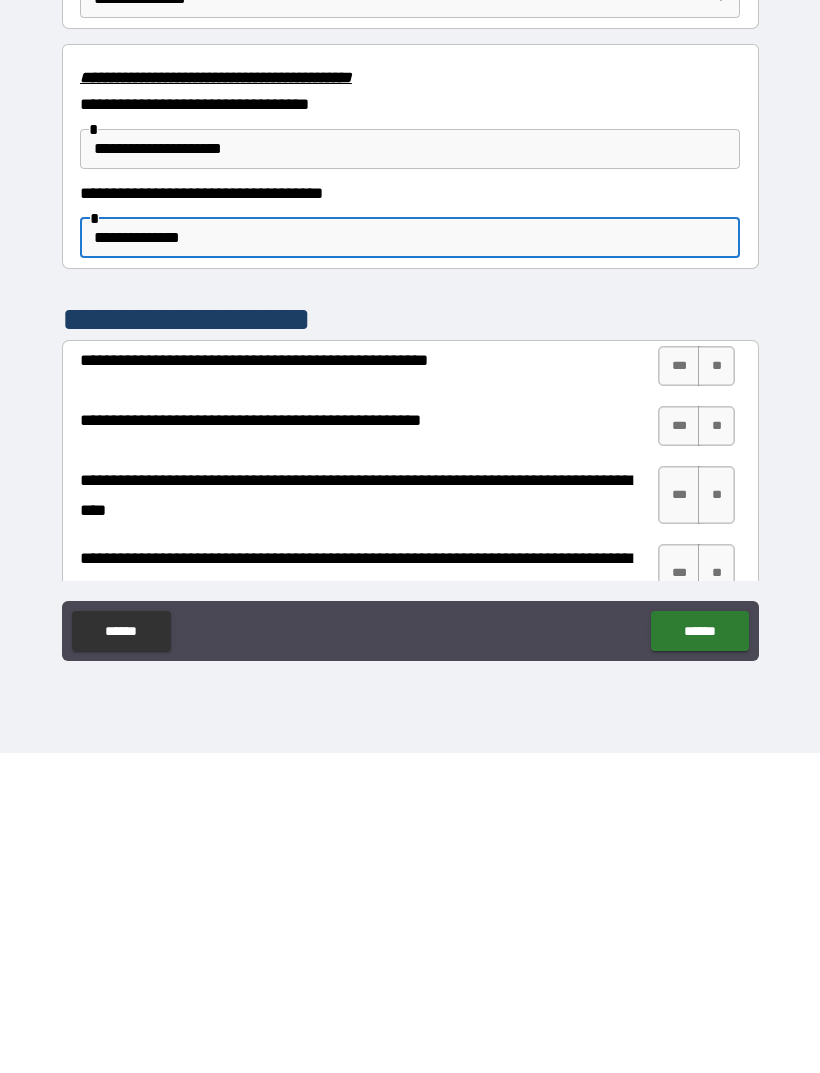 scroll, scrollTop: 3309, scrollLeft: 0, axis: vertical 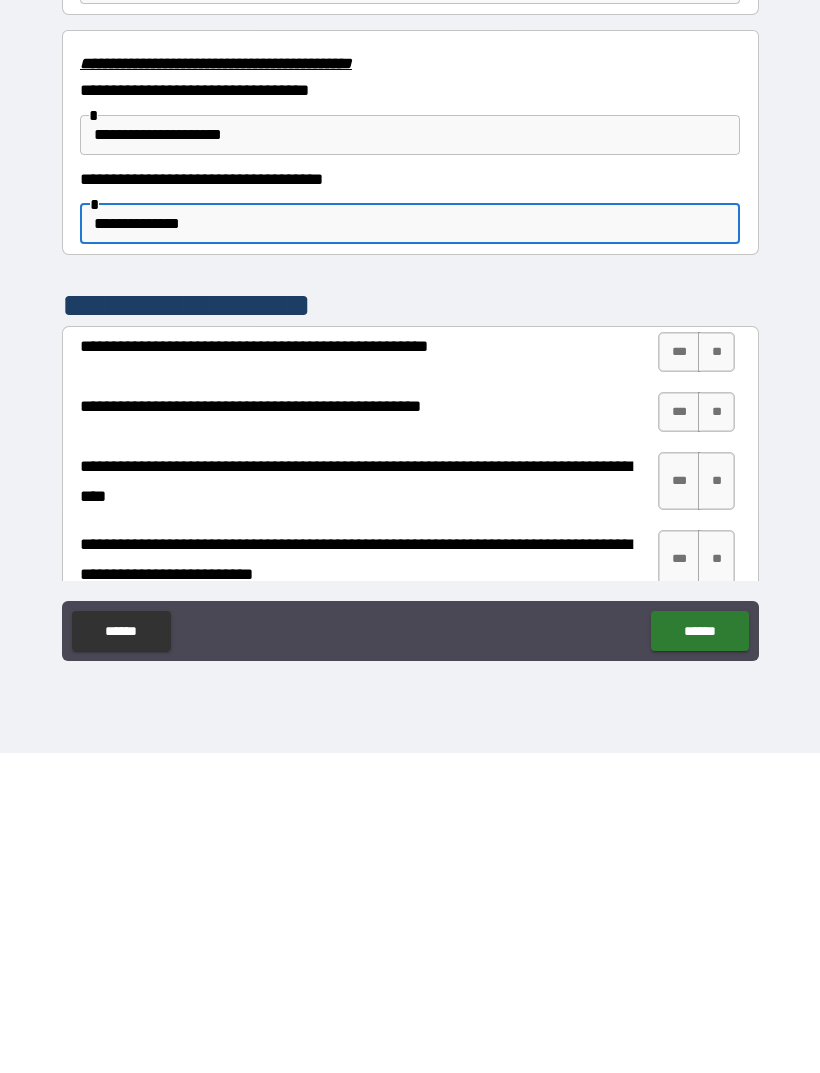 type on "**********" 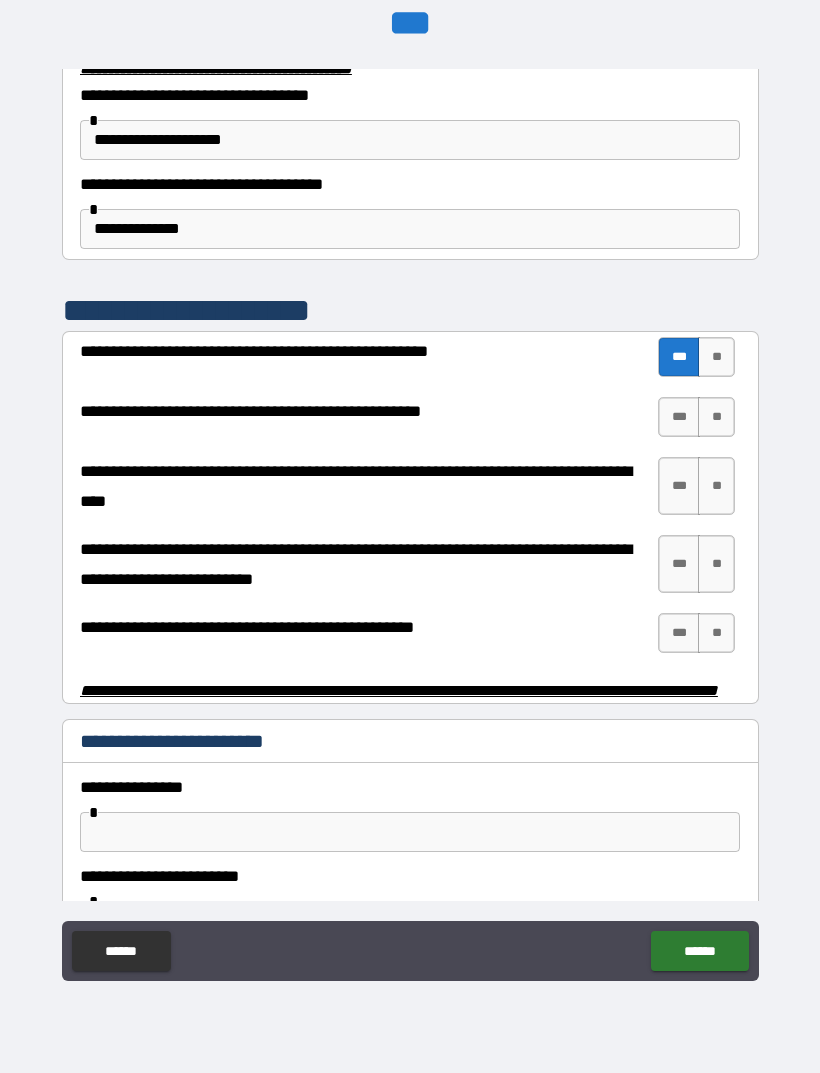 scroll, scrollTop: 3633, scrollLeft: 0, axis: vertical 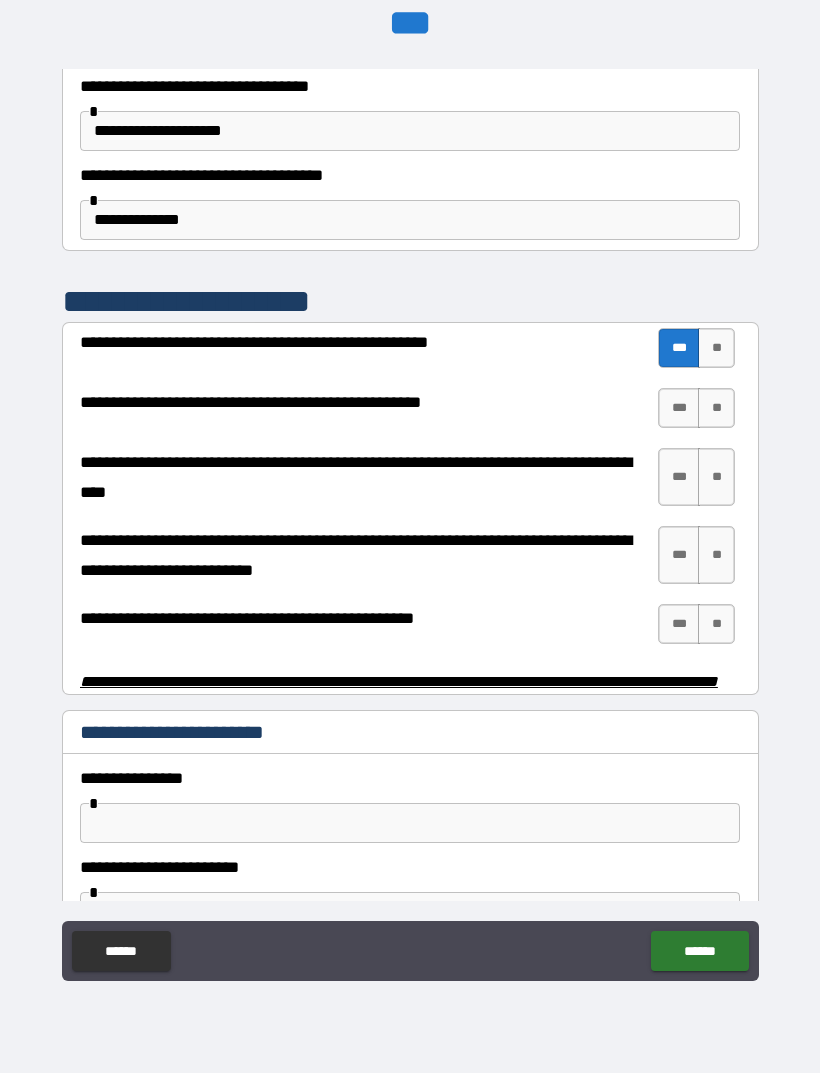 click on "**" at bounding box center [716, 408] 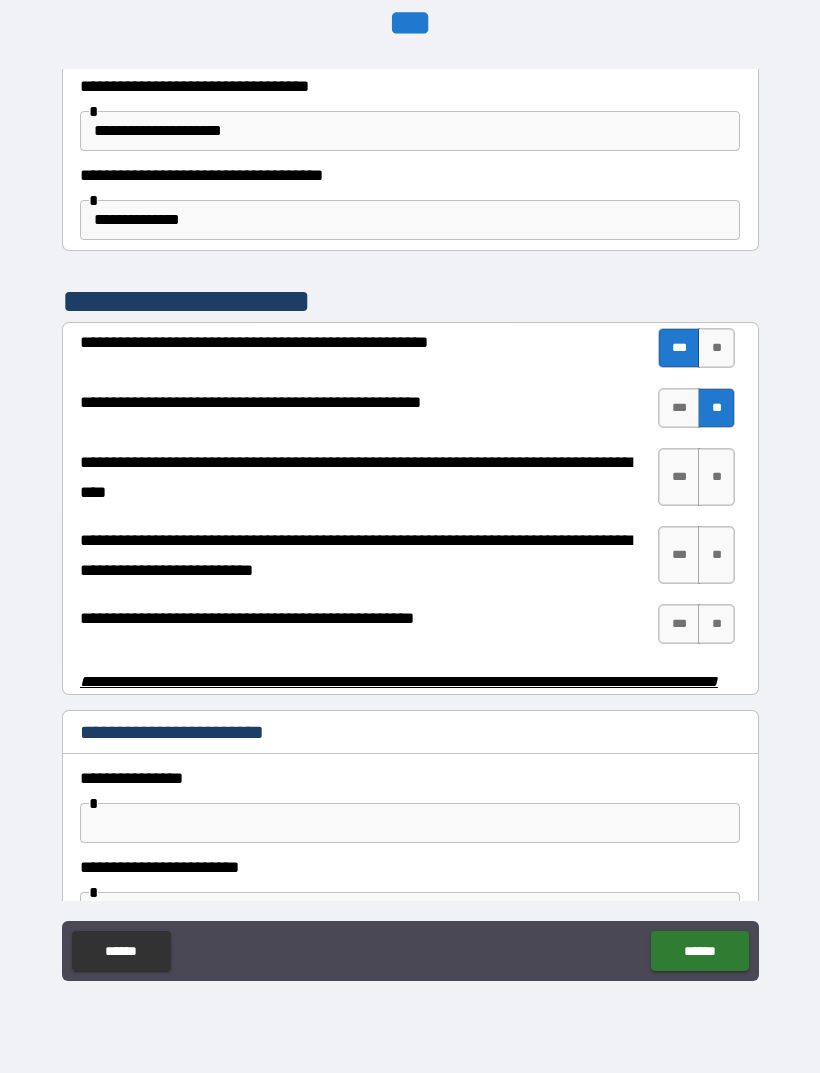 click on "**" at bounding box center (716, 477) 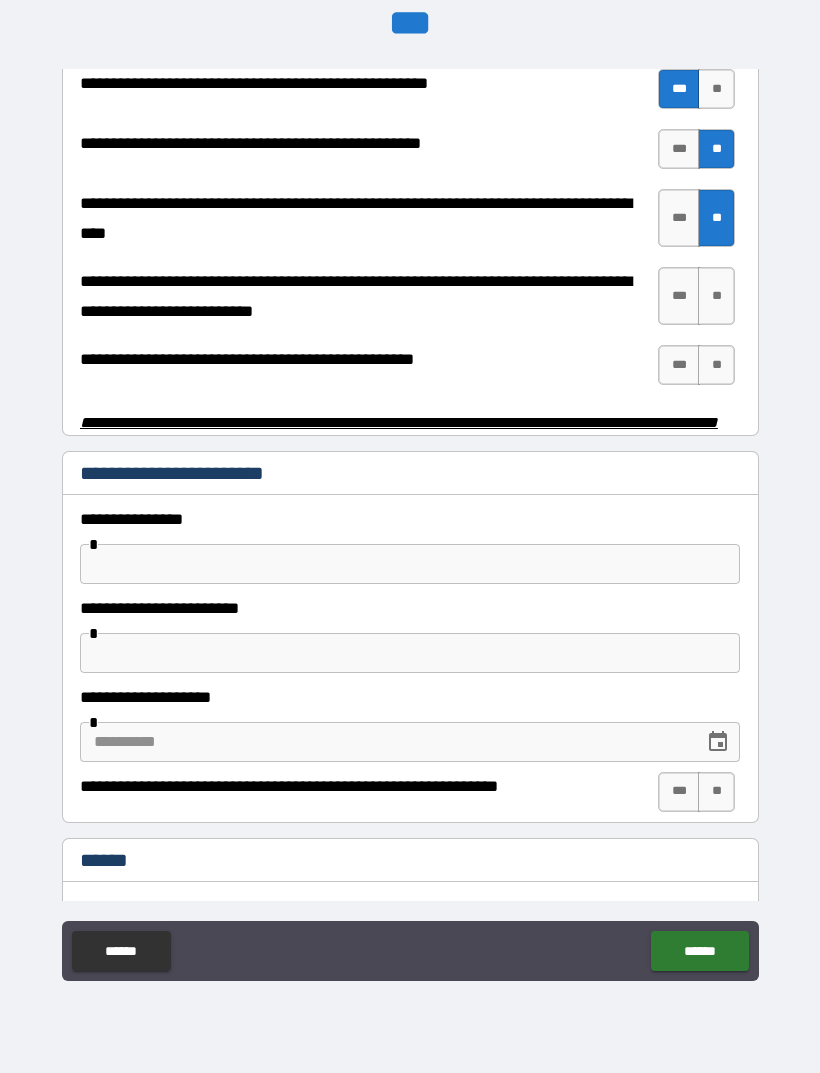 scroll, scrollTop: 3914, scrollLeft: 0, axis: vertical 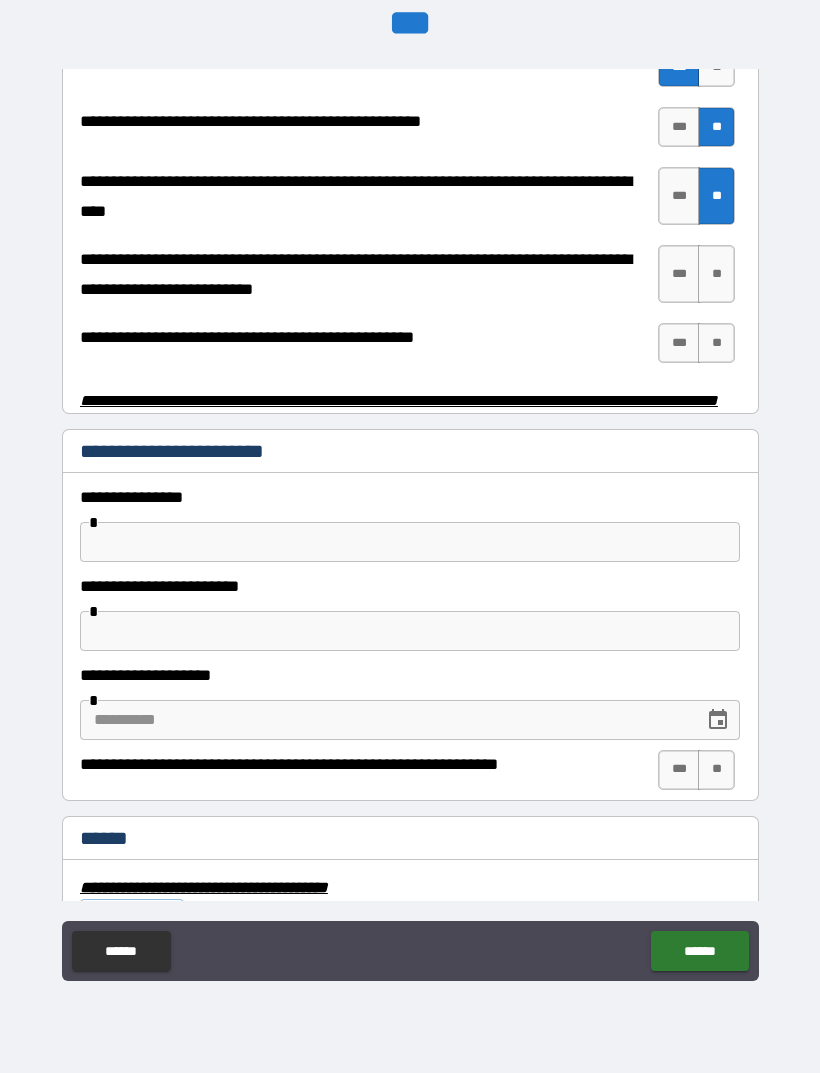 click on "**" at bounding box center (716, 274) 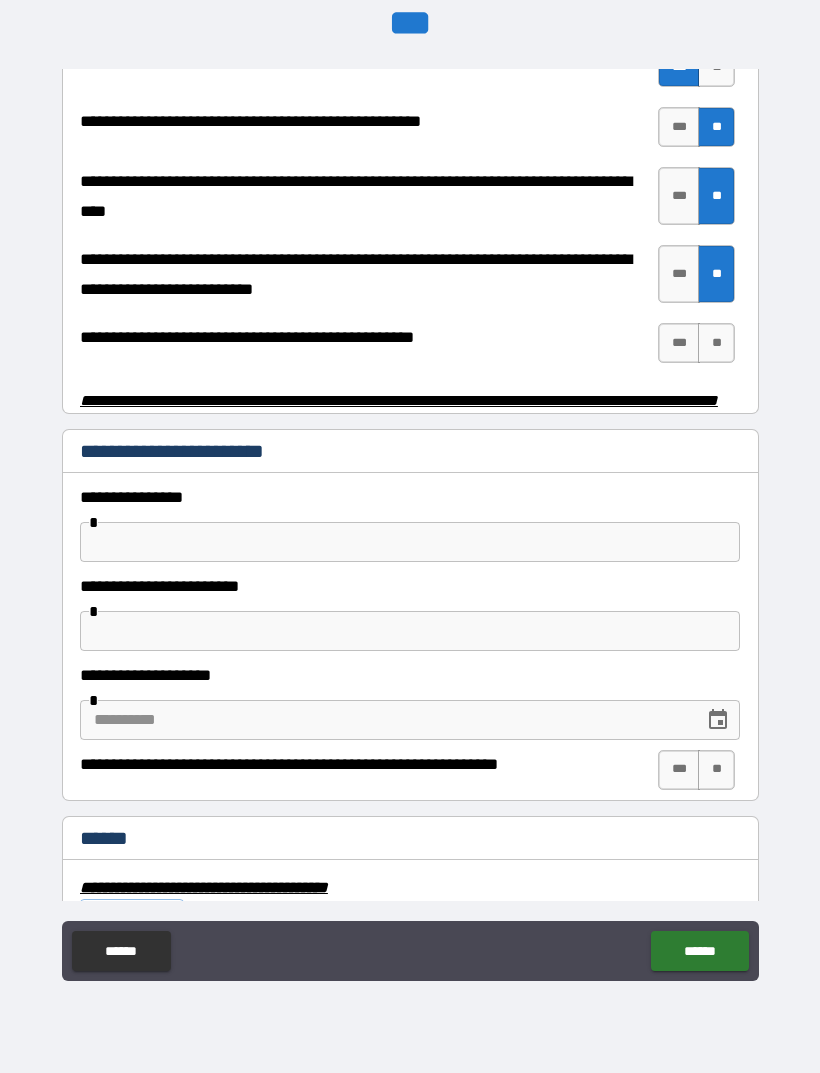 click on "**" at bounding box center [716, 343] 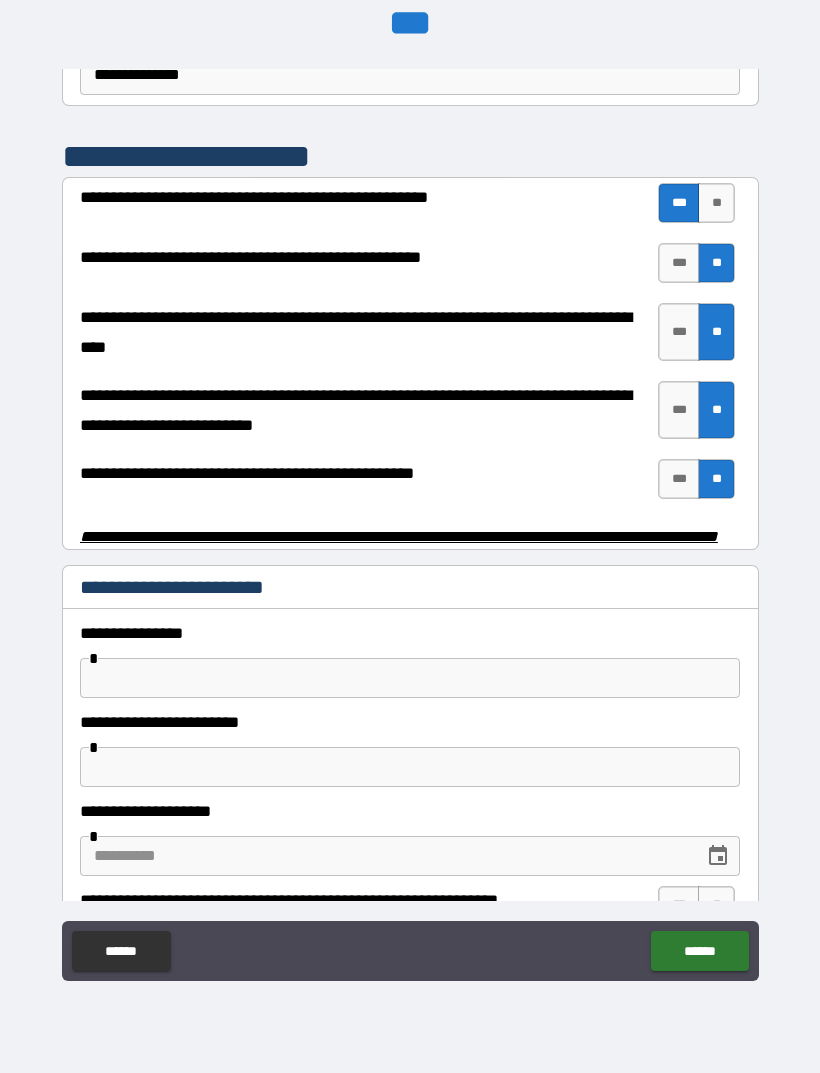 scroll, scrollTop: 3772, scrollLeft: 0, axis: vertical 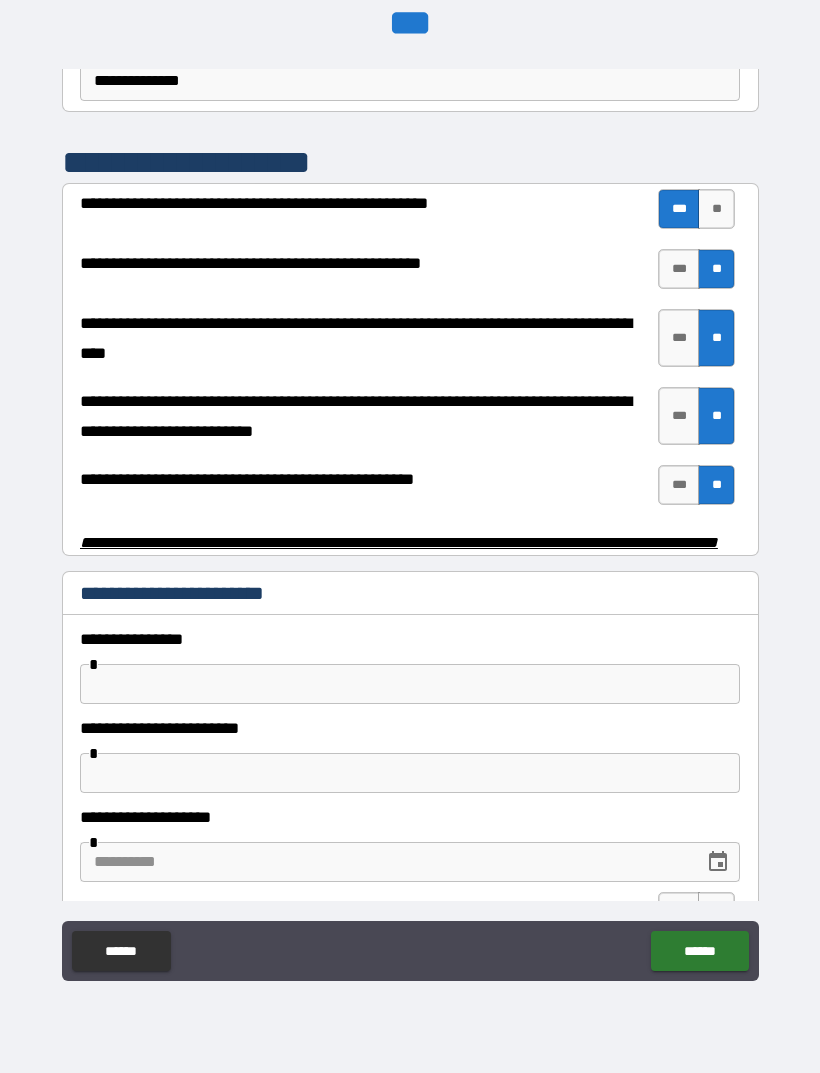 click on "***" at bounding box center (679, 485) 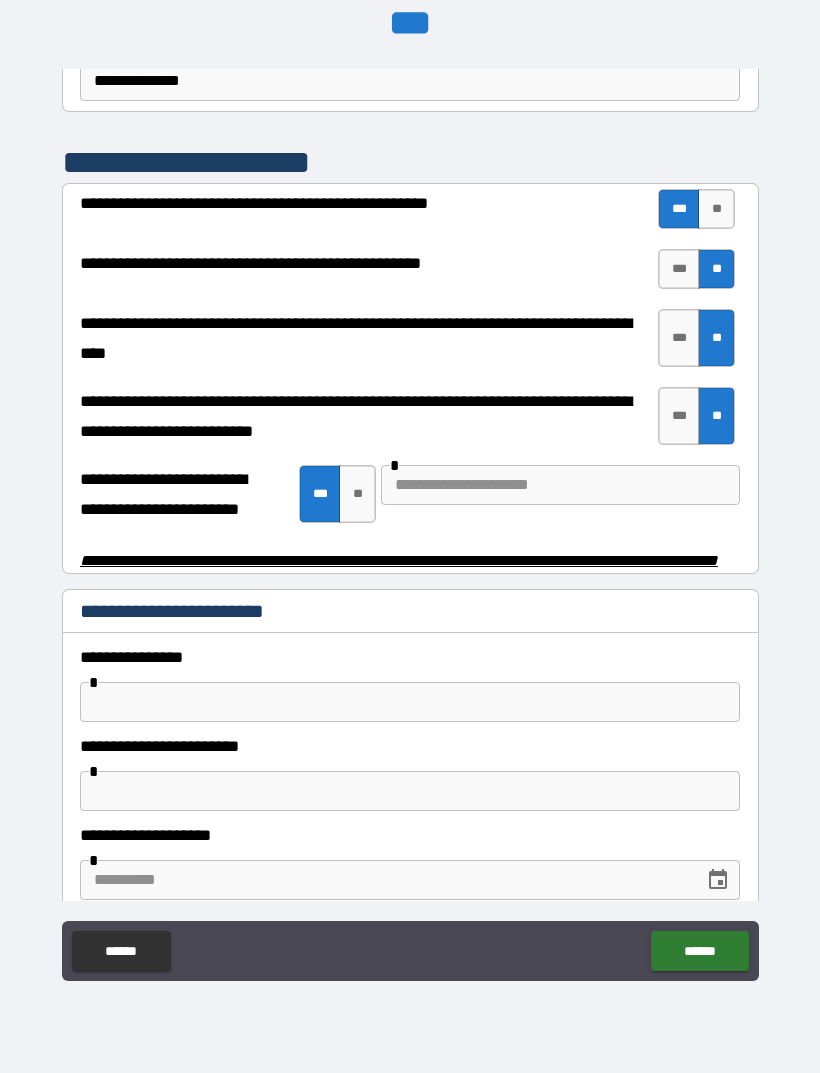 click at bounding box center [560, 485] 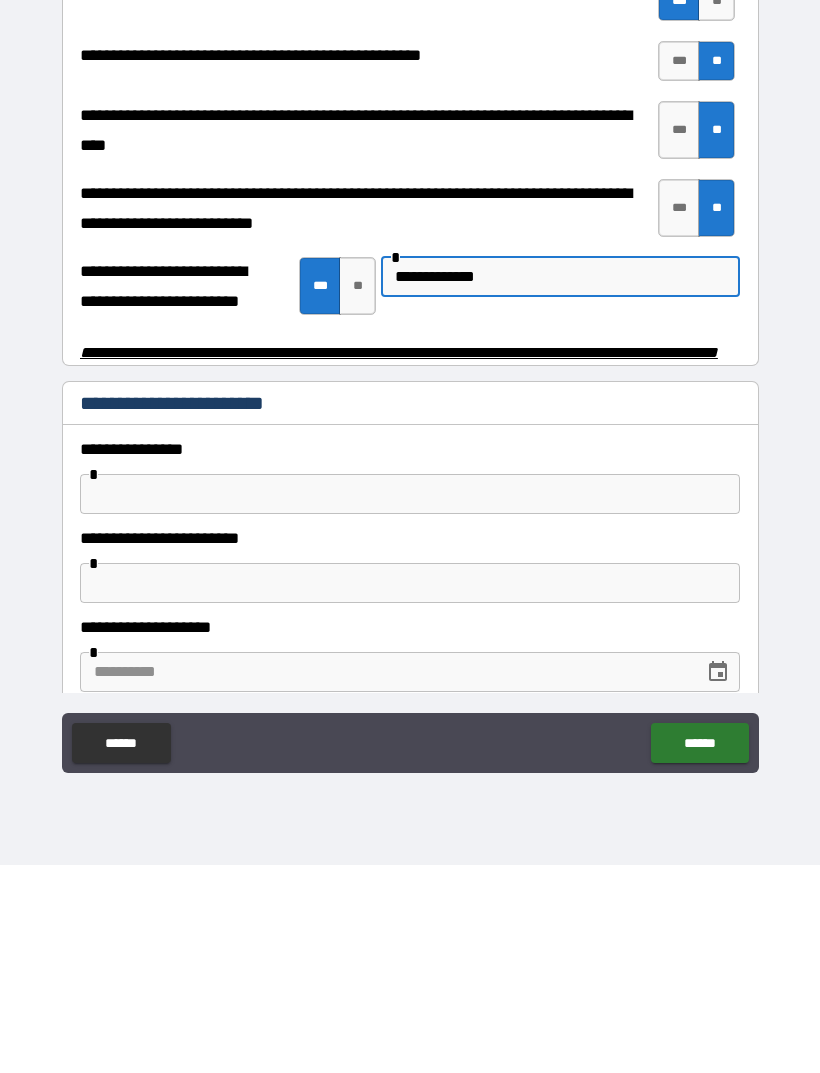 type on "**********" 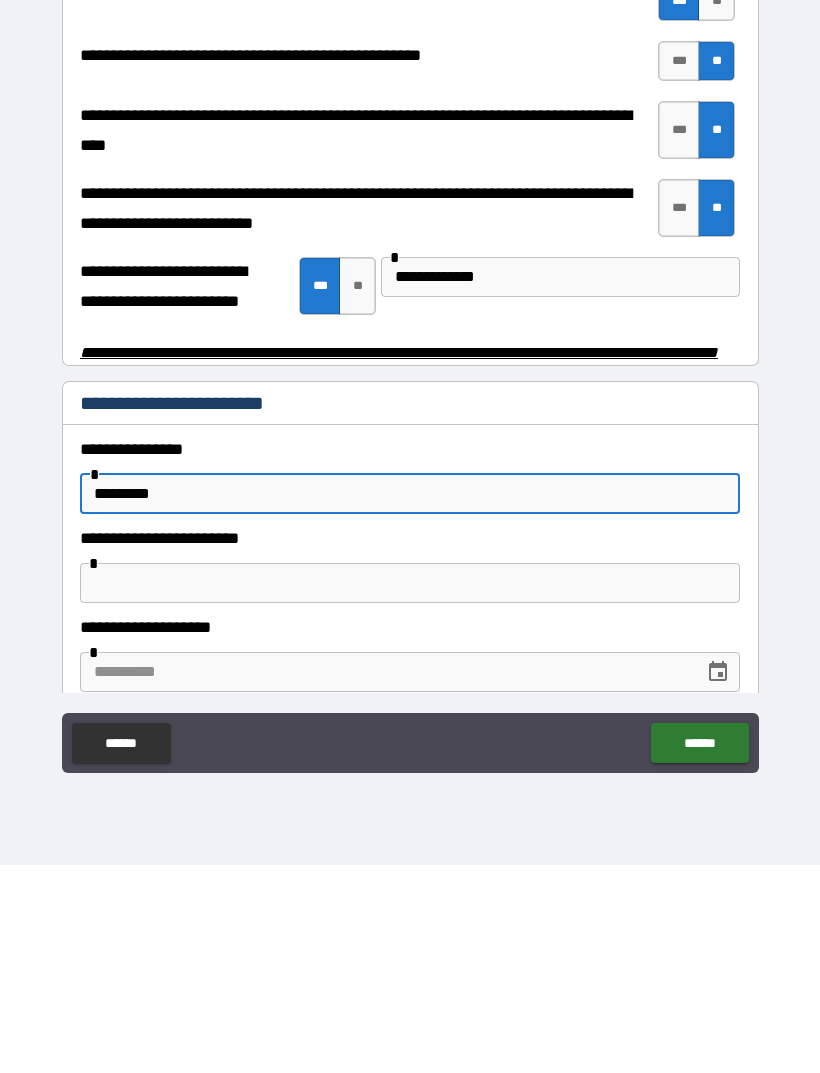 type on "*********" 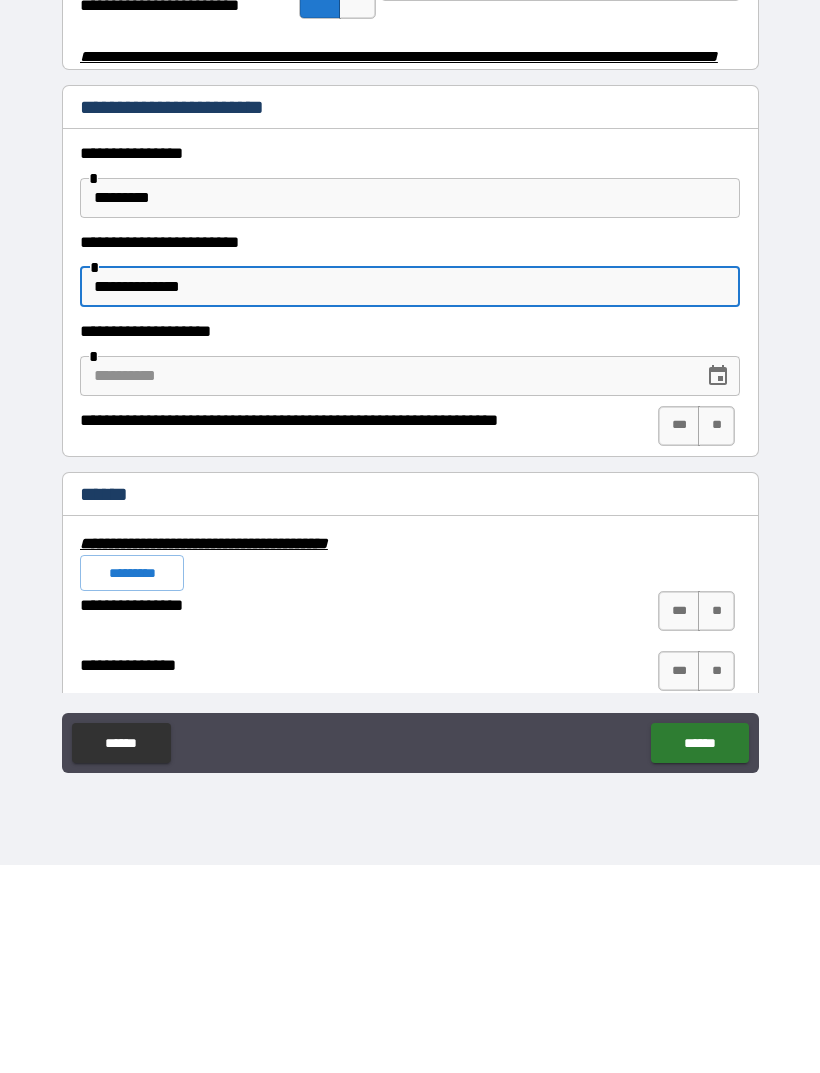 scroll, scrollTop: 4070, scrollLeft: 0, axis: vertical 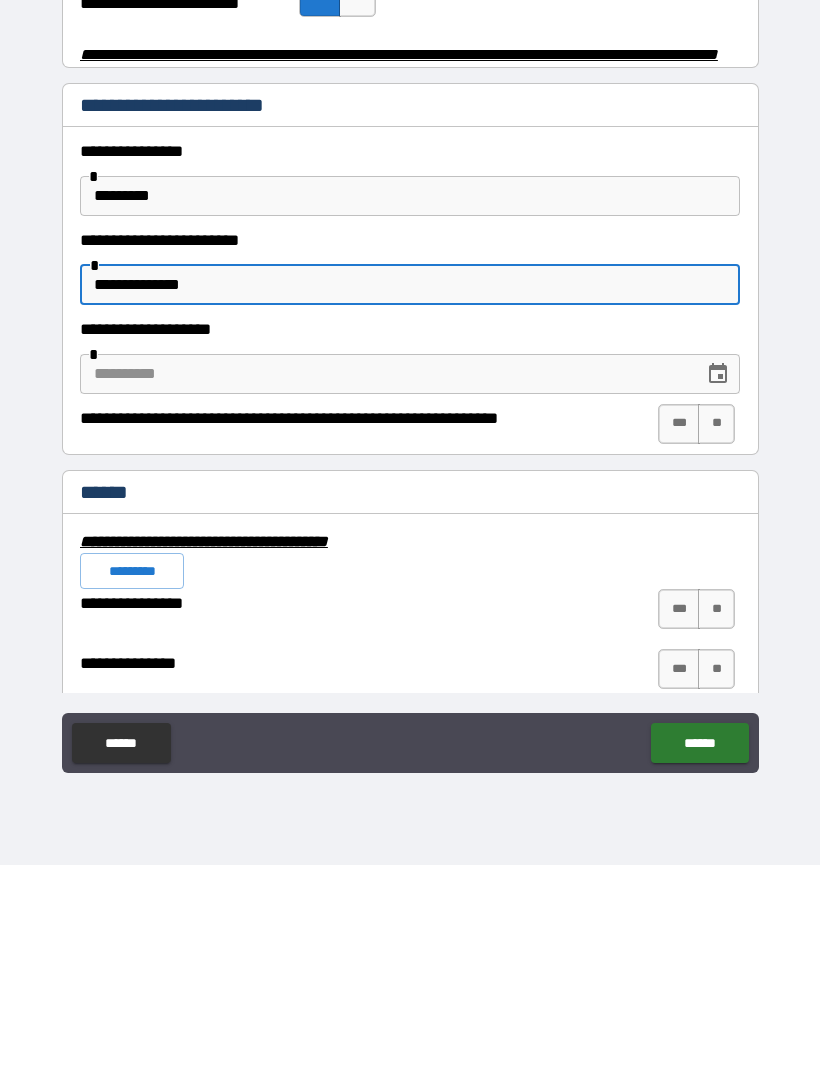 type on "**********" 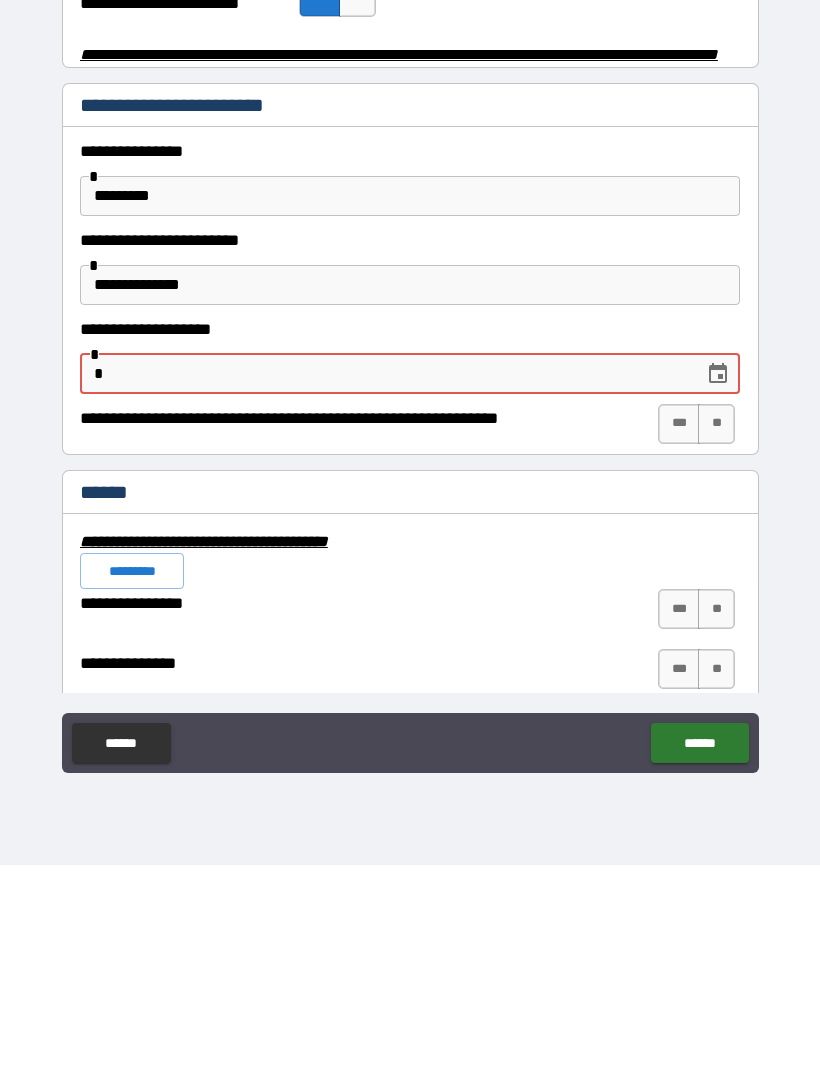type on "*" 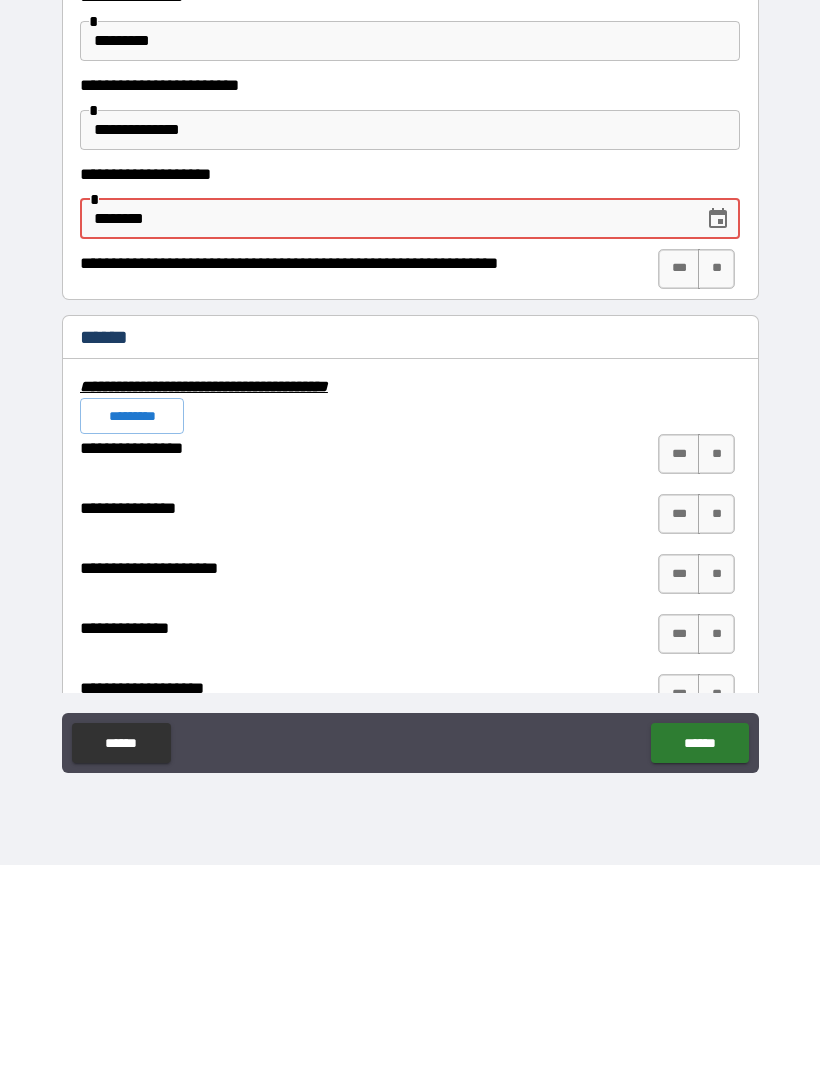 scroll, scrollTop: 4226, scrollLeft: 0, axis: vertical 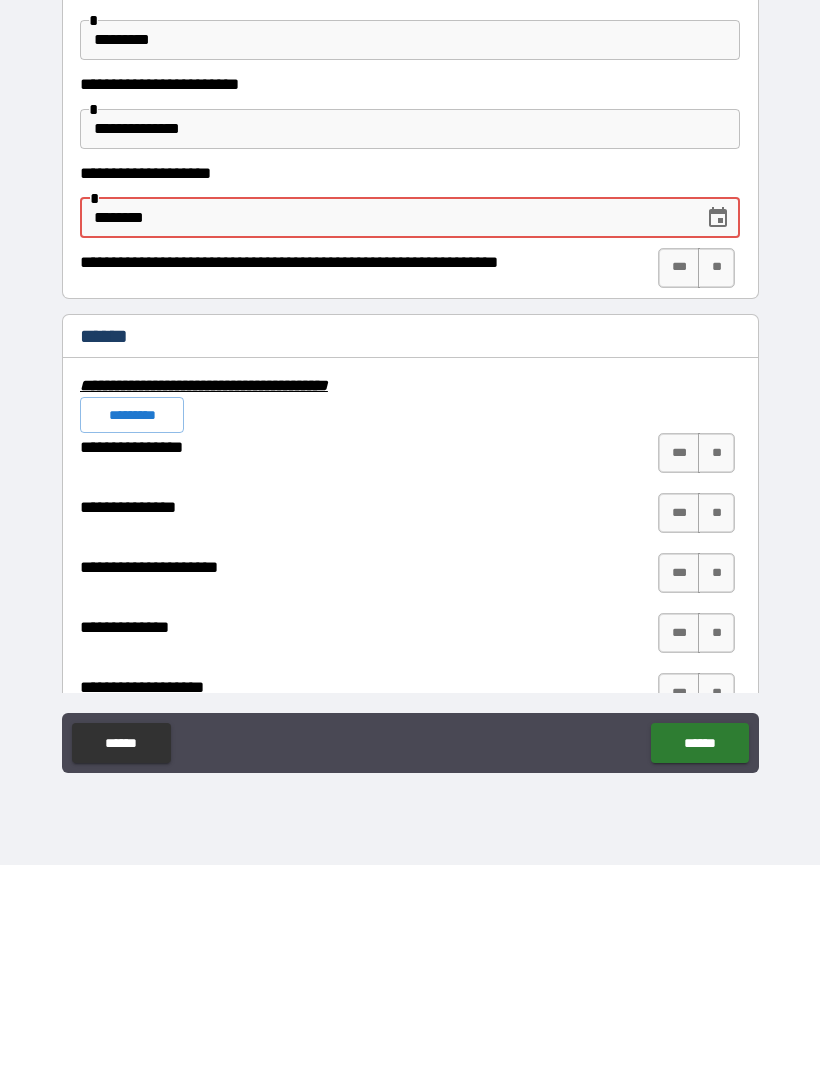 type on "********" 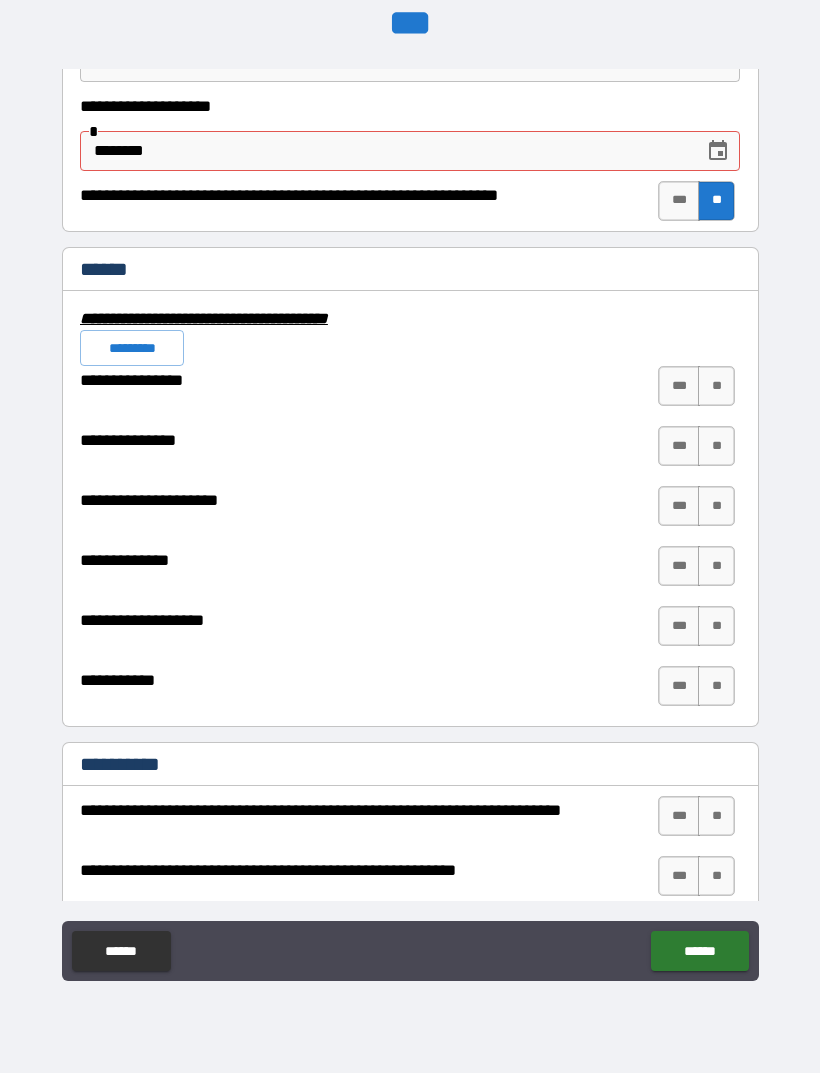scroll, scrollTop: 4505, scrollLeft: 0, axis: vertical 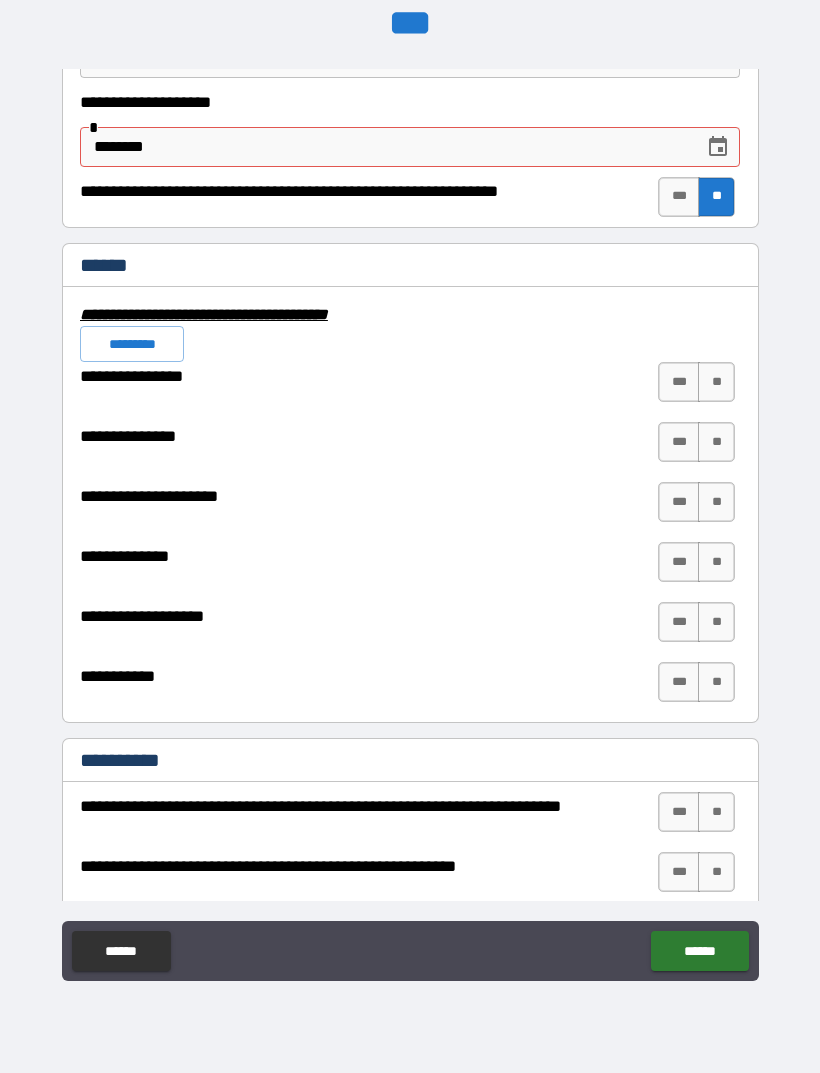 click on "***" at bounding box center [679, 197] 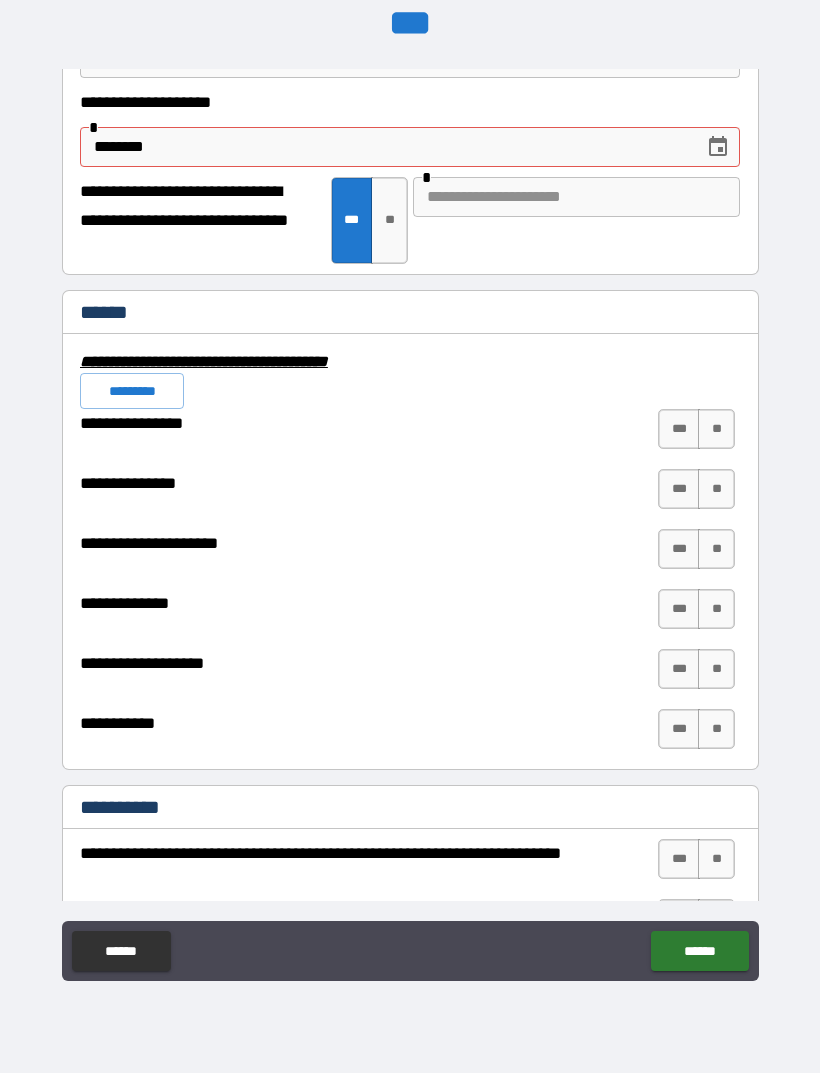 click on "**" at bounding box center (389, 220) 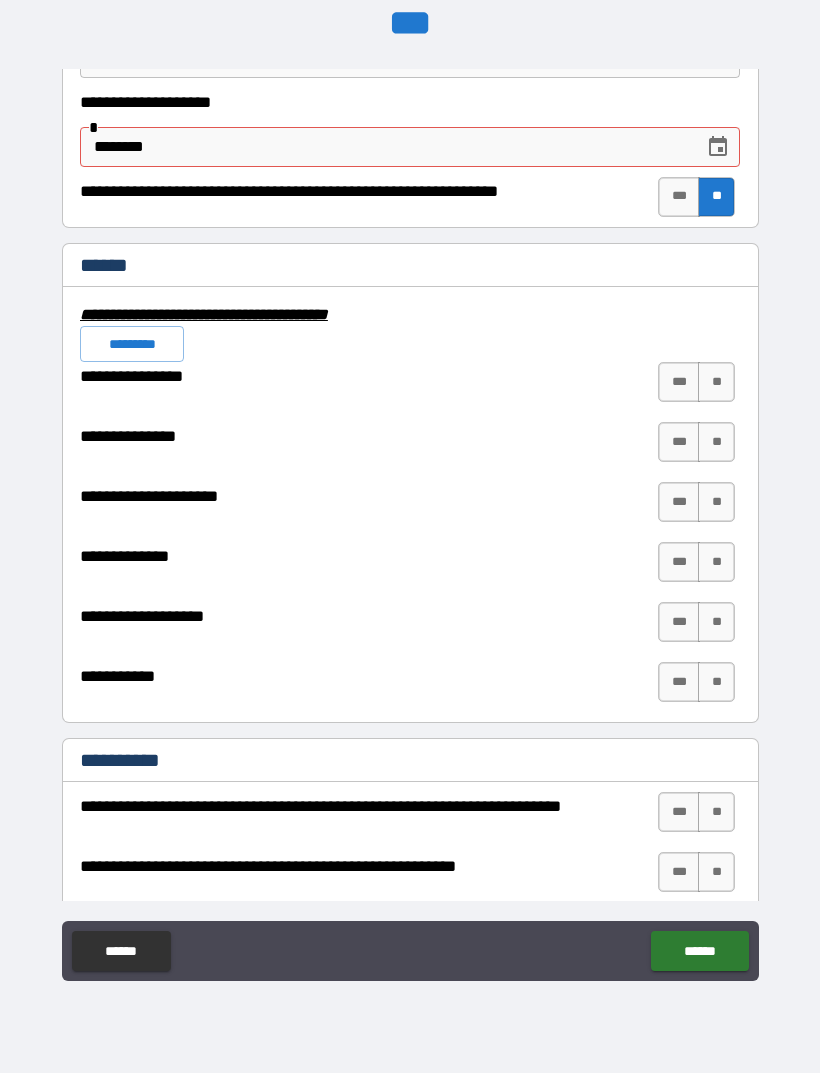 click on "**" at bounding box center [716, 382] 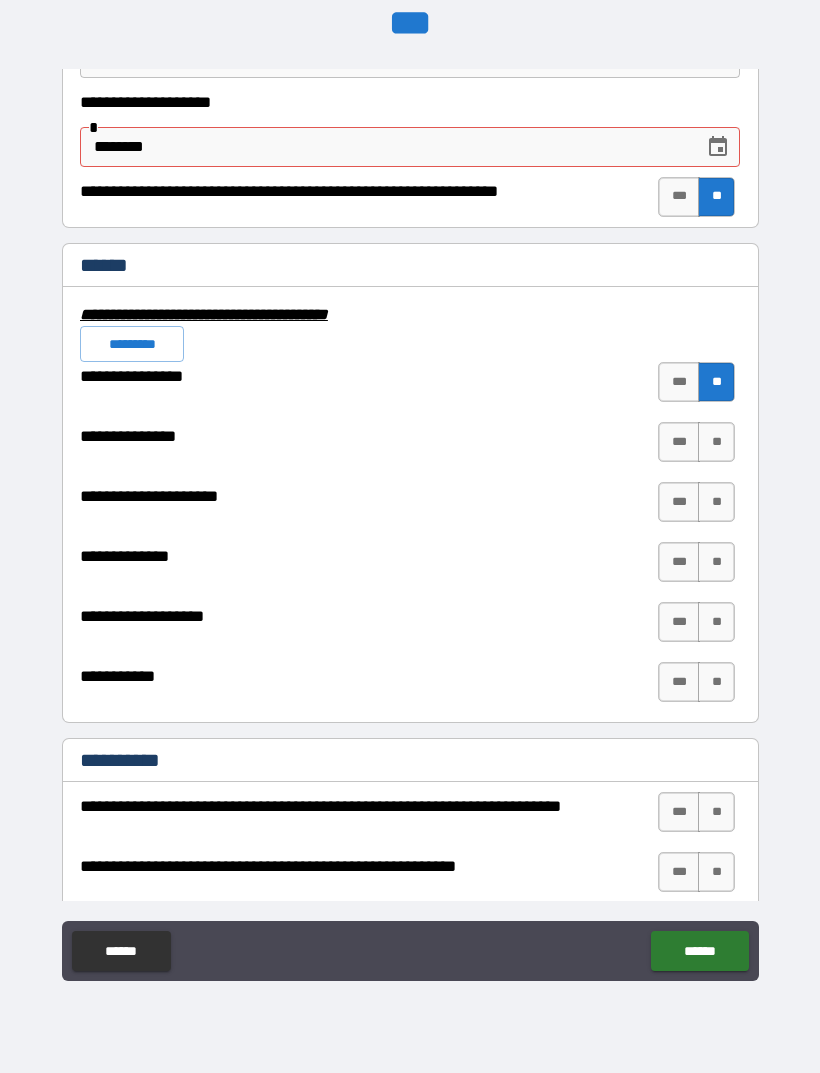 click on "**" at bounding box center (716, 442) 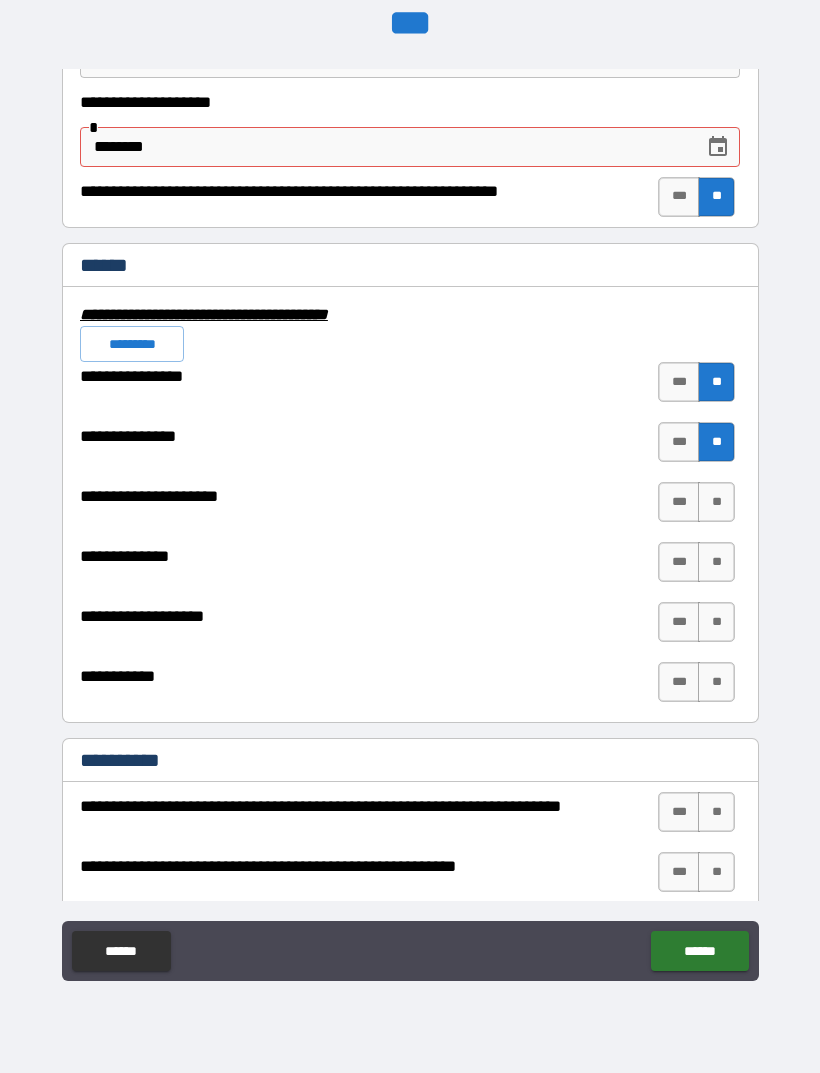 click on "**" at bounding box center (716, 502) 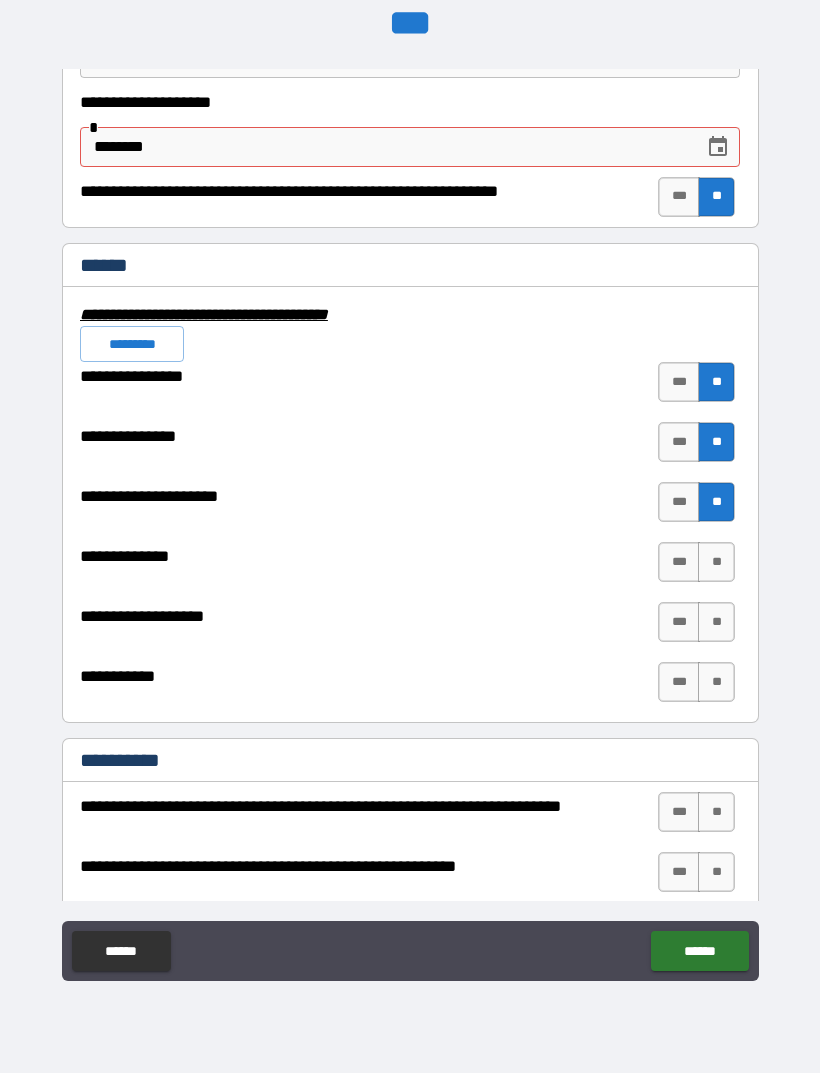 click on "**" at bounding box center (716, 562) 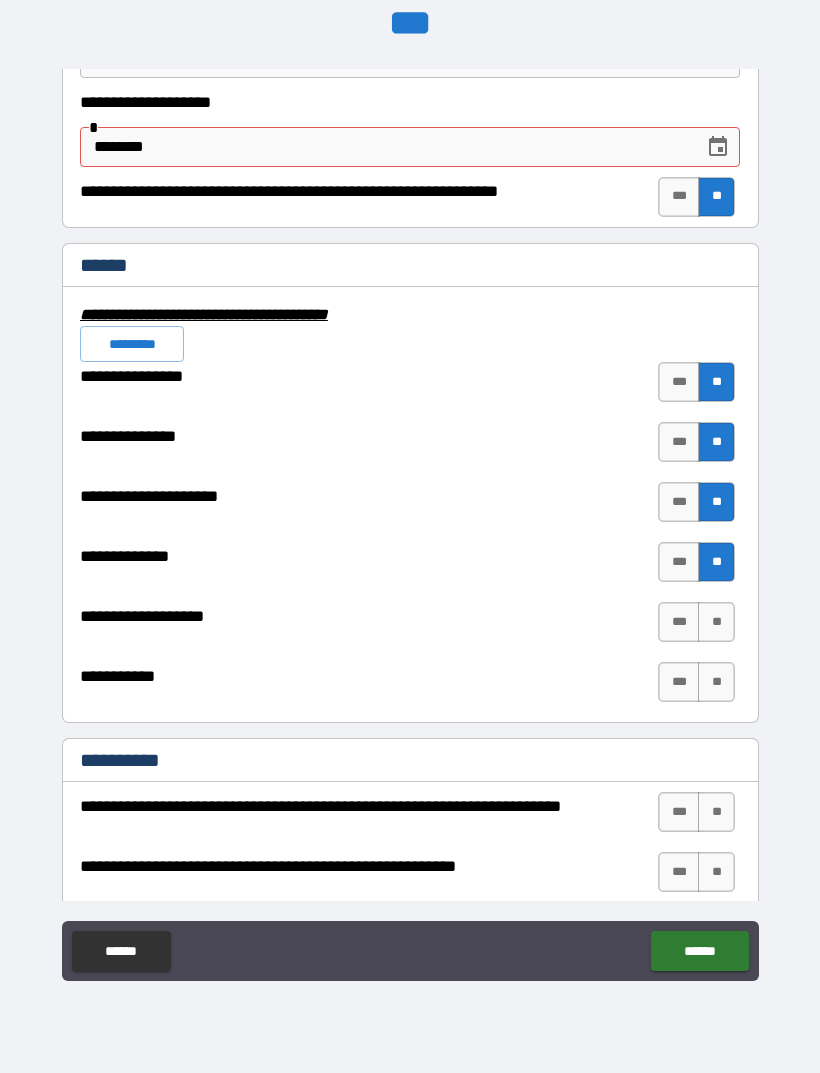 click on "**" at bounding box center (716, 622) 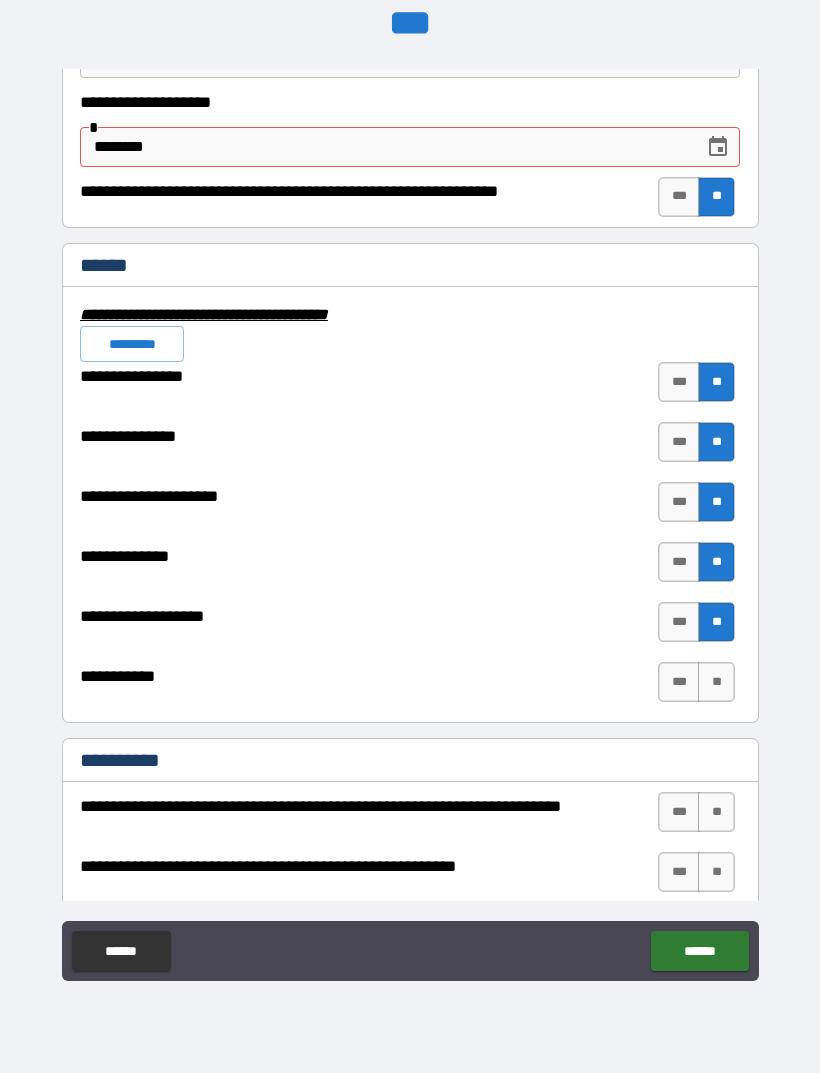 click on "**" at bounding box center (716, 682) 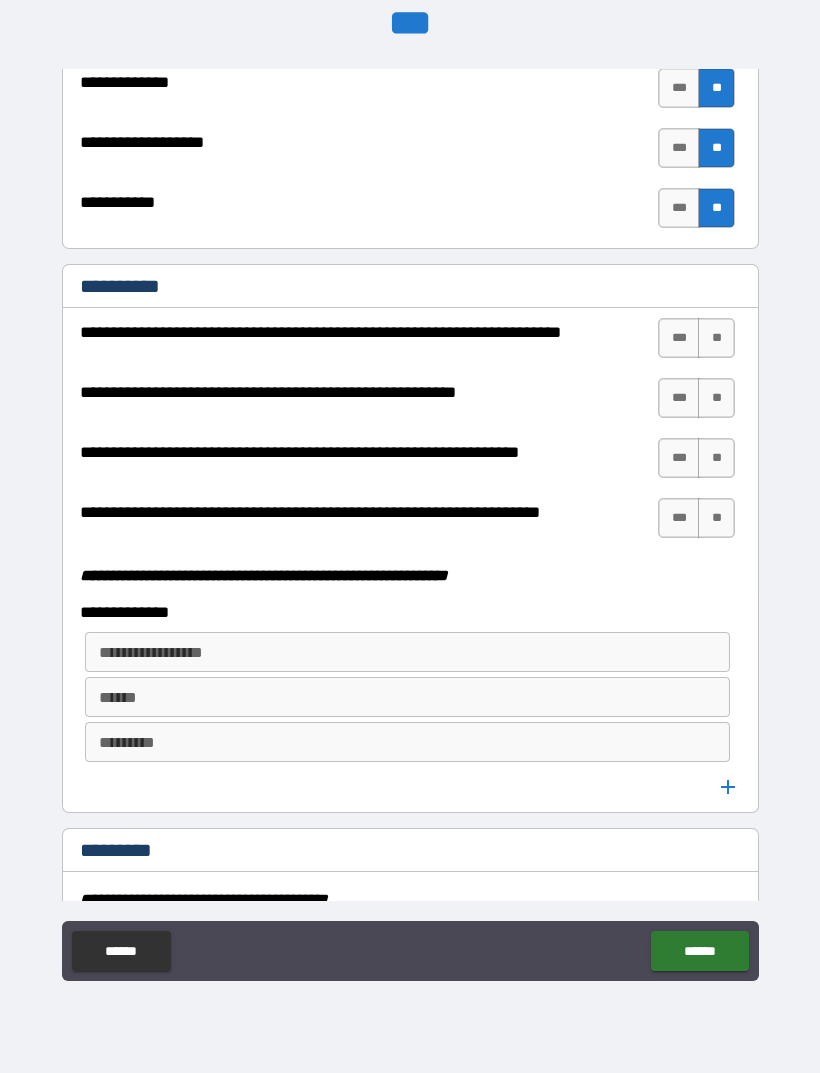 scroll, scrollTop: 4991, scrollLeft: 0, axis: vertical 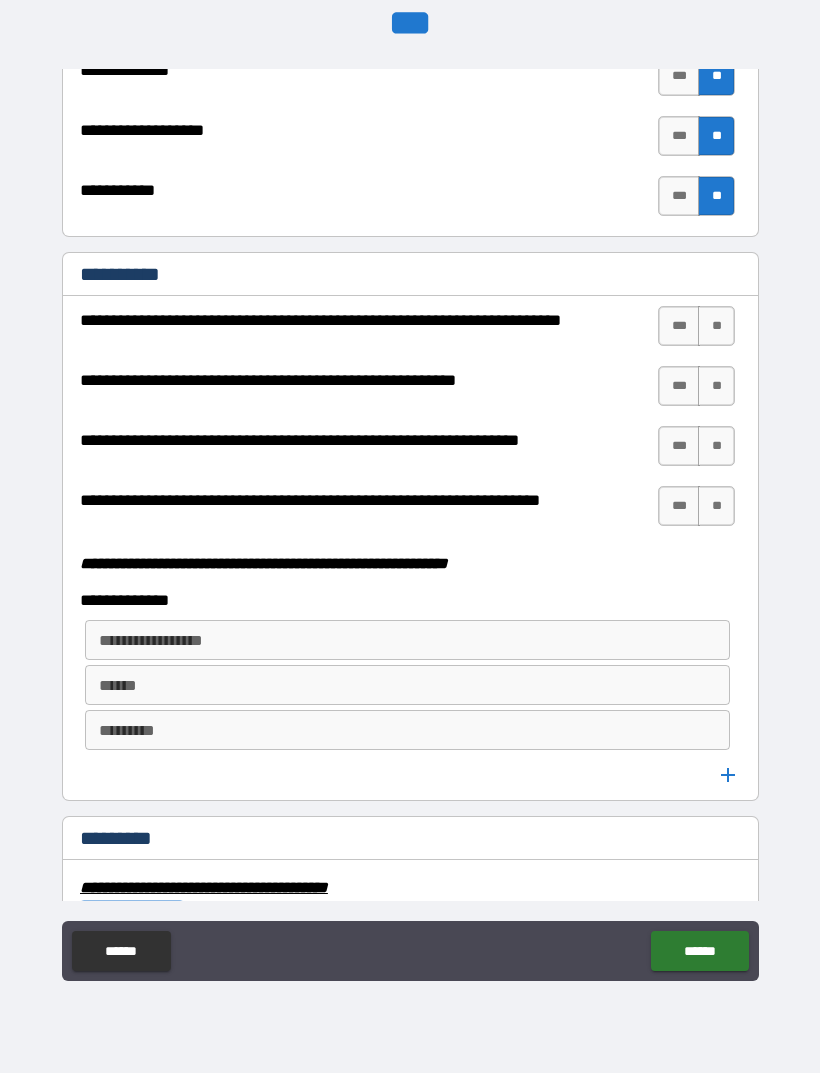 click on "**" at bounding box center [716, 326] 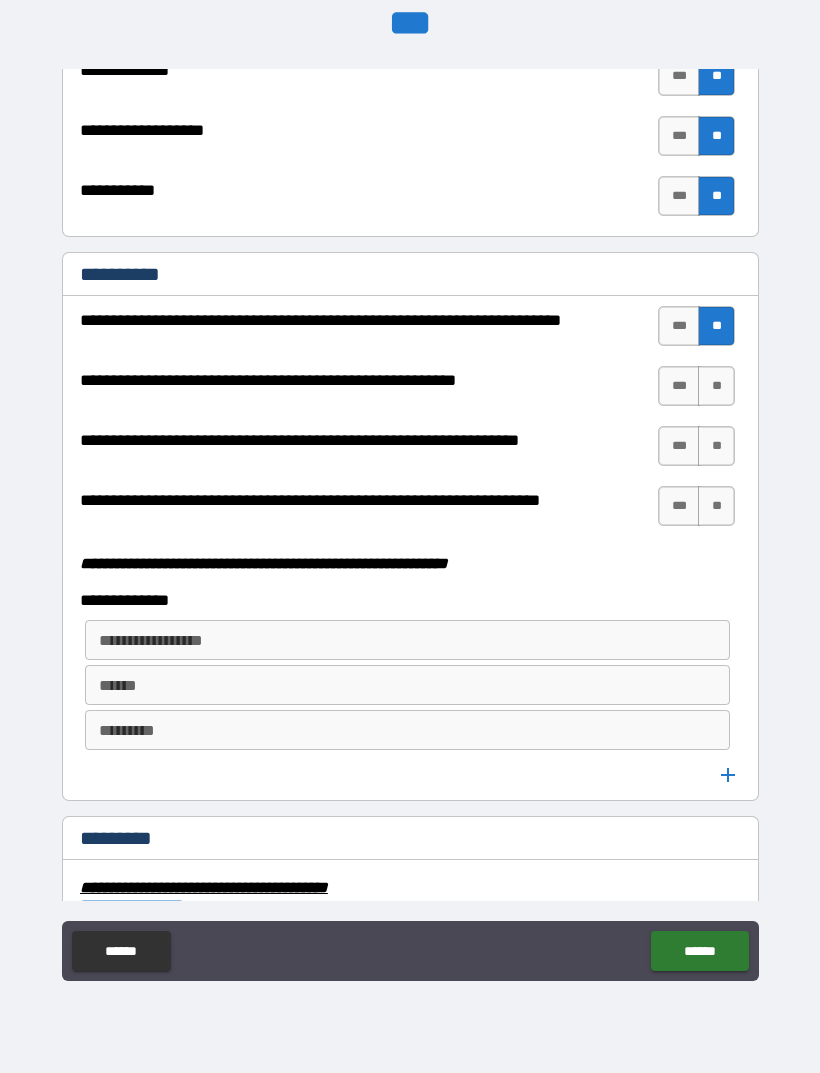 click on "**" at bounding box center [716, 386] 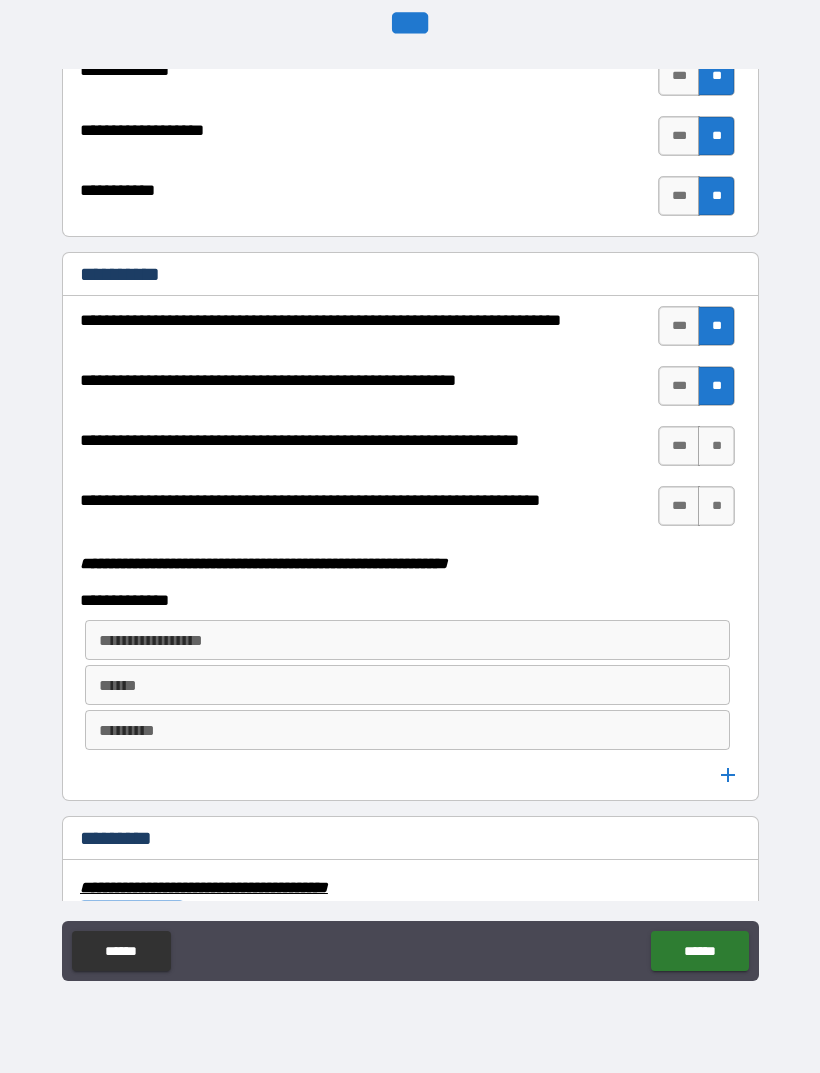 click on "**" at bounding box center (716, 446) 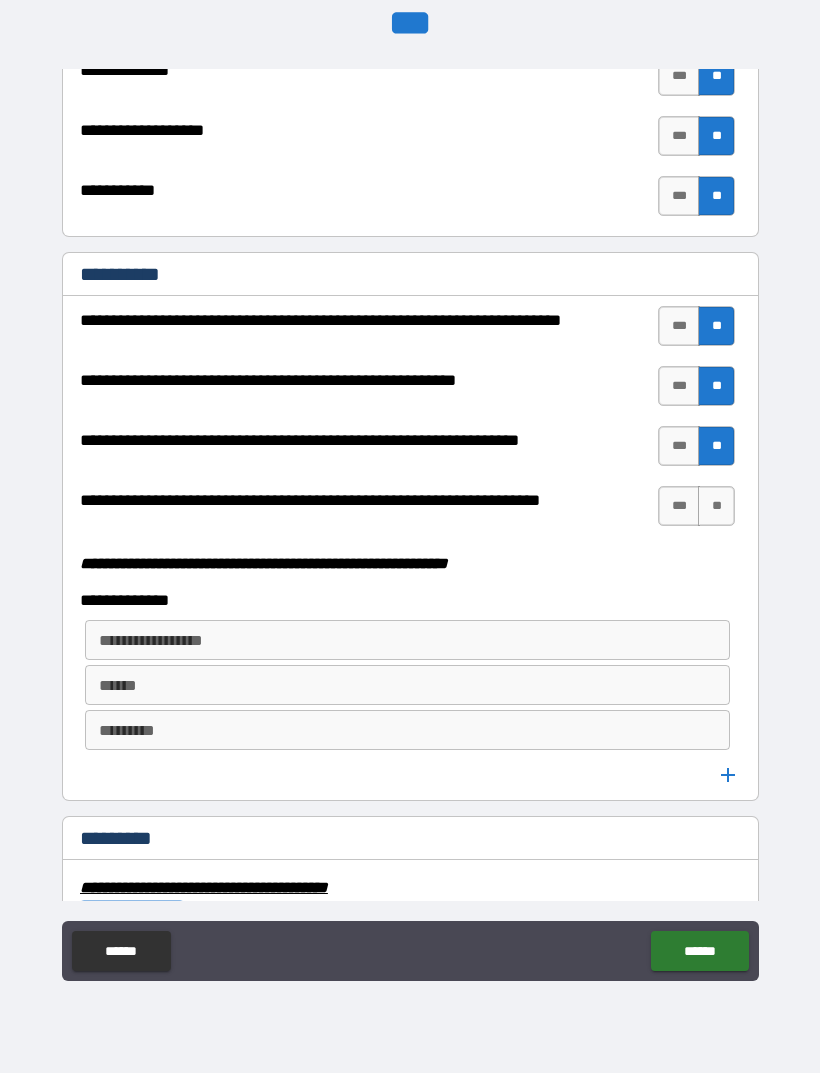 click on "***" at bounding box center (679, 506) 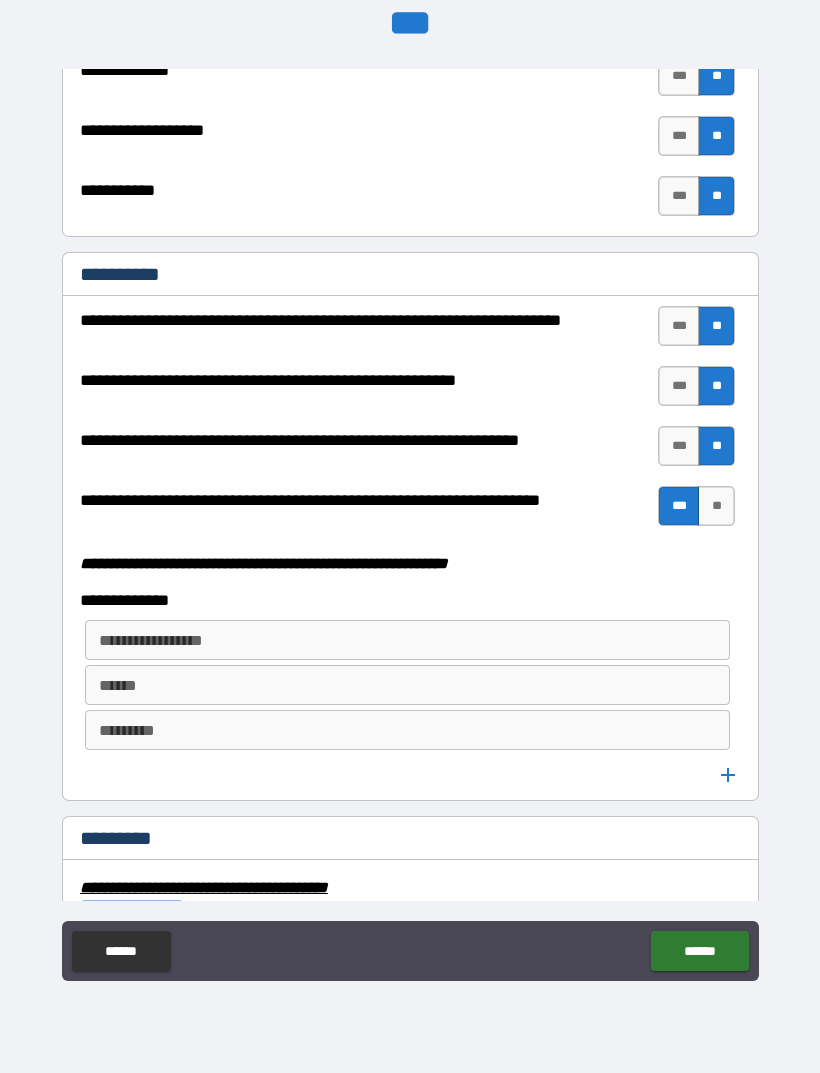 click on "**********" at bounding box center (407, 640) 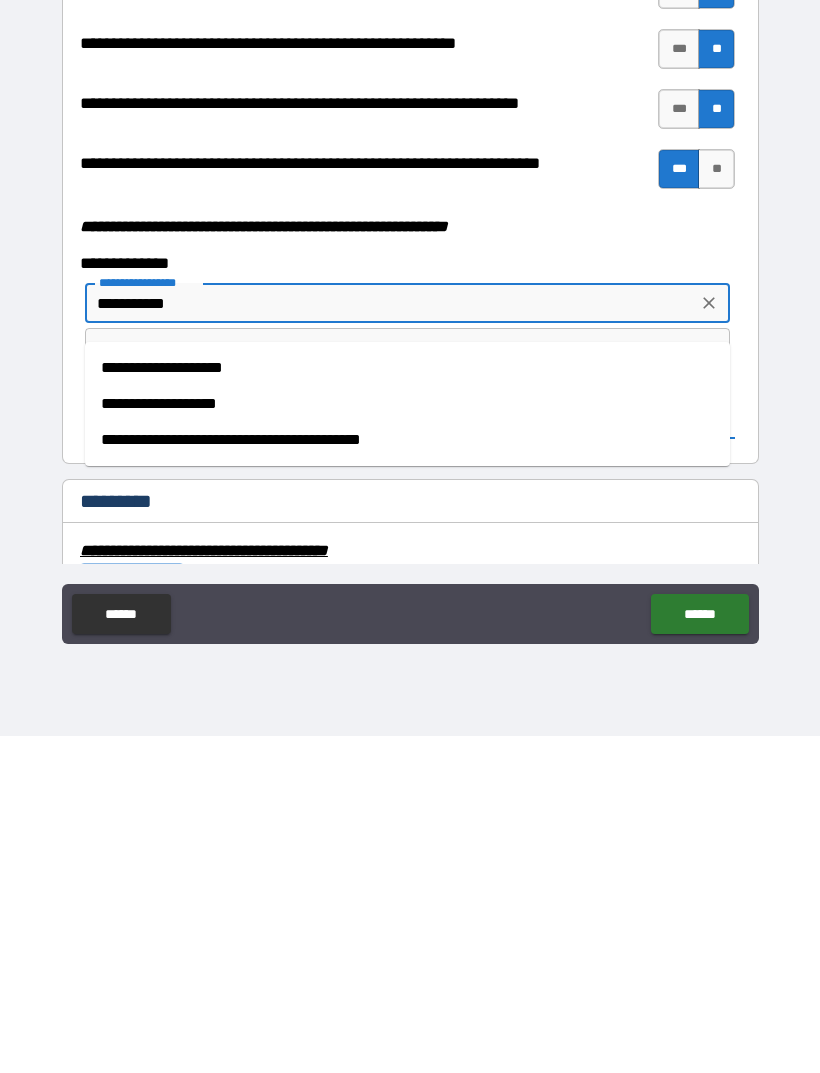 type on "**********" 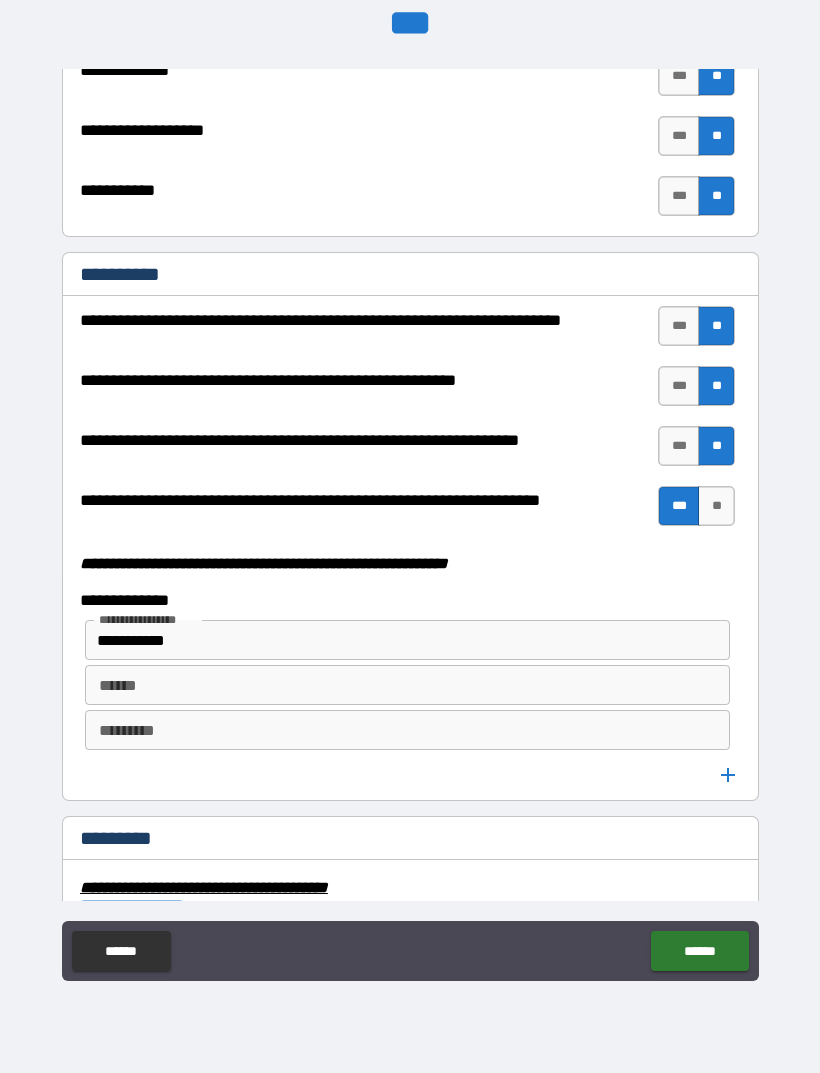 click on "******" at bounding box center [407, 685] 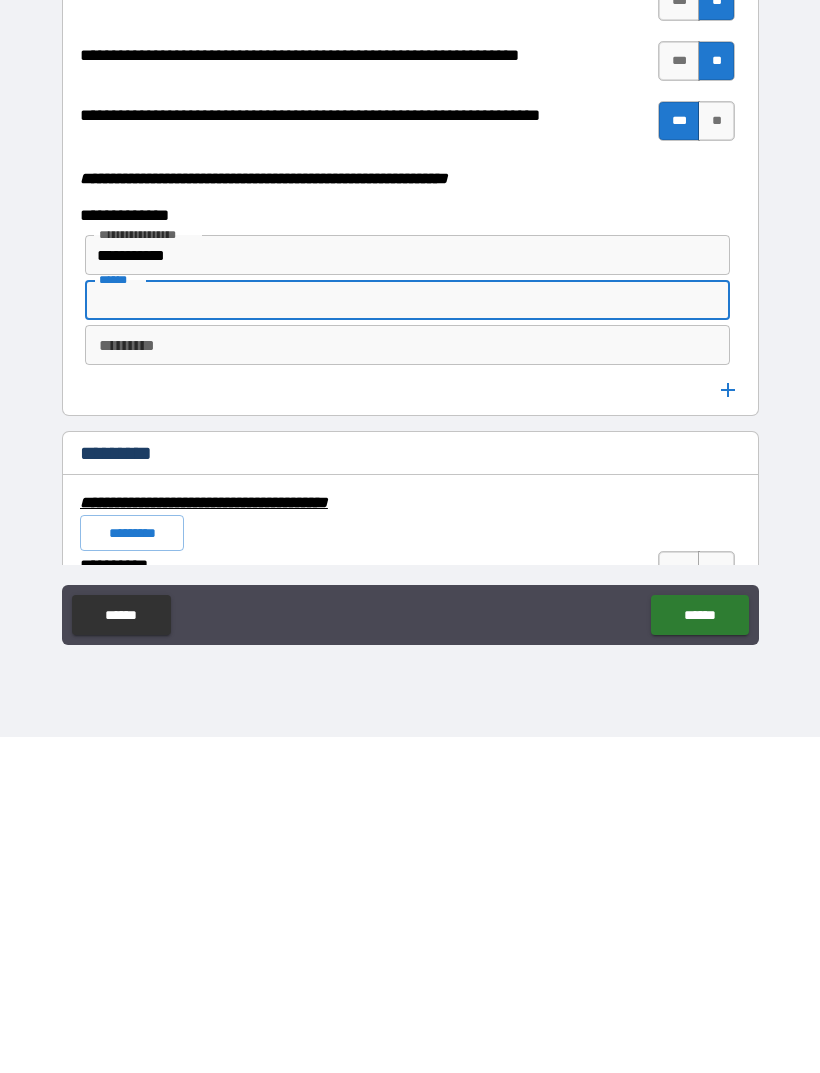 scroll, scrollTop: 5148, scrollLeft: 0, axis: vertical 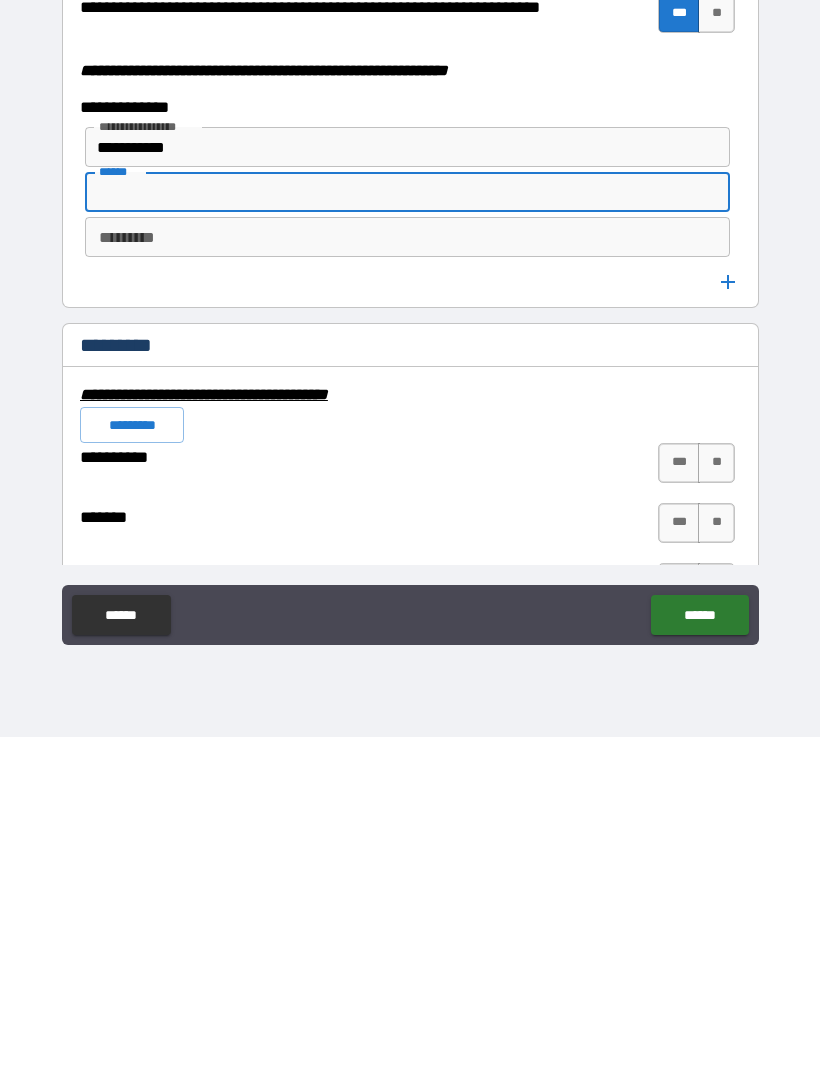 click on "*********" at bounding box center [407, 573] 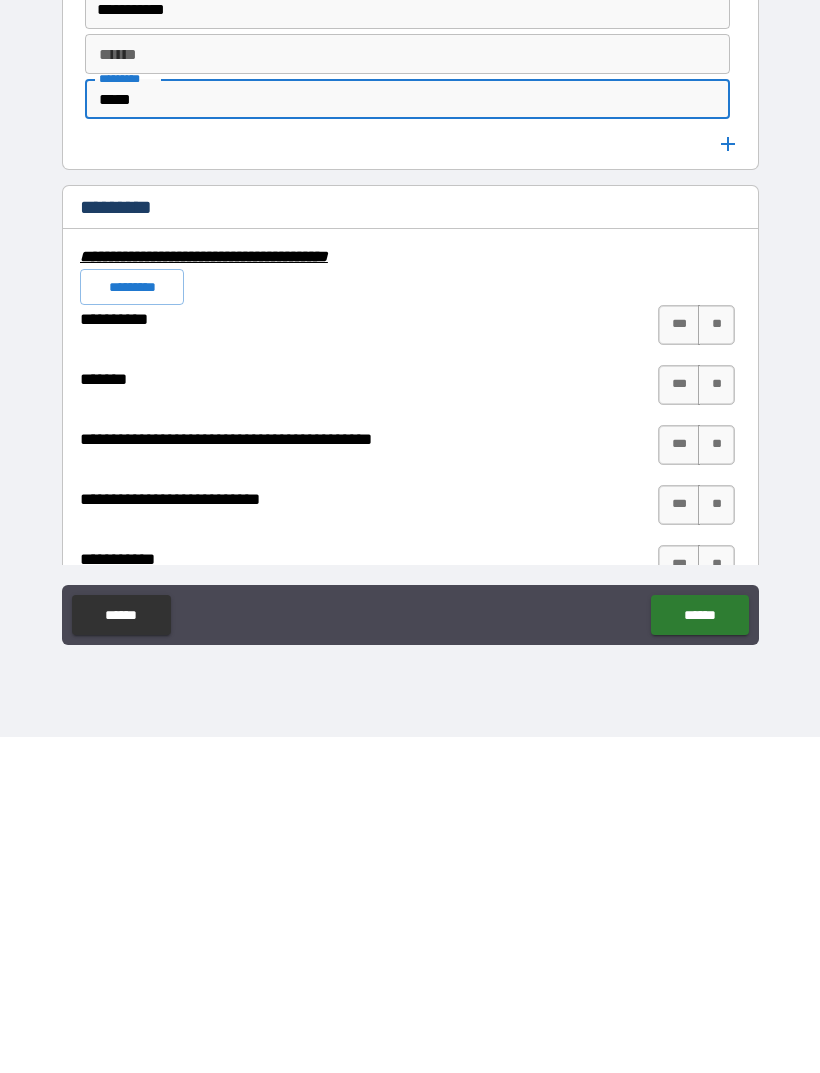 scroll, scrollTop: 5285, scrollLeft: 0, axis: vertical 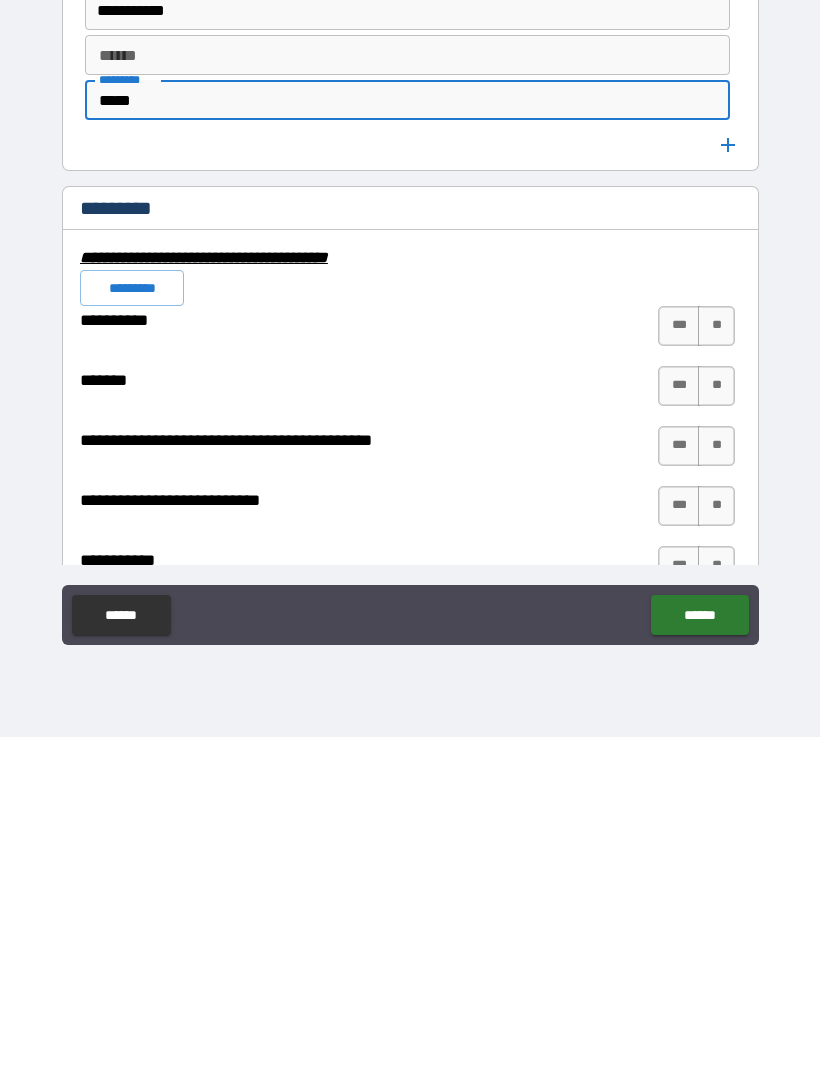 type on "*****" 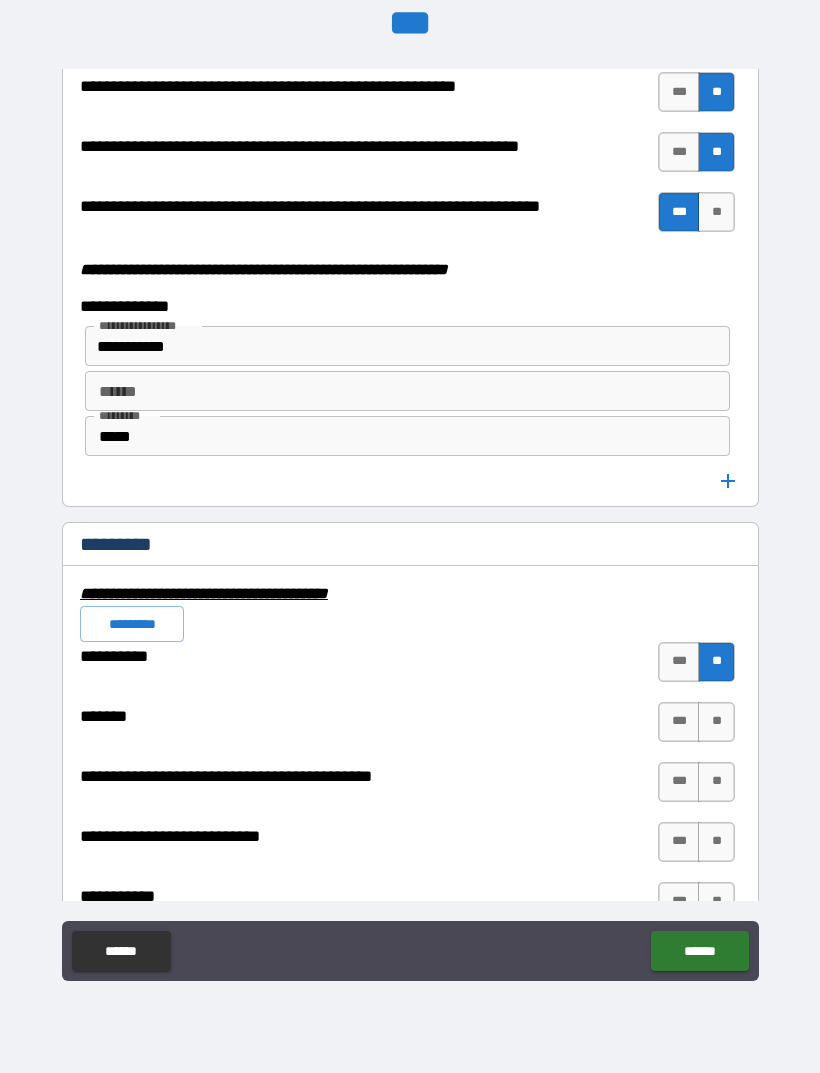 click on "**" at bounding box center (716, 722) 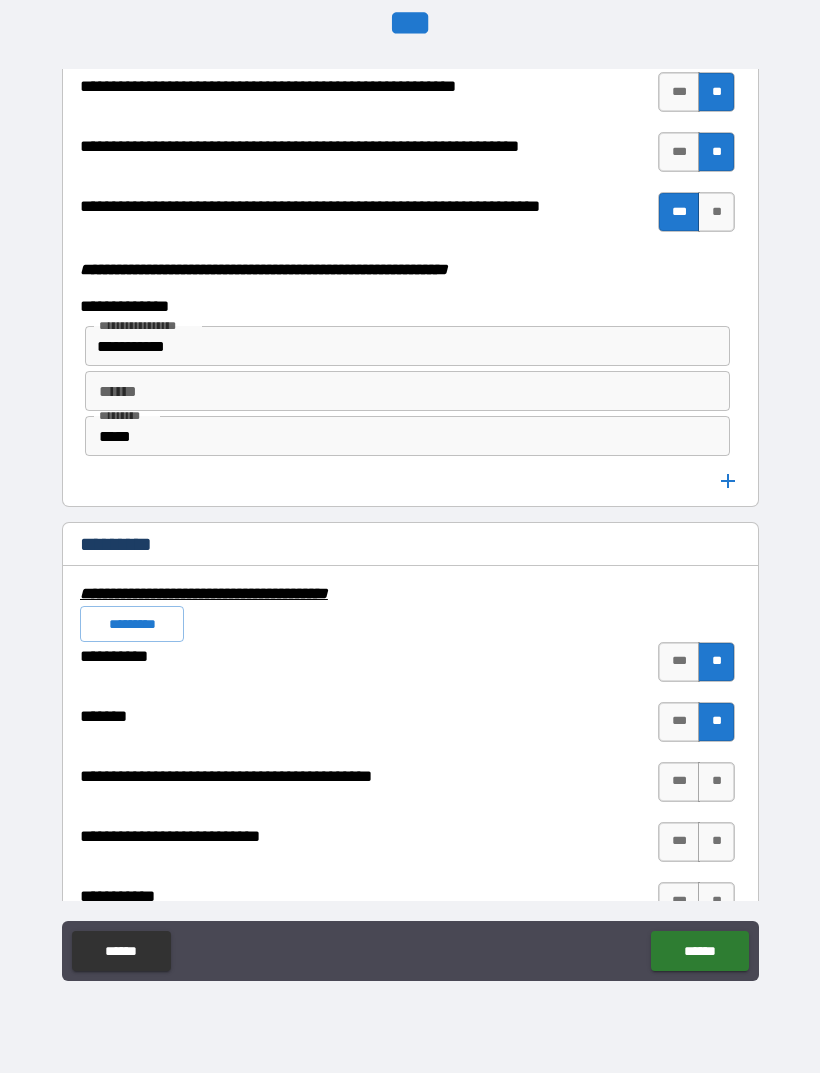 click on "**" at bounding box center (716, 782) 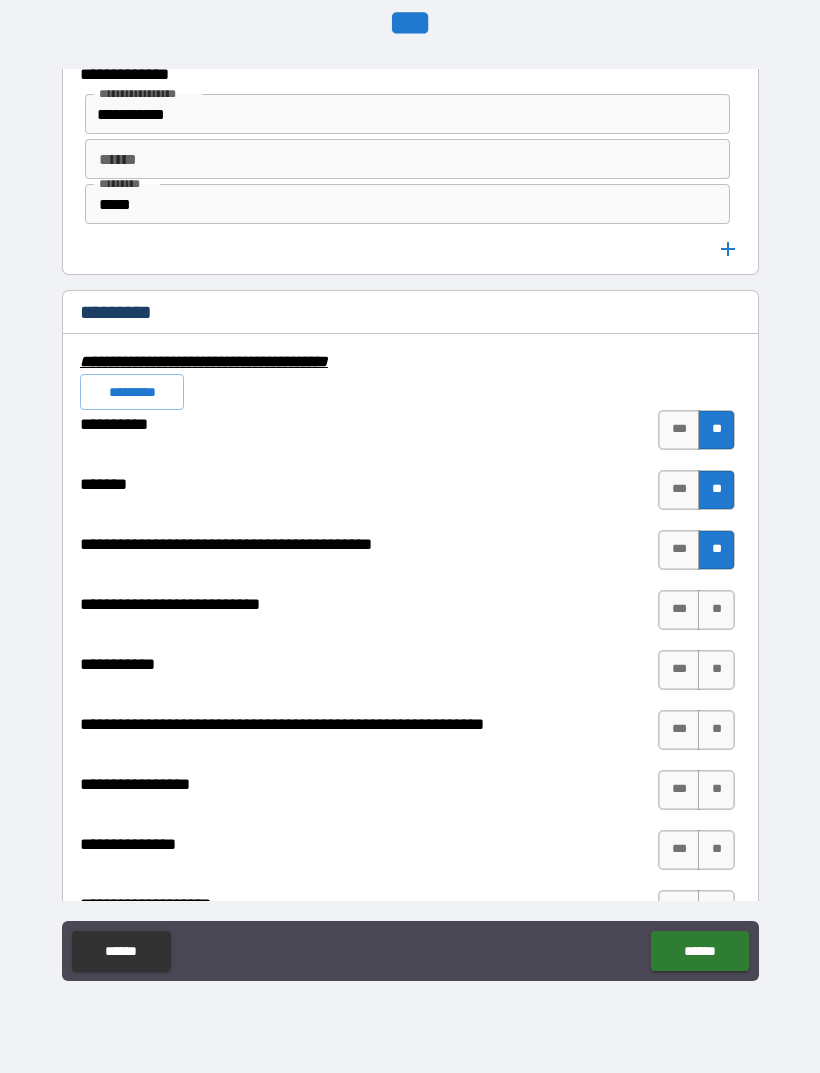 scroll, scrollTop: 5604, scrollLeft: 0, axis: vertical 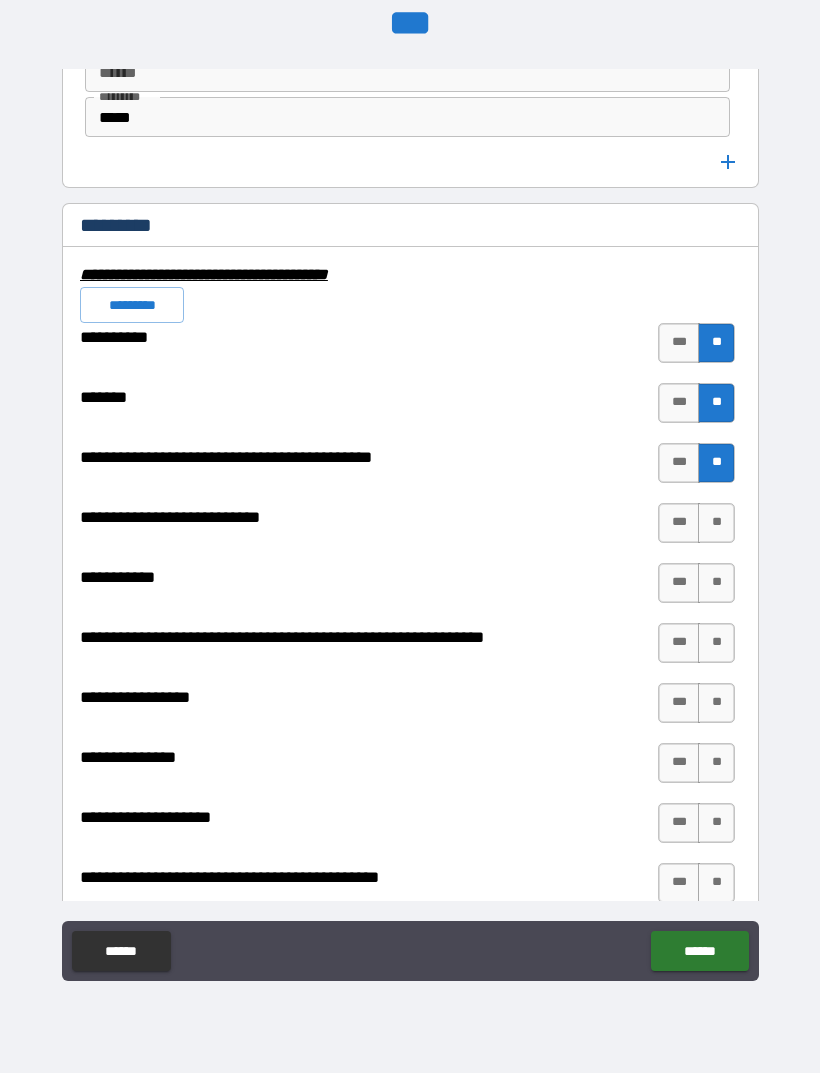 click on "**" at bounding box center (716, 523) 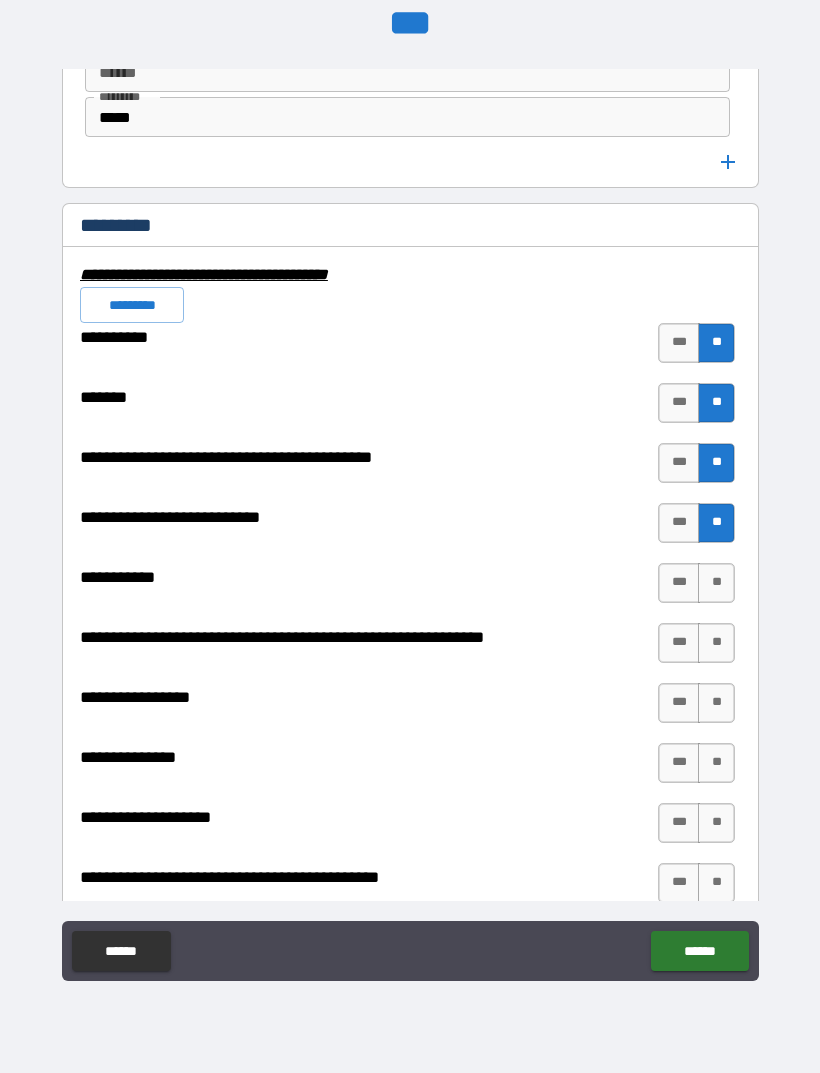 click on "**" at bounding box center (716, 583) 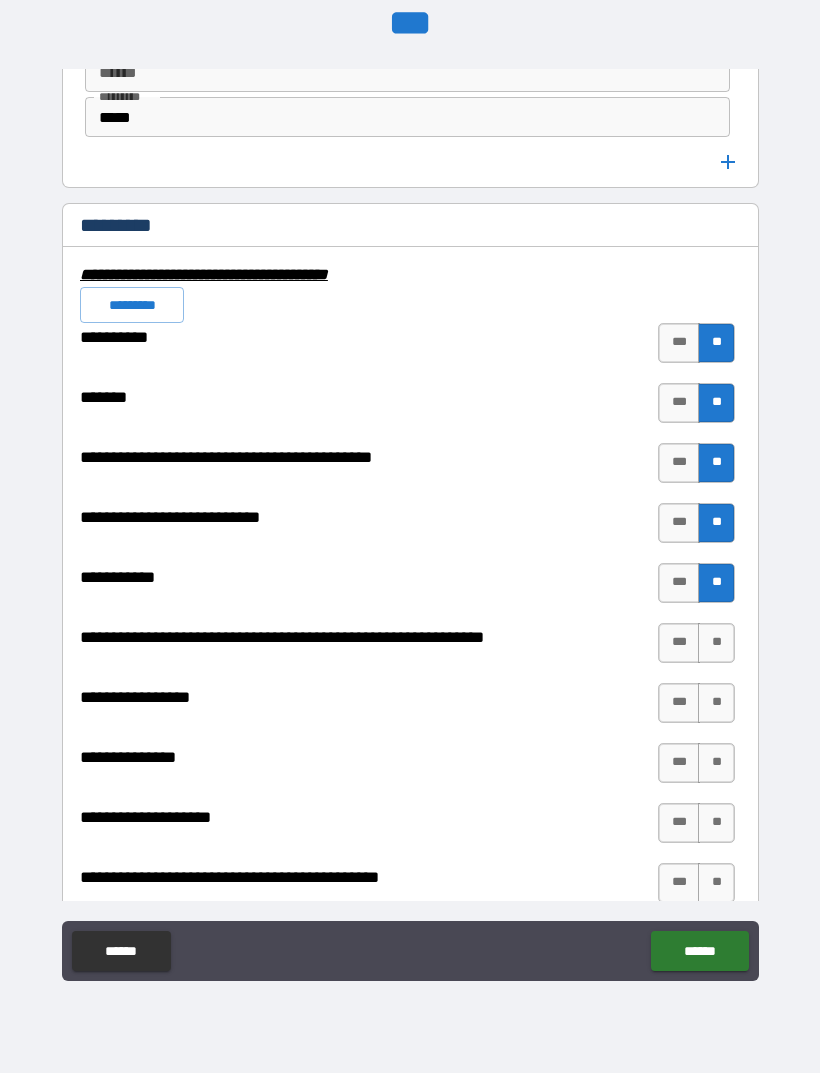 click on "**" at bounding box center [716, 643] 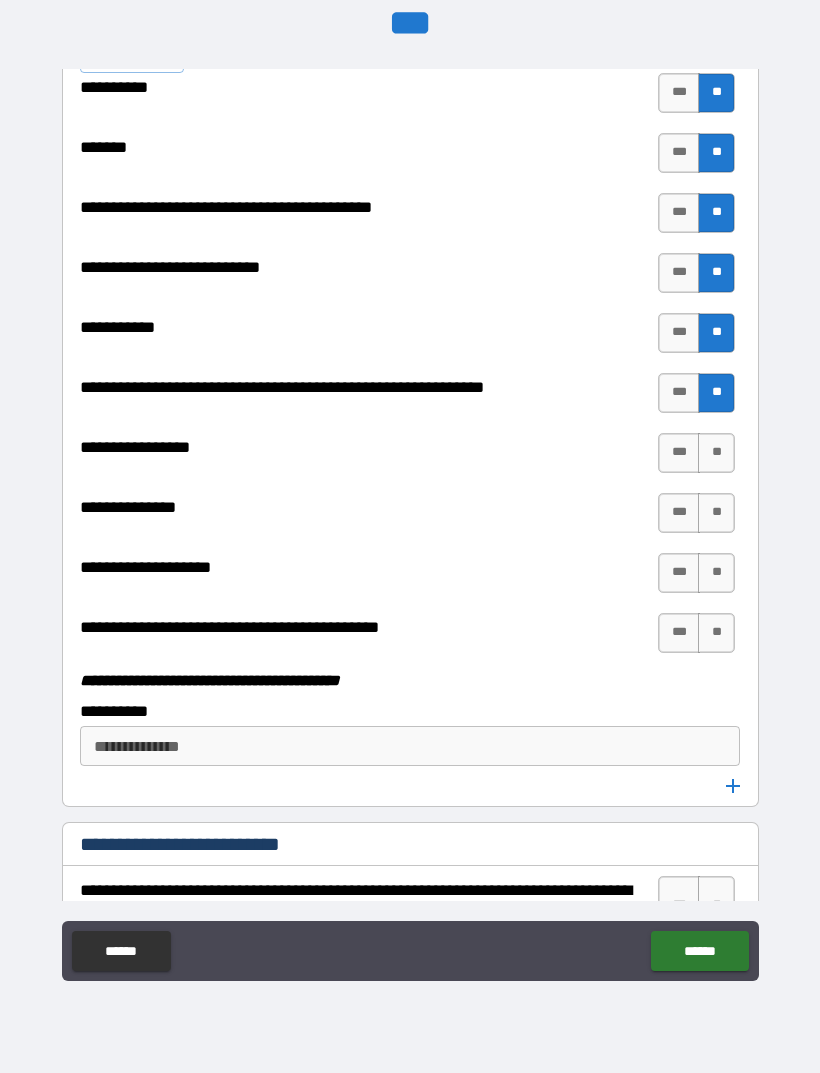 scroll, scrollTop: 5883, scrollLeft: 0, axis: vertical 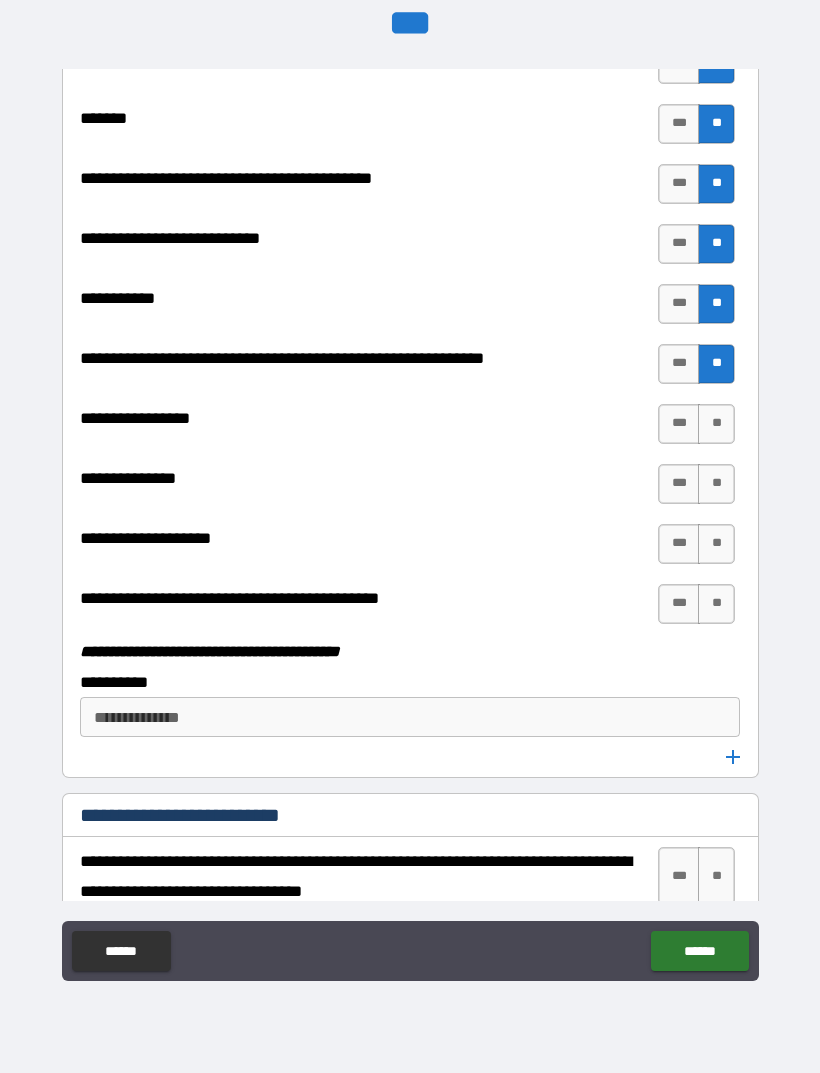 click on "**" at bounding box center (716, 424) 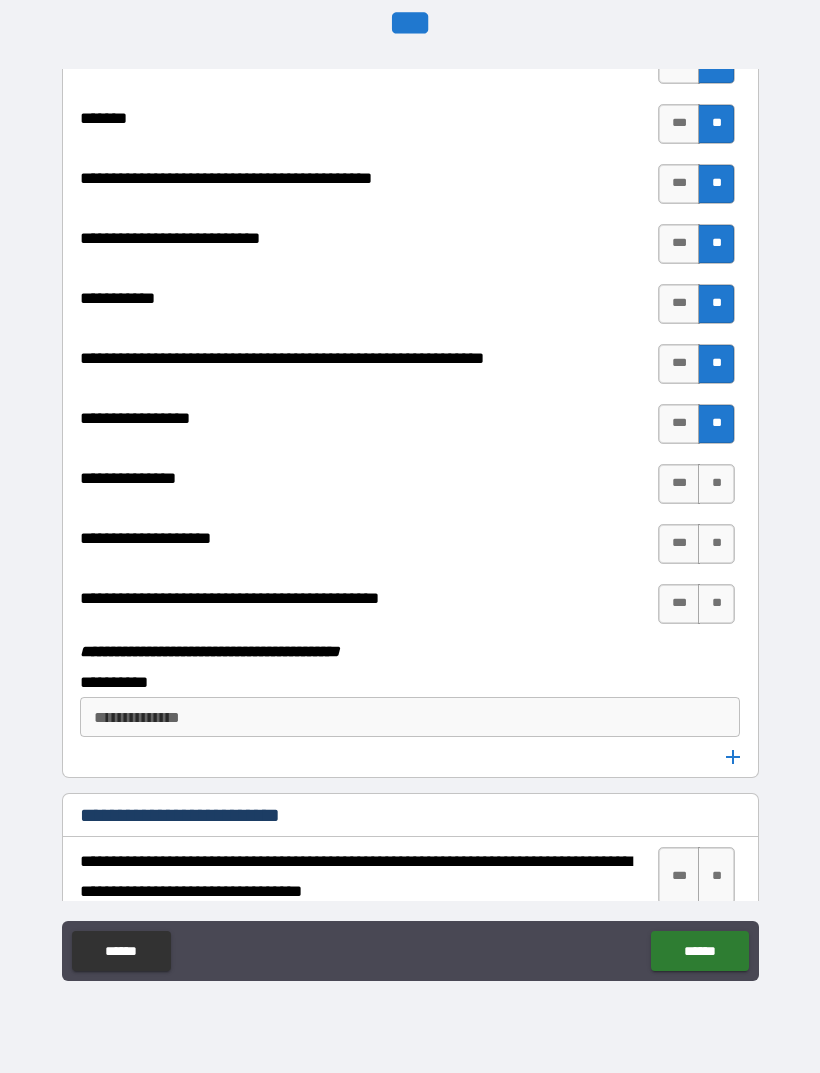 click on "**" at bounding box center (716, 484) 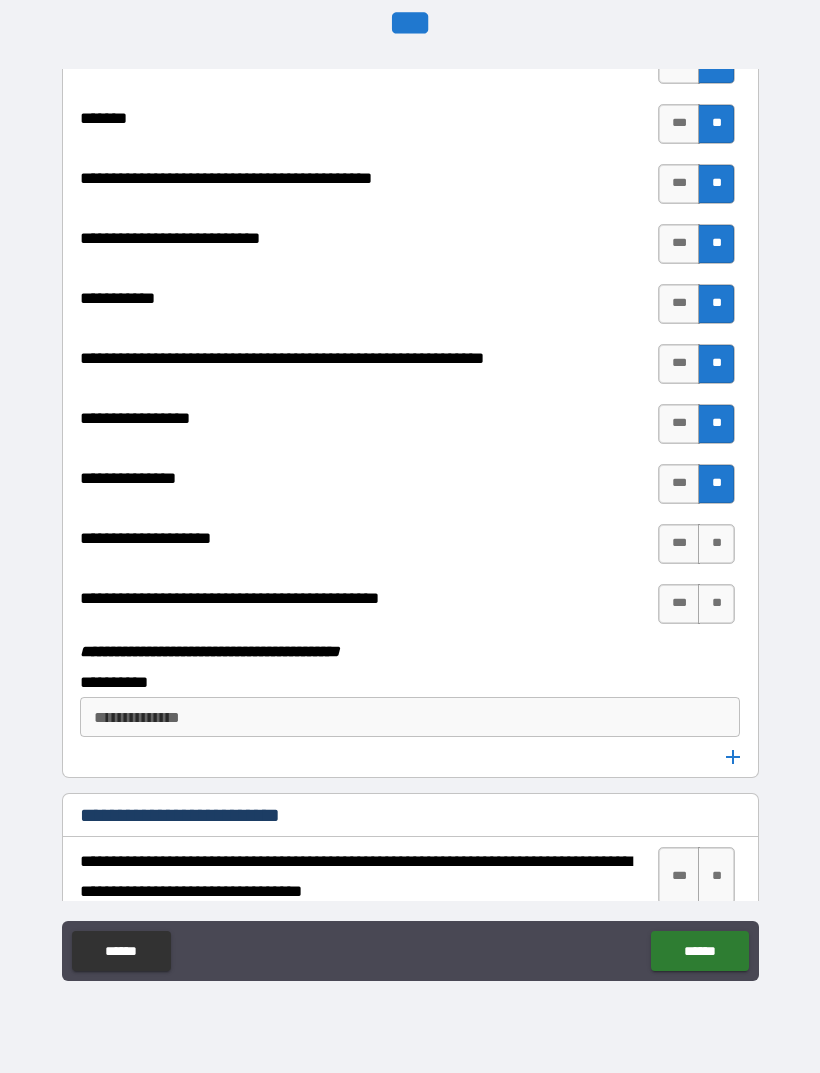 click on "**" at bounding box center [716, 544] 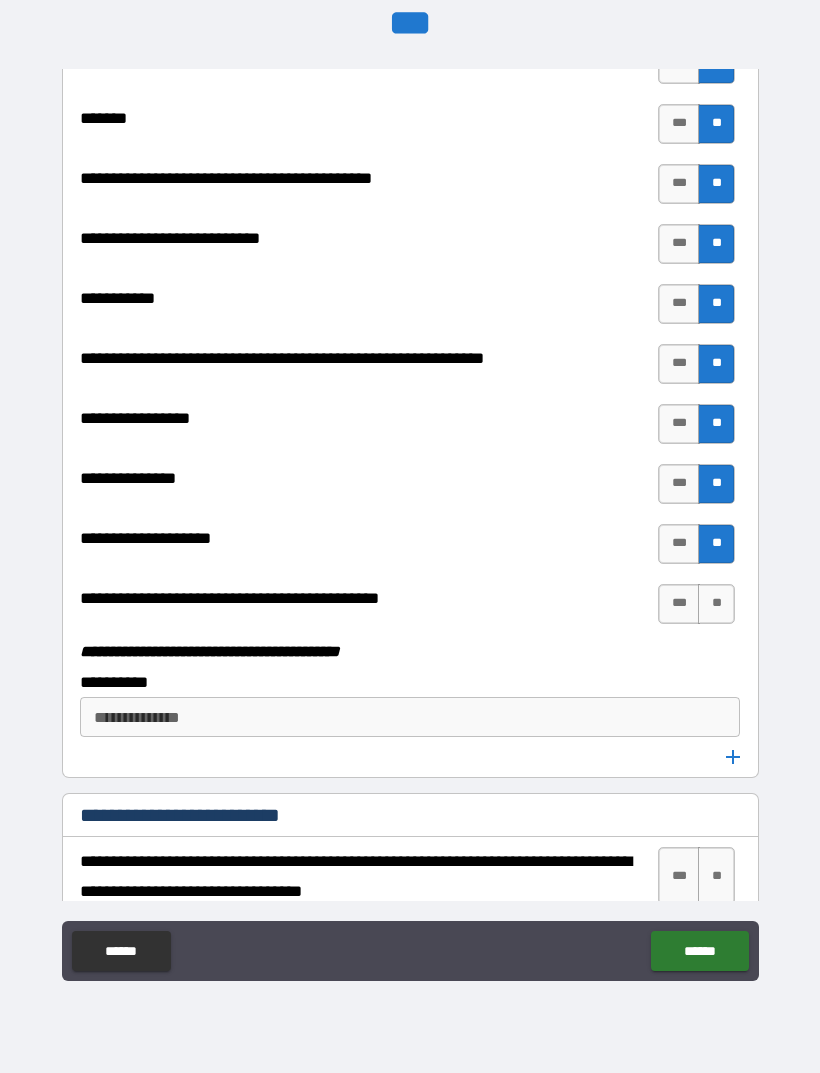 click on "**" at bounding box center (716, 604) 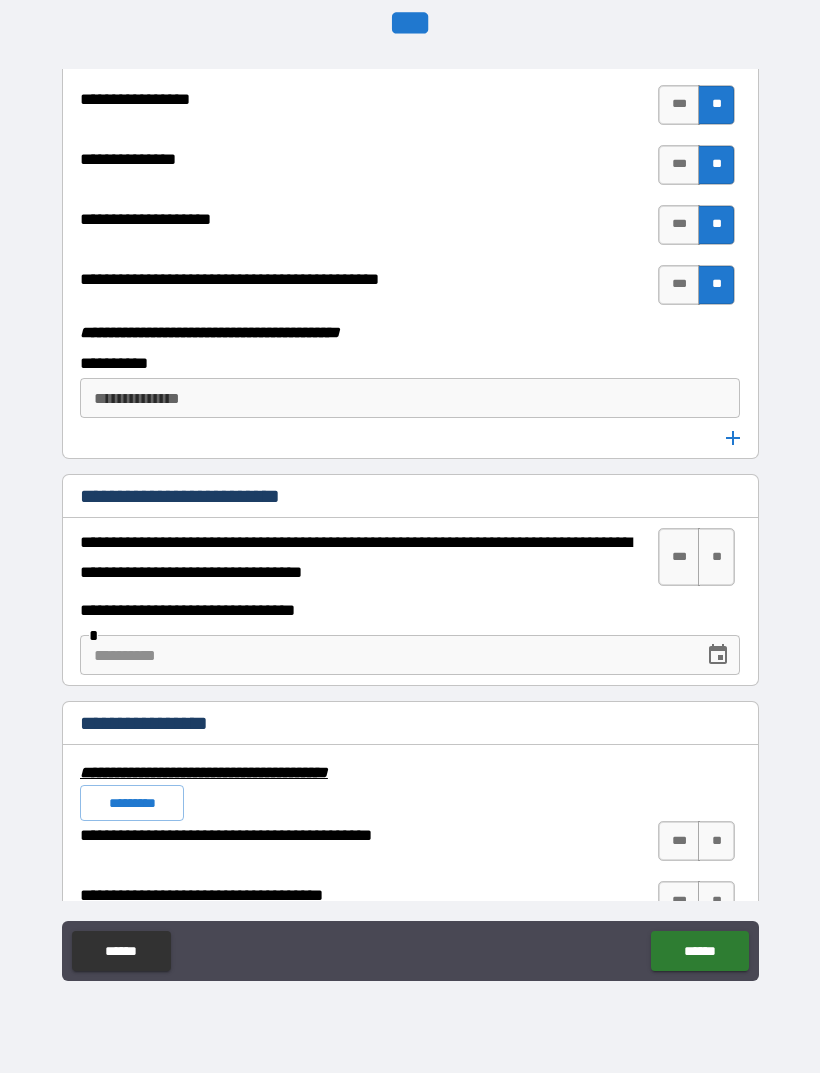 scroll, scrollTop: 6206, scrollLeft: 0, axis: vertical 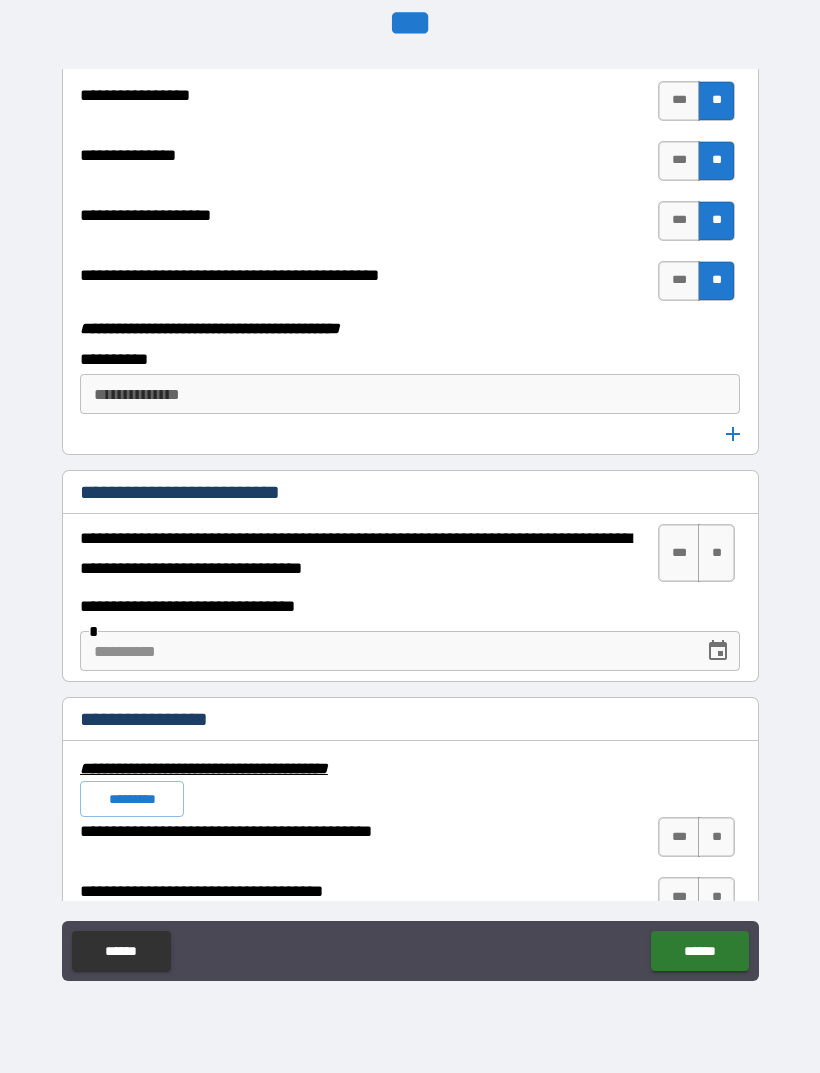 click on "**" at bounding box center [716, 553] 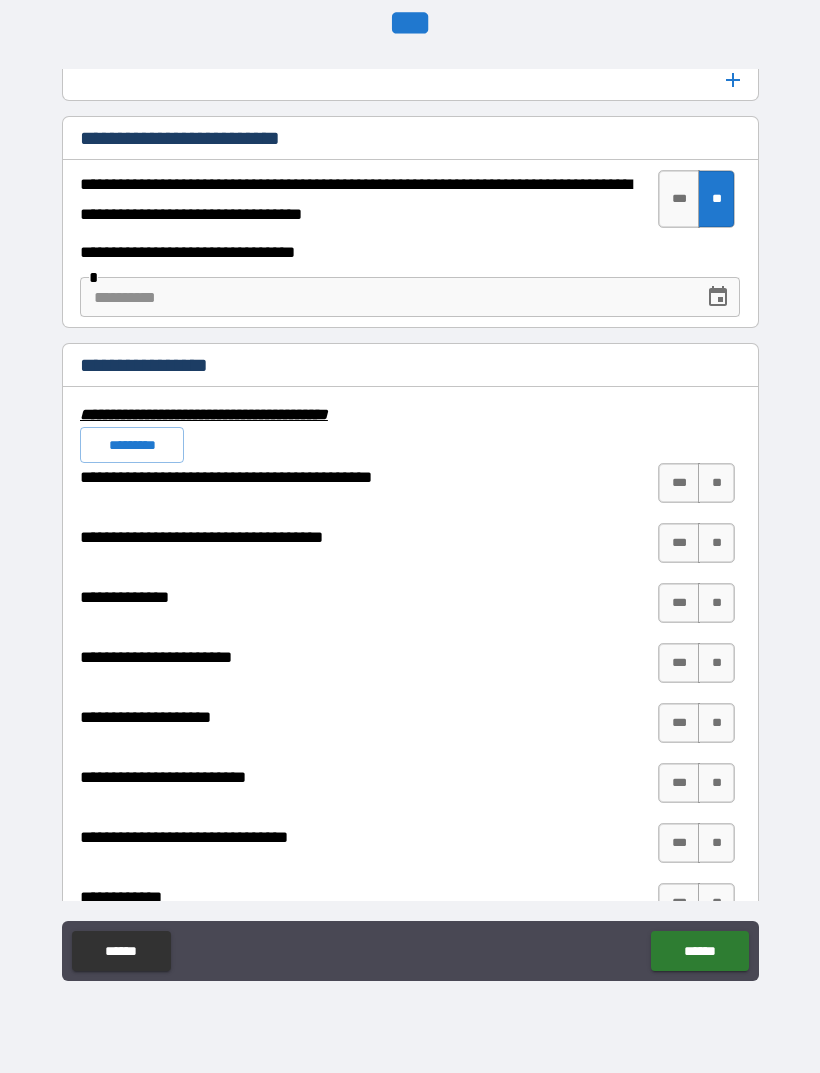 scroll, scrollTop: 6563, scrollLeft: 0, axis: vertical 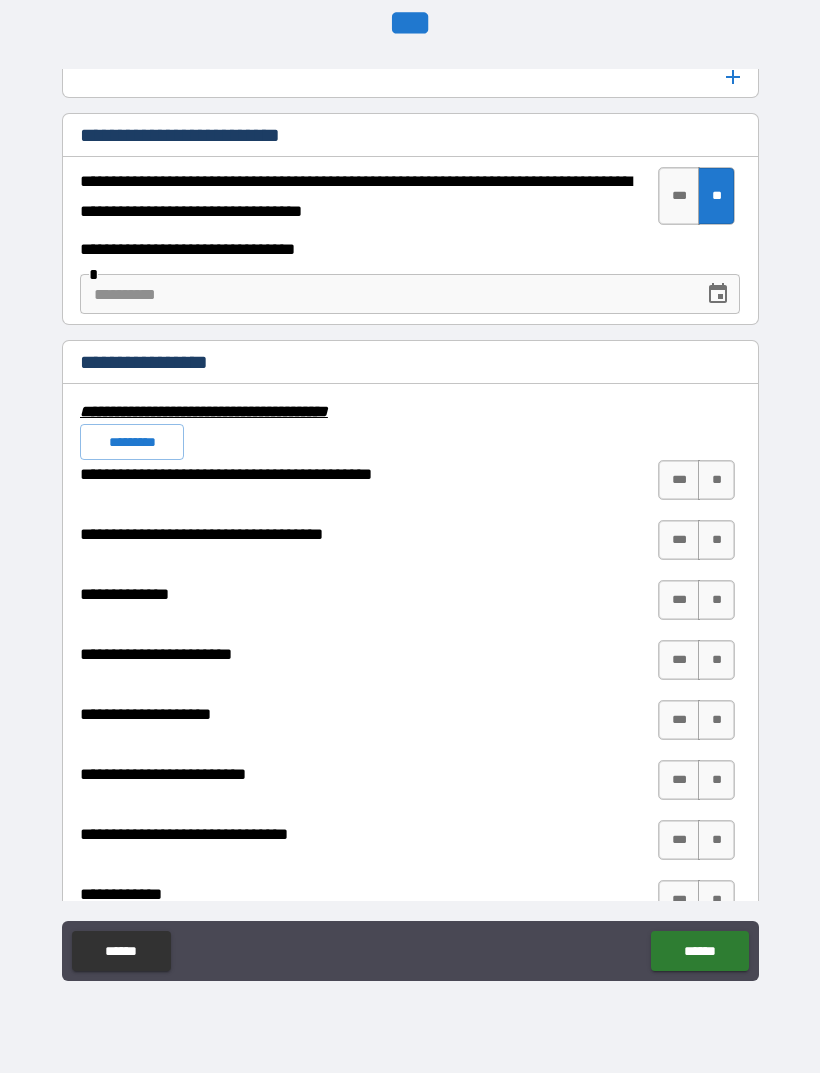 click on "**" at bounding box center (716, 480) 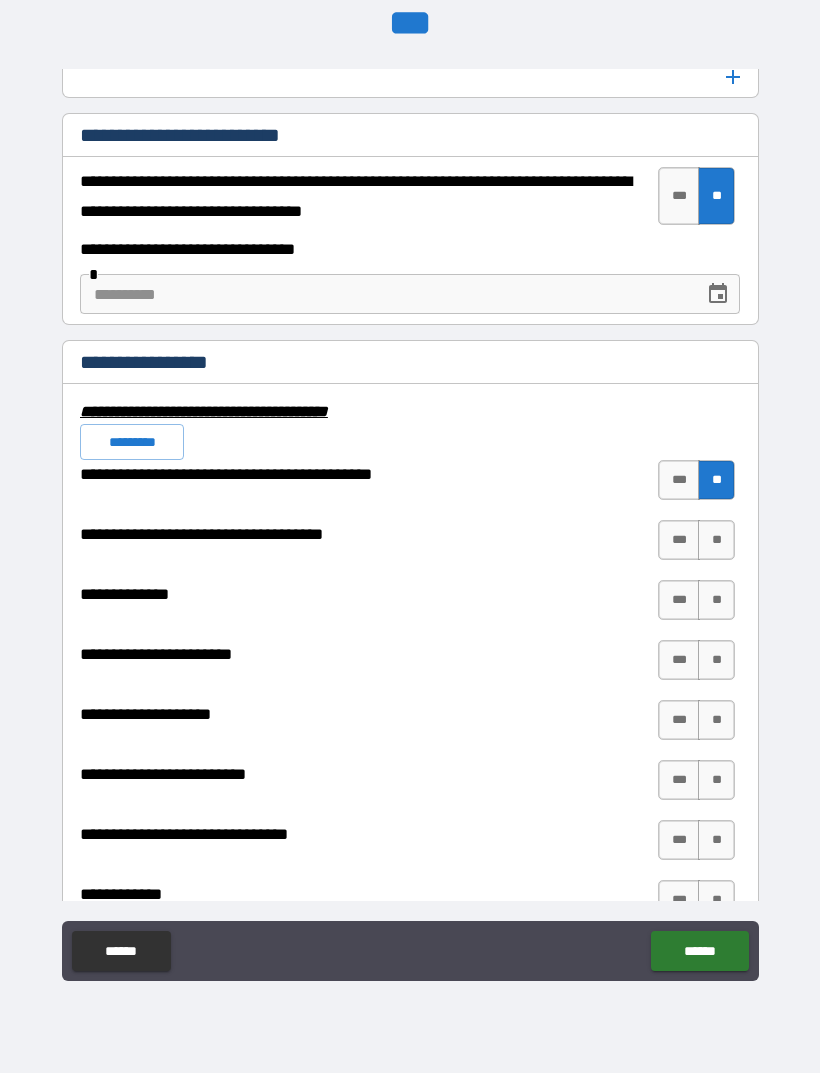 click on "**" at bounding box center (716, 540) 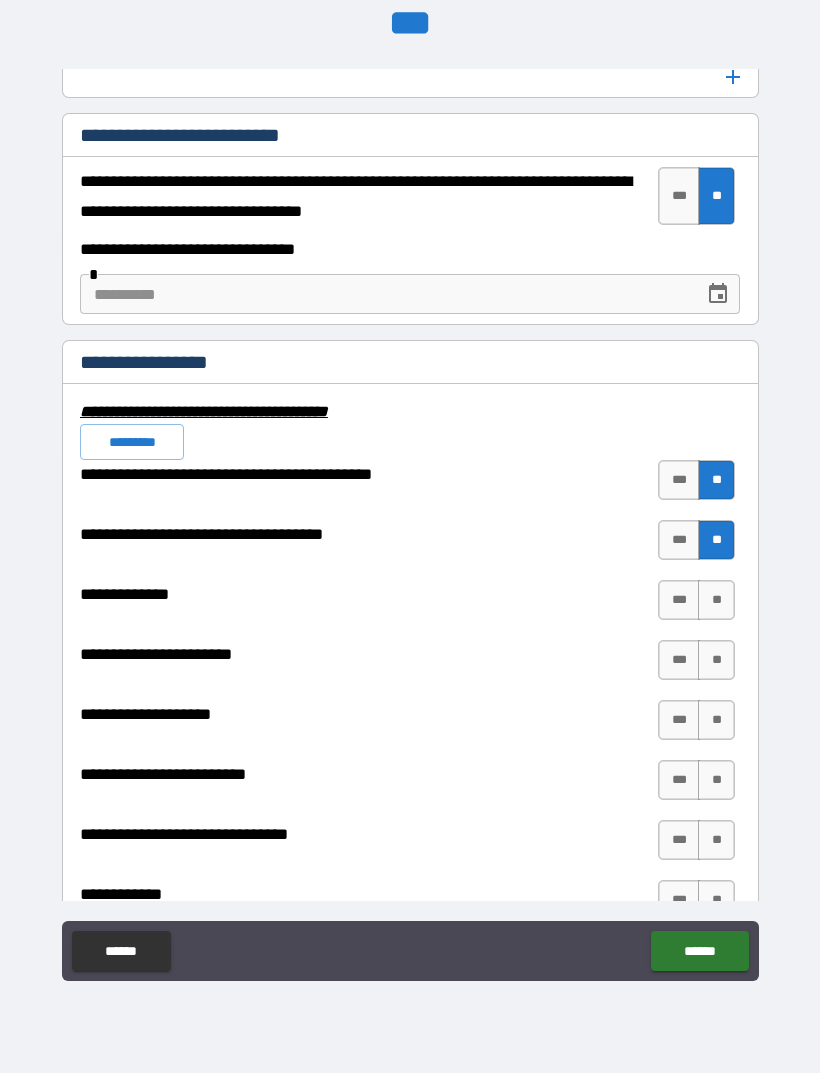 click on "**" at bounding box center [716, 600] 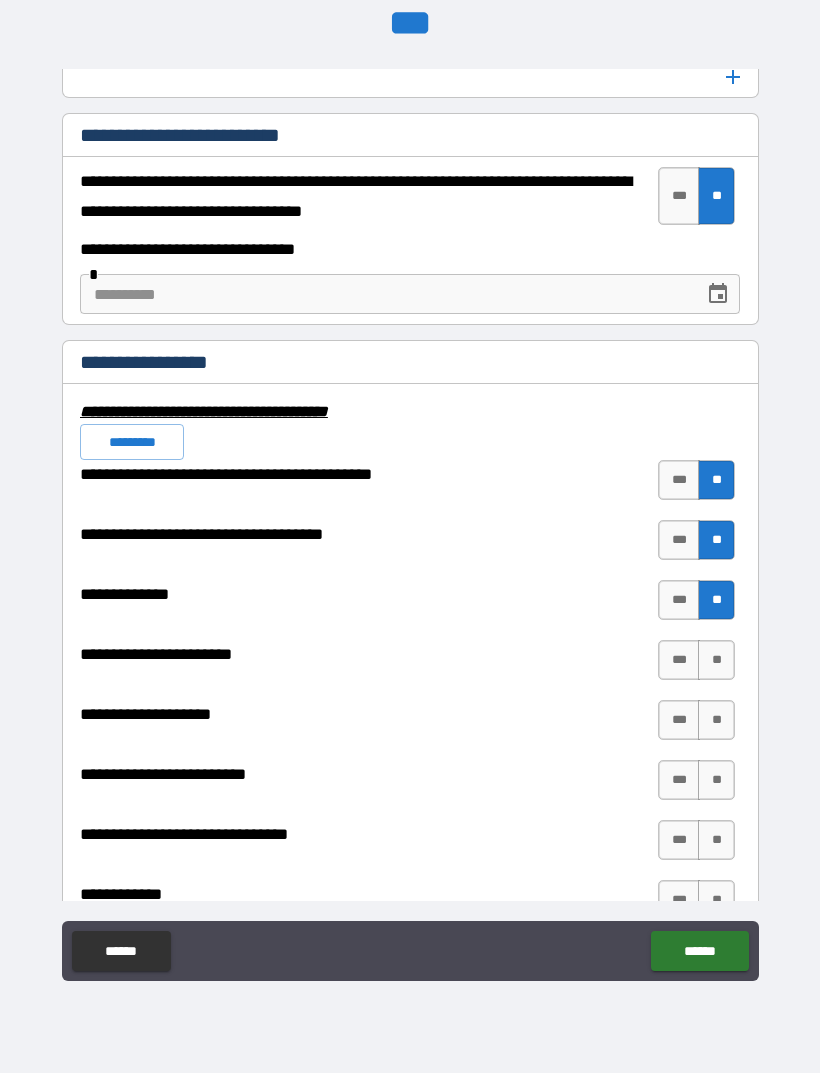click on "**" at bounding box center (716, 660) 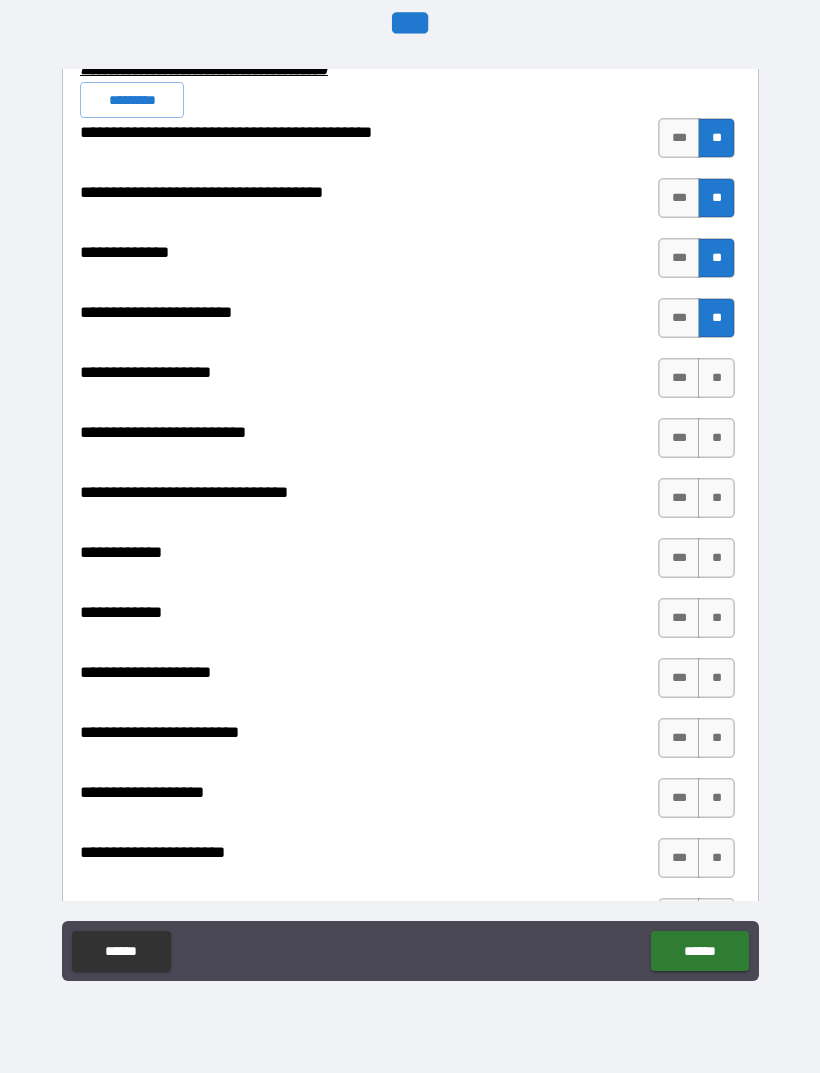 scroll, scrollTop: 6908, scrollLeft: 0, axis: vertical 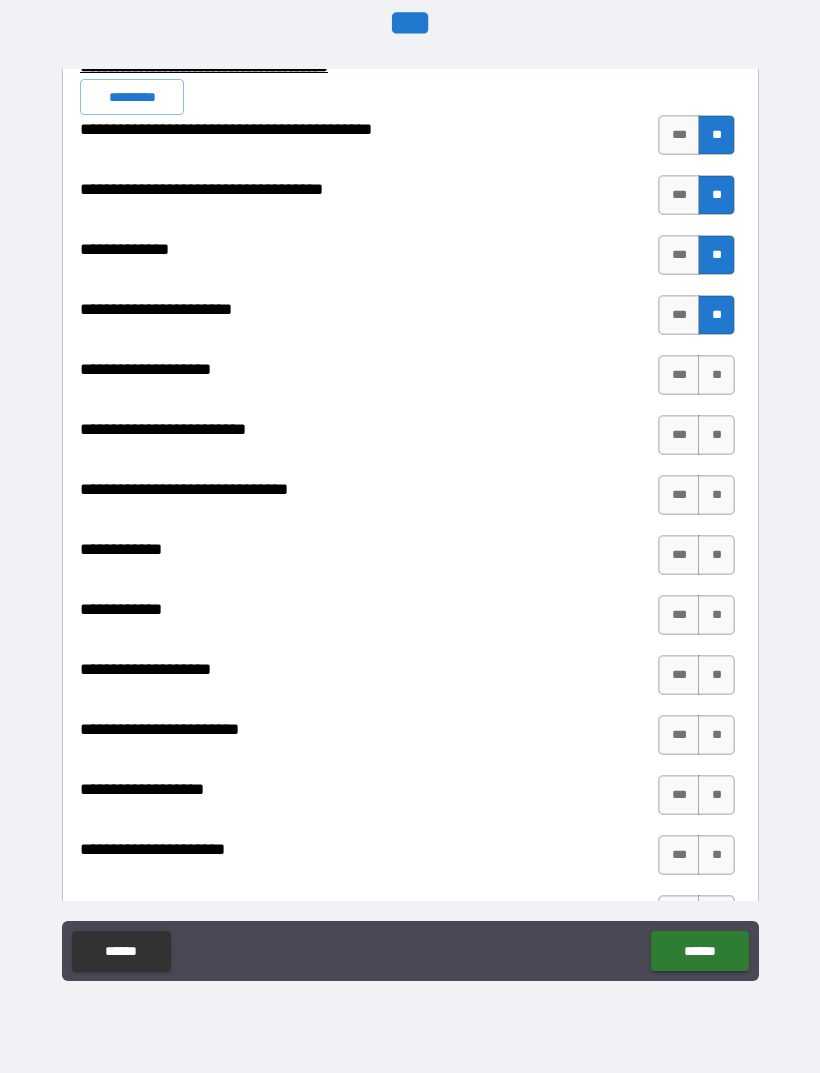 click on "**" at bounding box center (716, 375) 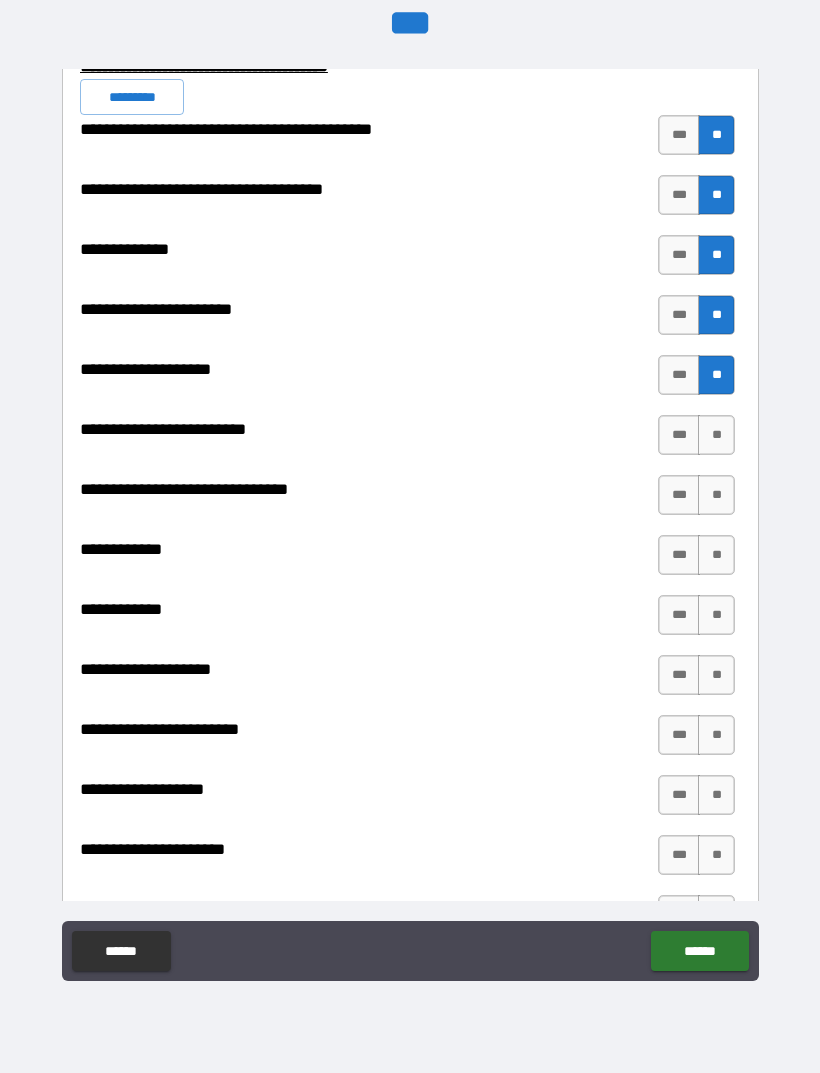 click on "**" at bounding box center (716, 435) 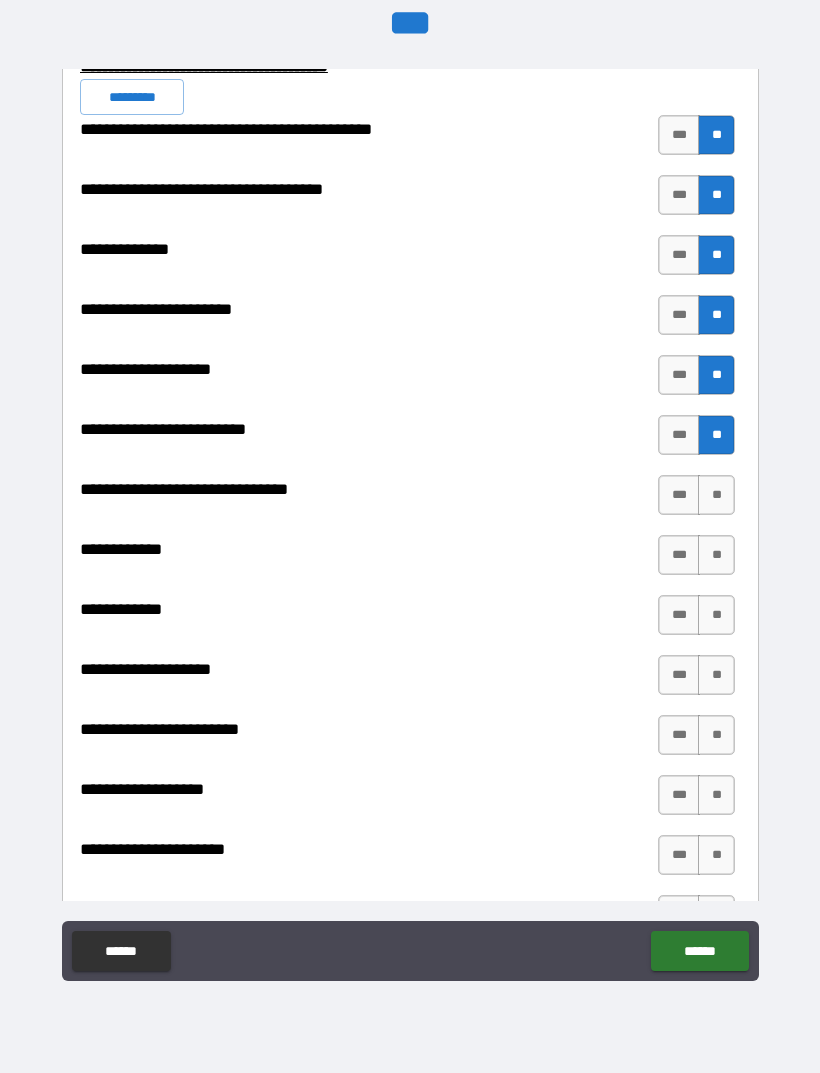 click on "**" at bounding box center [716, 495] 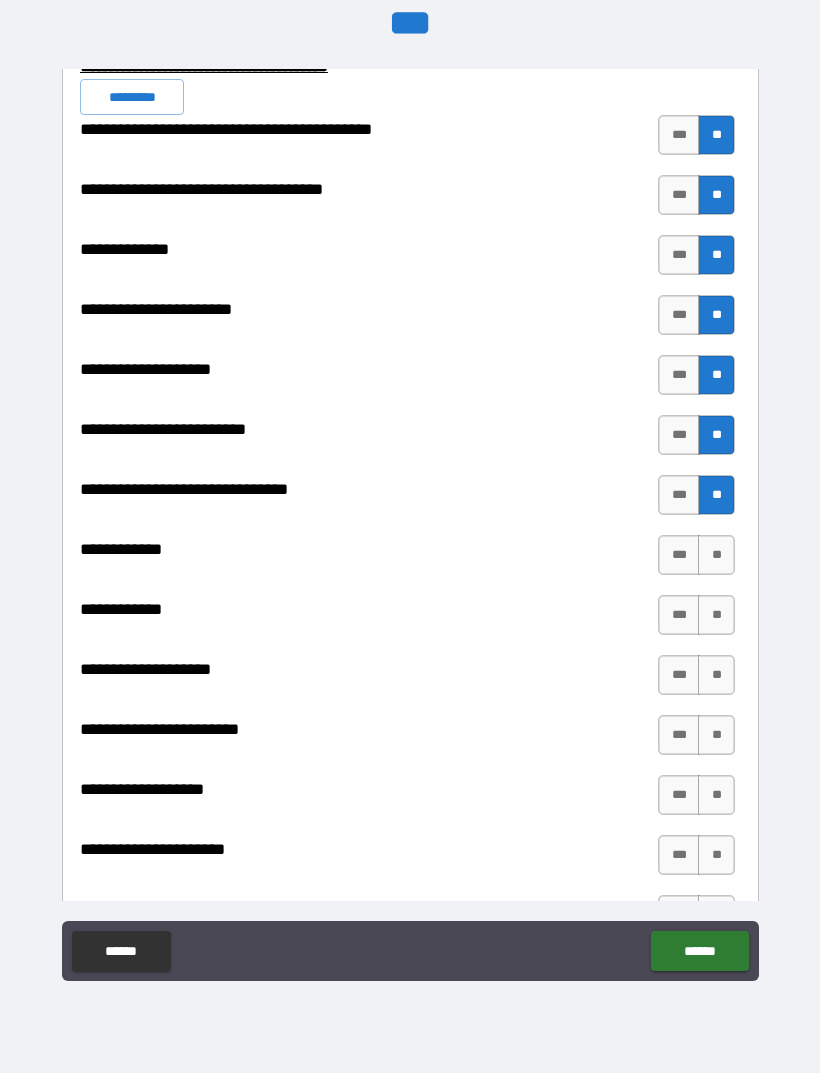click on "**" at bounding box center [716, 555] 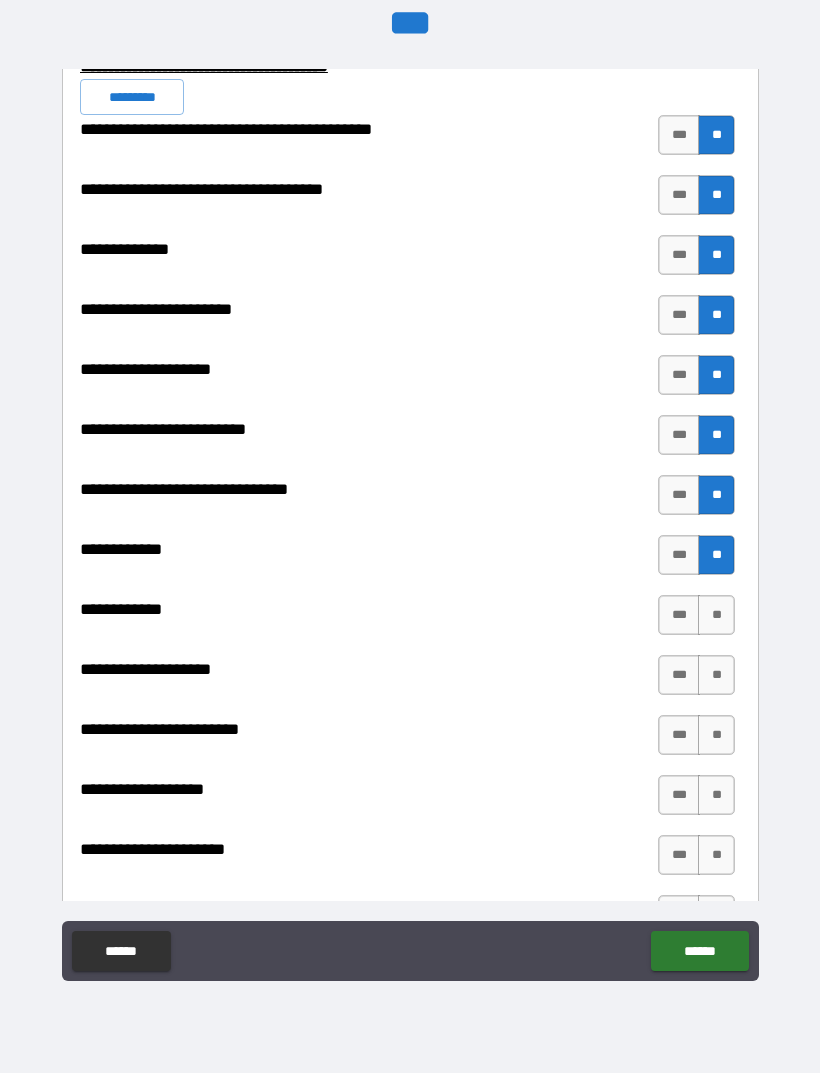 click on "**" at bounding box center (716, 615) 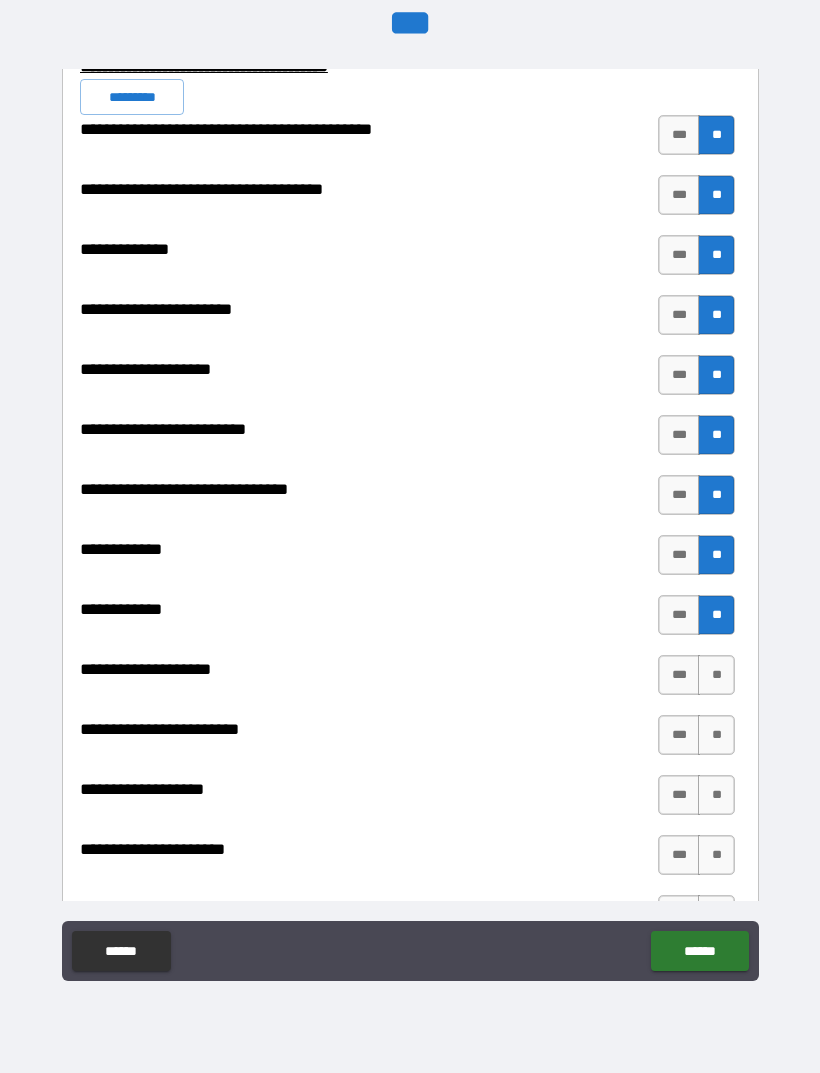 click on "**" at bounding box center [716, 675] 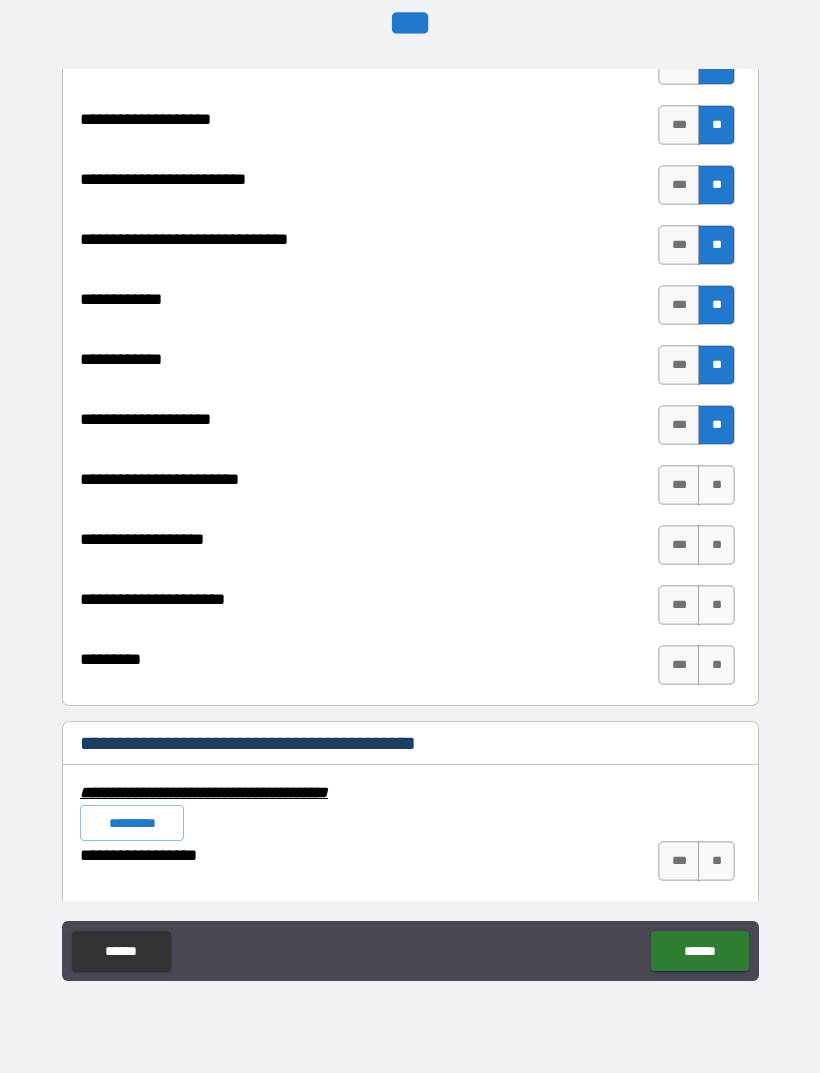 scroll, scrollTop: 7160, scrollLeft: 0, axis: vertical 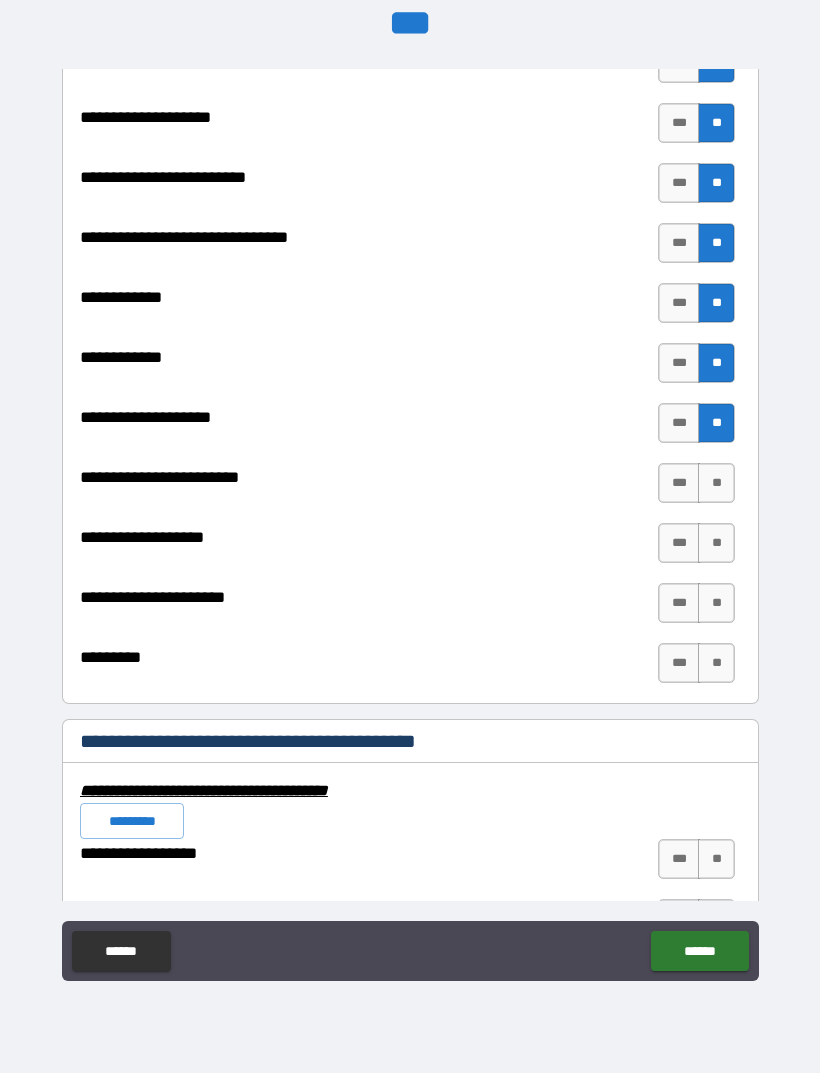 click on "***" at bounding box center (679, 423) 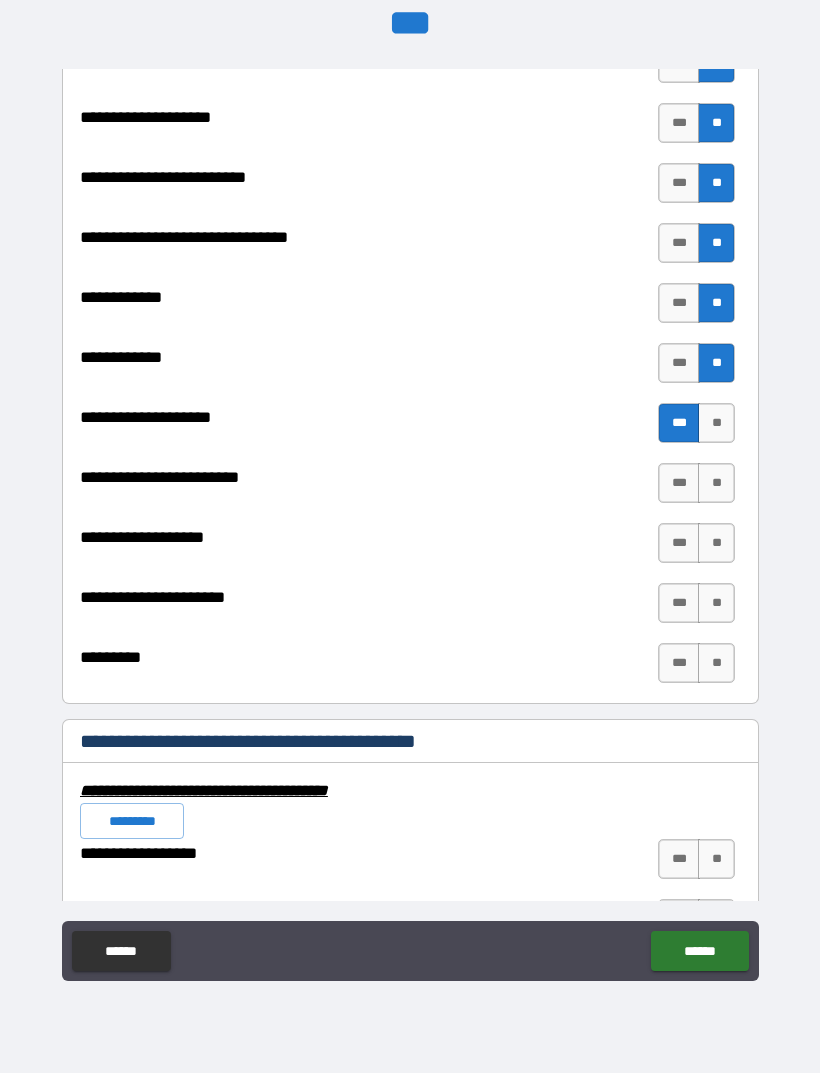 click on "**" at bounding box center (716, 483) 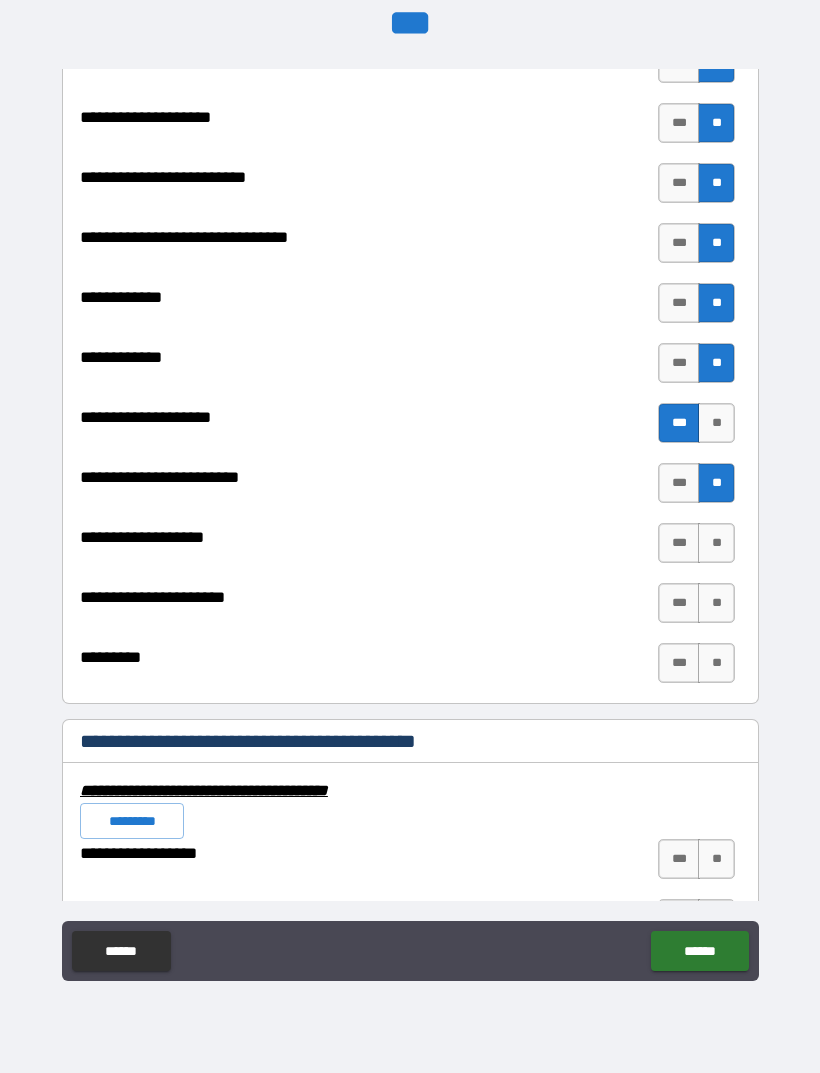 click on "**" at bounding box center (716, 543) 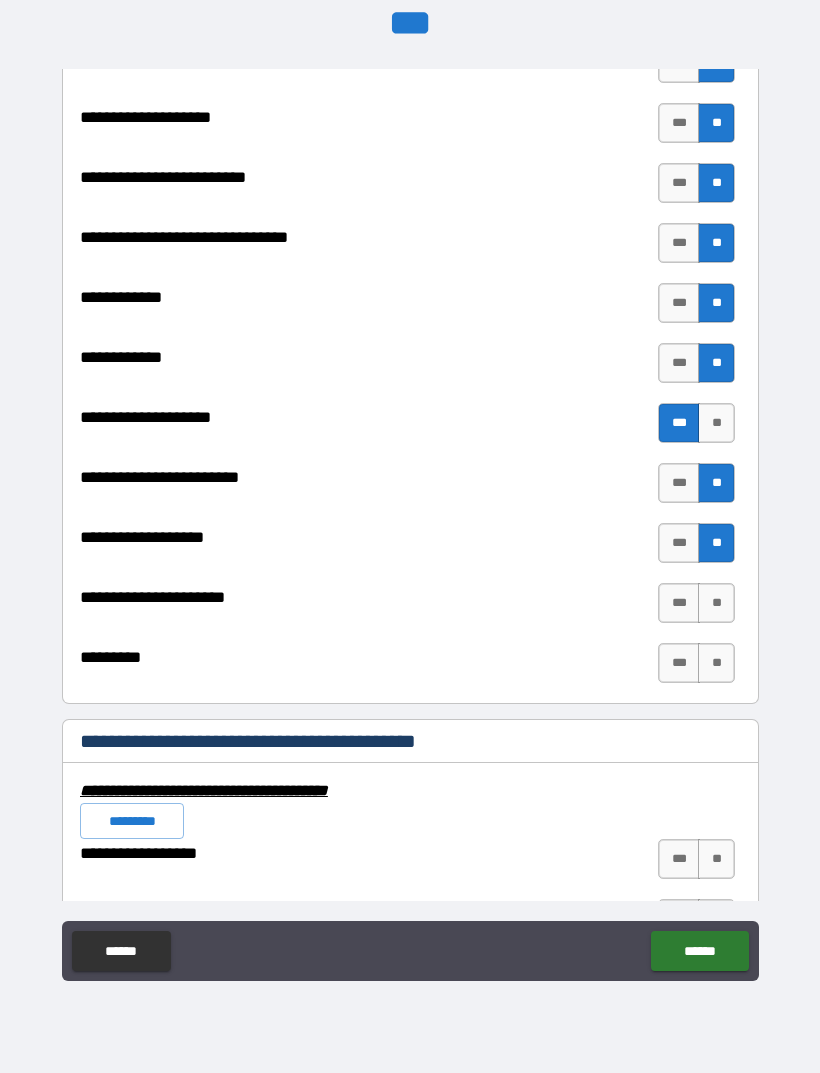 click on "**" at bounding box center (716, 603) 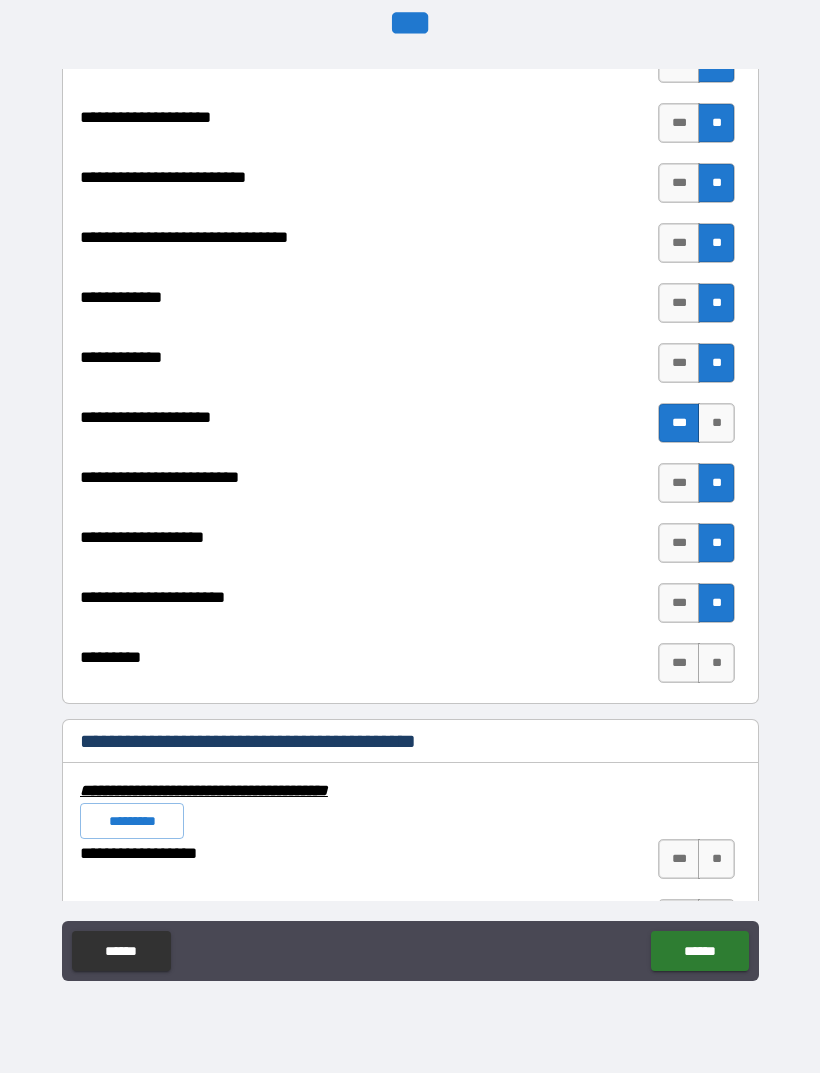 click on "**" at bounding box center (716, 663) 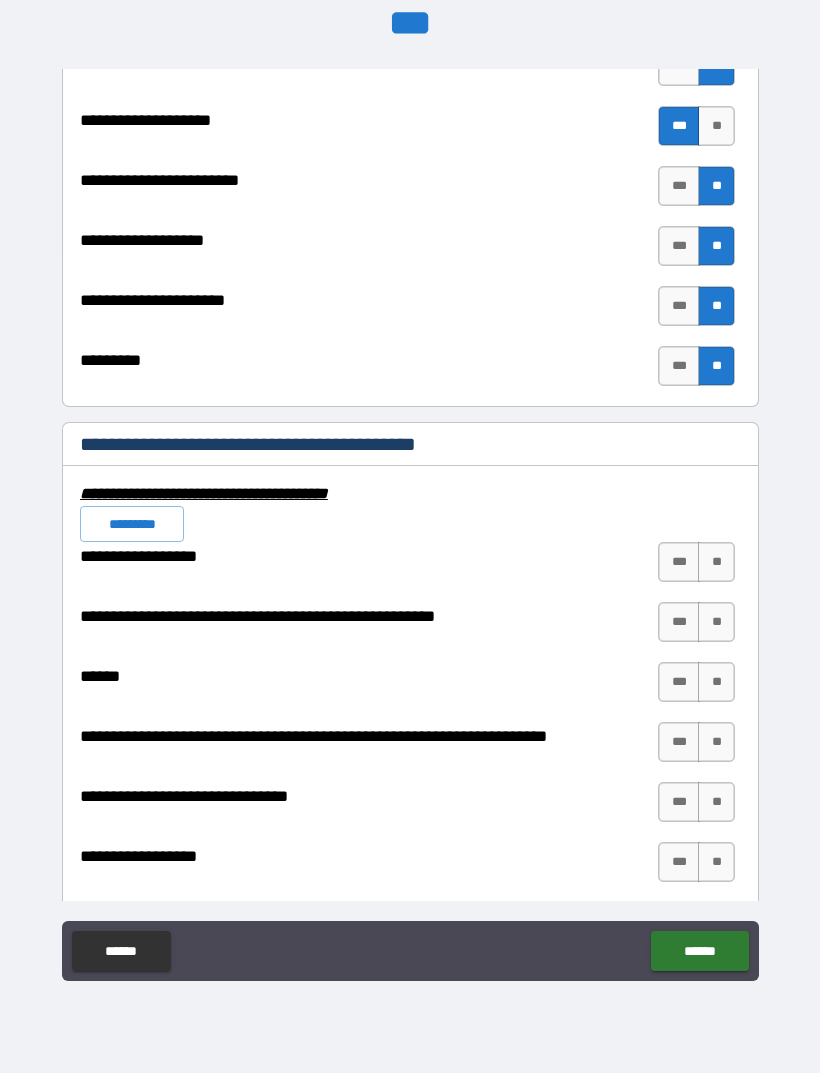 scroll, scrollTop: 7552, scrollLeft: 0, axis: vertical 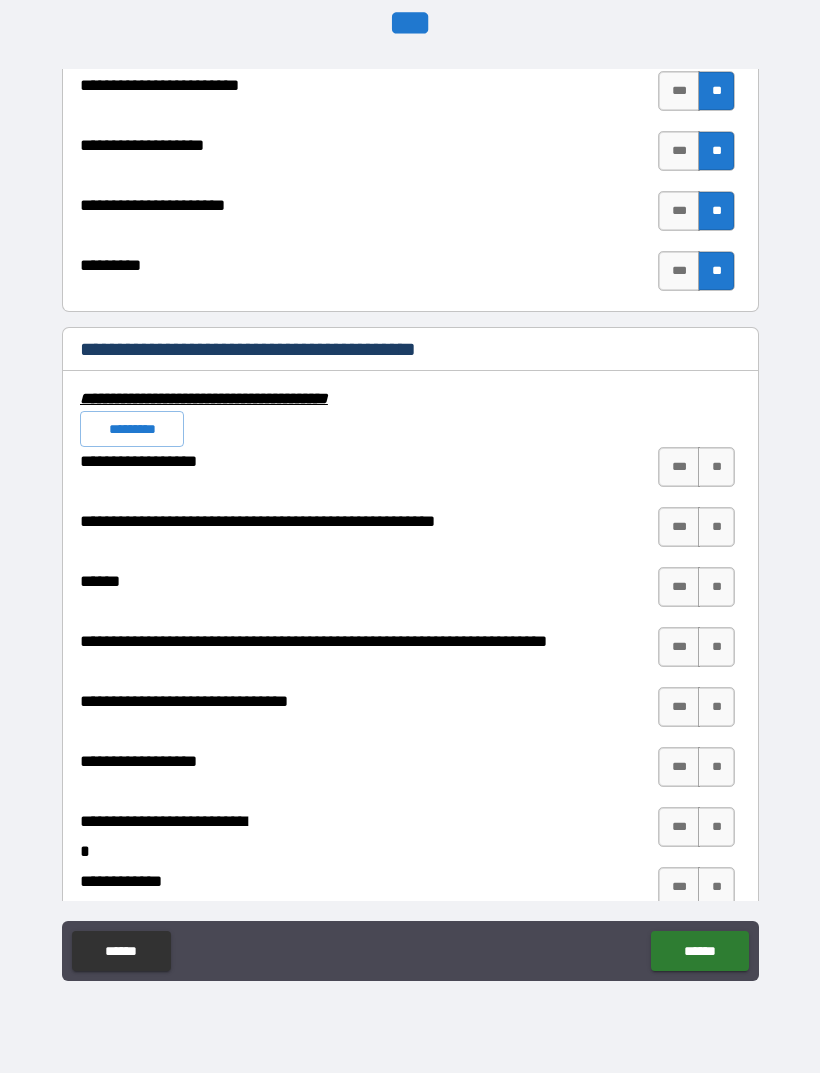 click on "**" at bounding box center [716, 467] 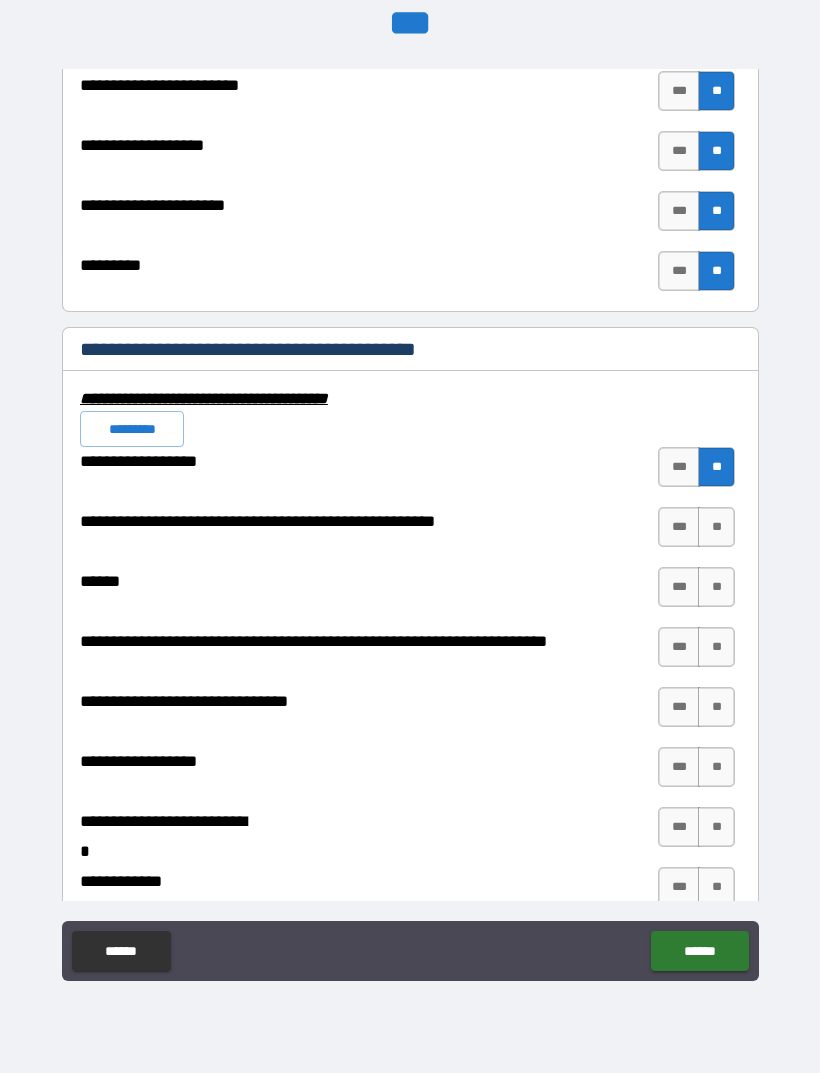 click on "**" at bounding box center [716, 527] 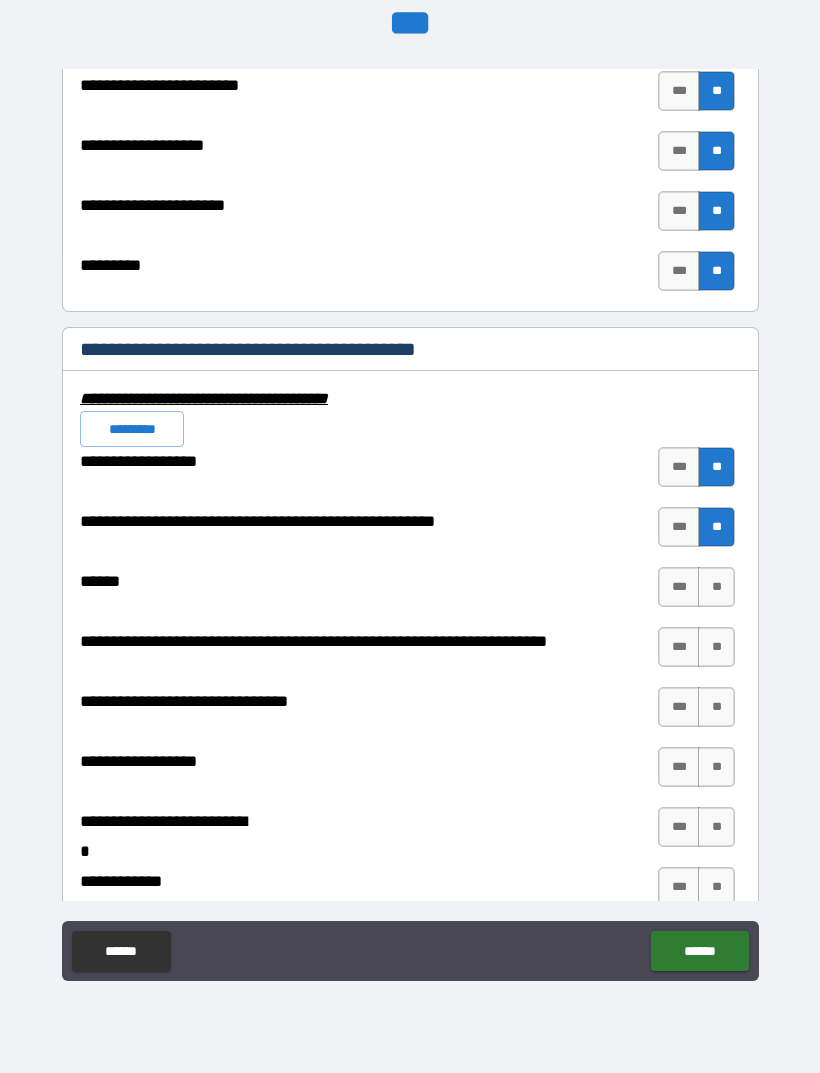 click on "**" at bounding box center [716, 587] 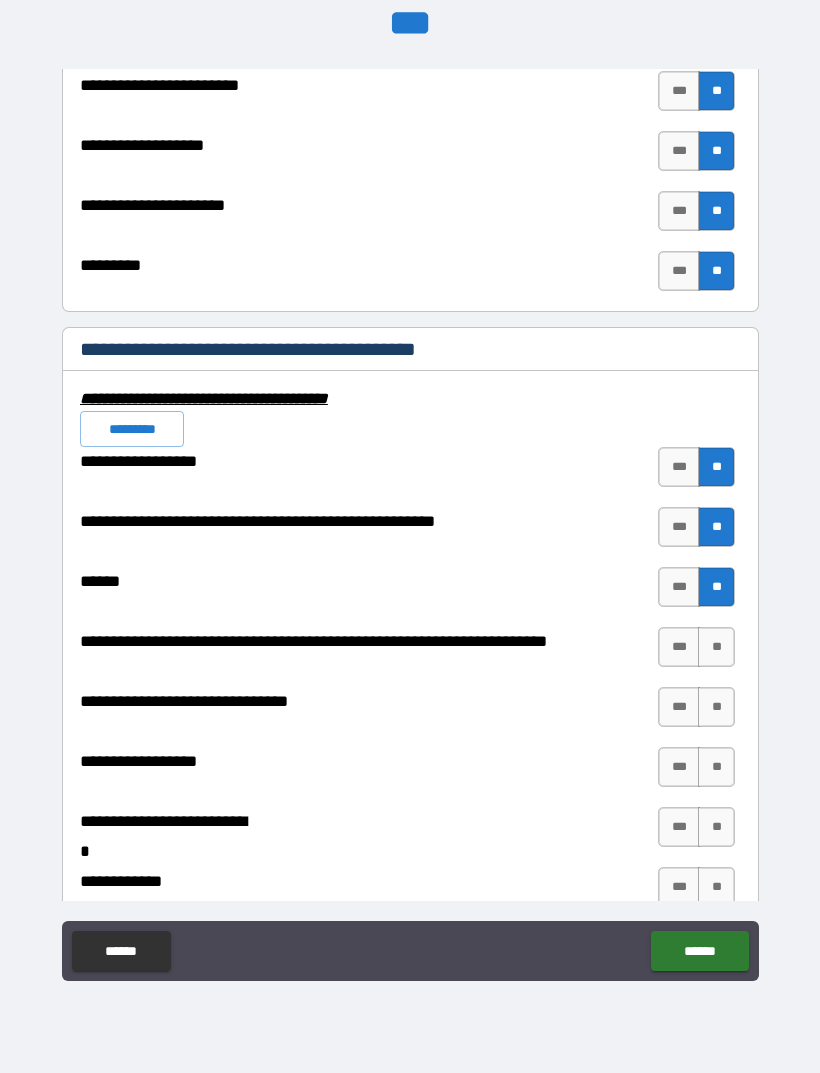 click on "**" at bounding box center (716, 647) 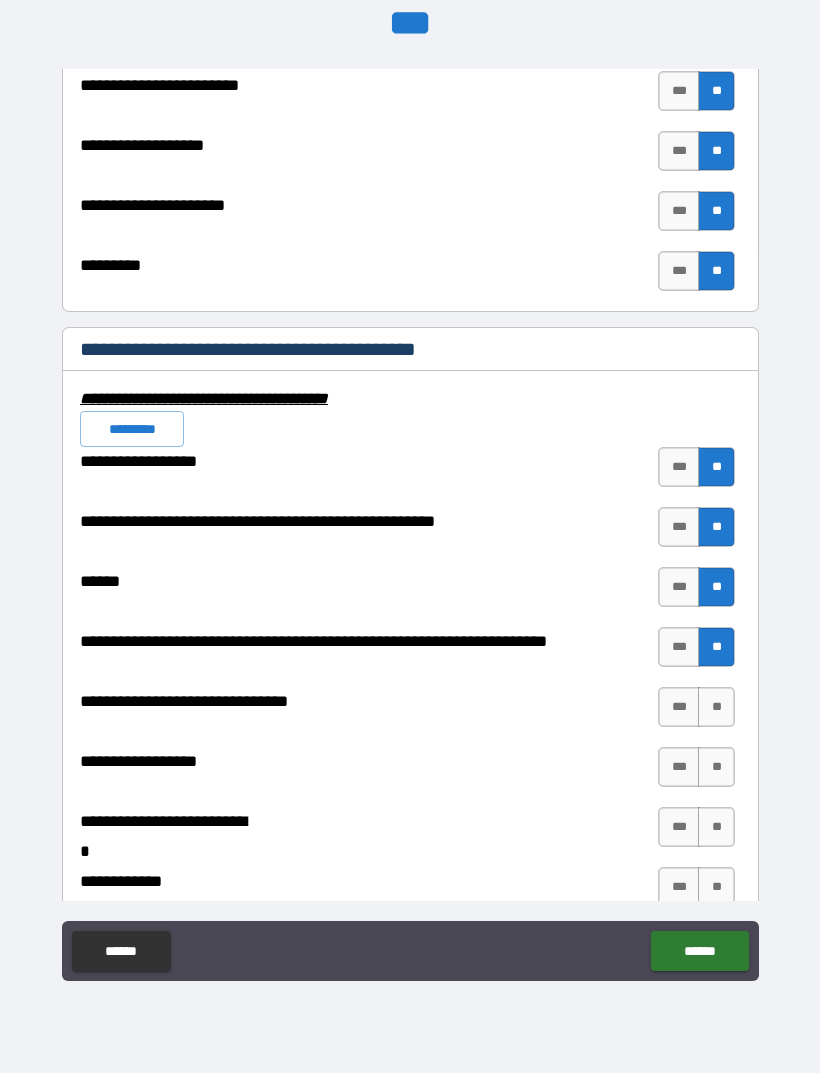 click on "**" at bounding box center [716, 707] 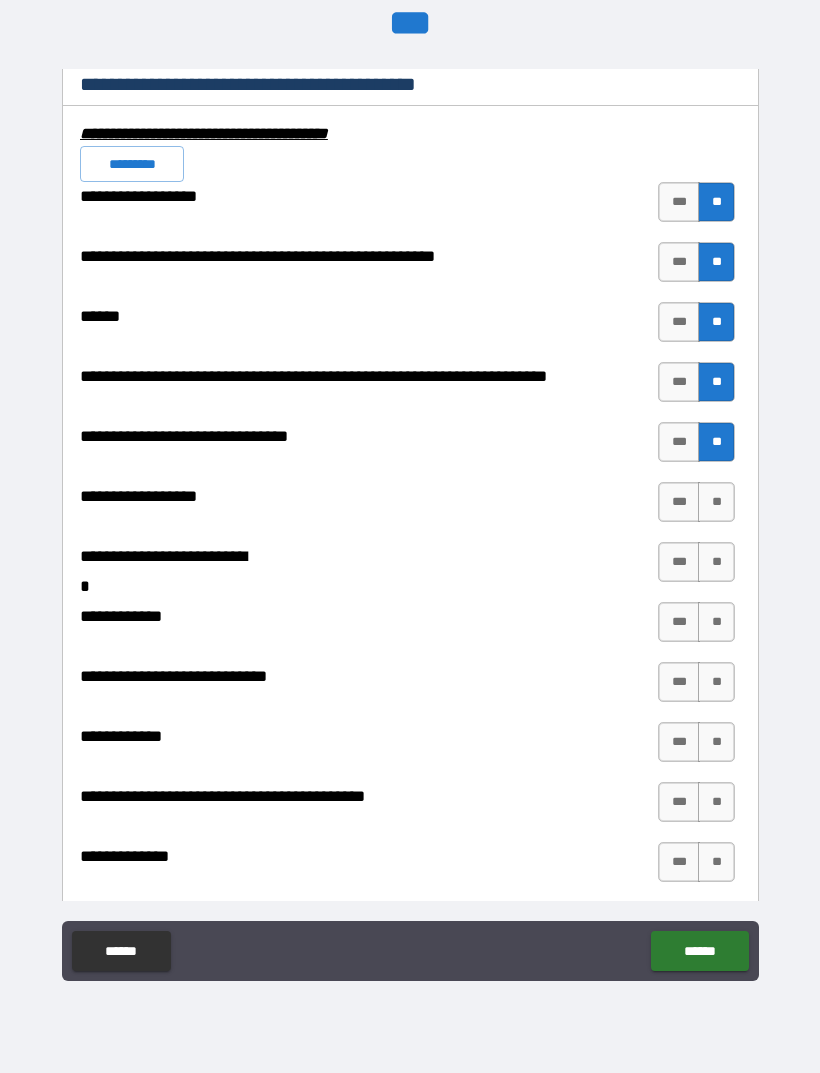 scroll, scrollTop: 7854, scrollLeft: 0, axis: vertical 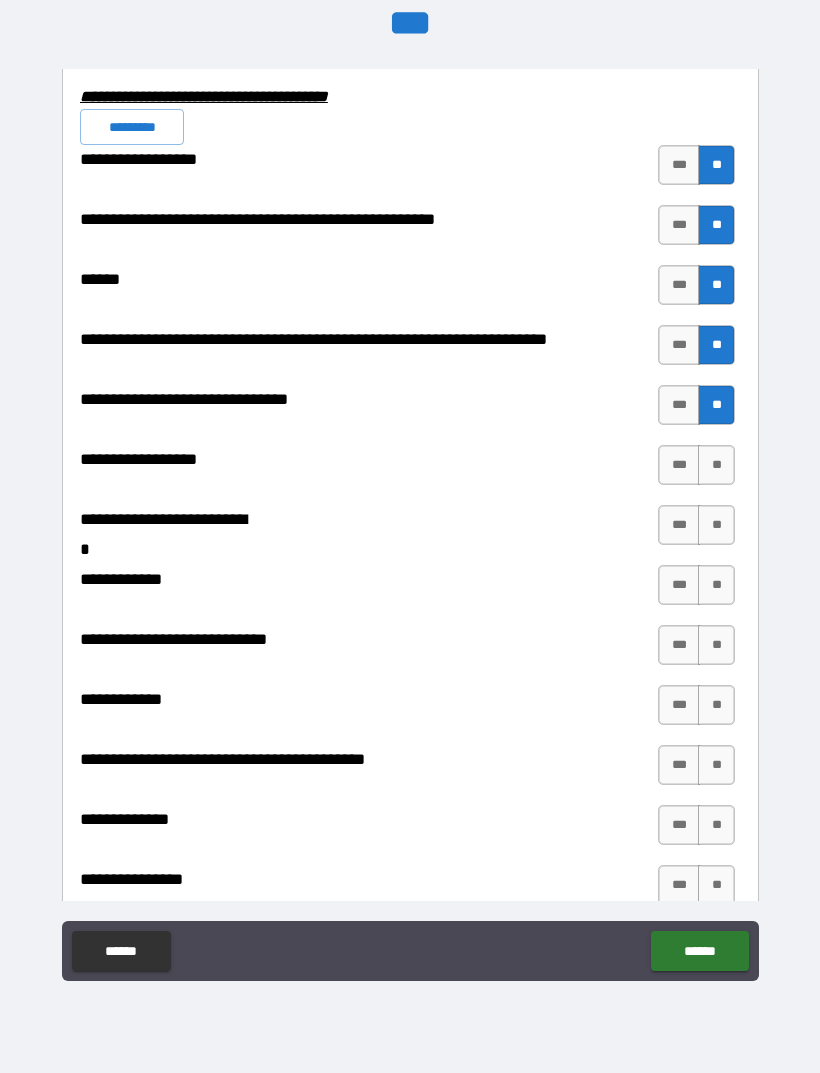 click on "**" at bounding box center [716, 465] 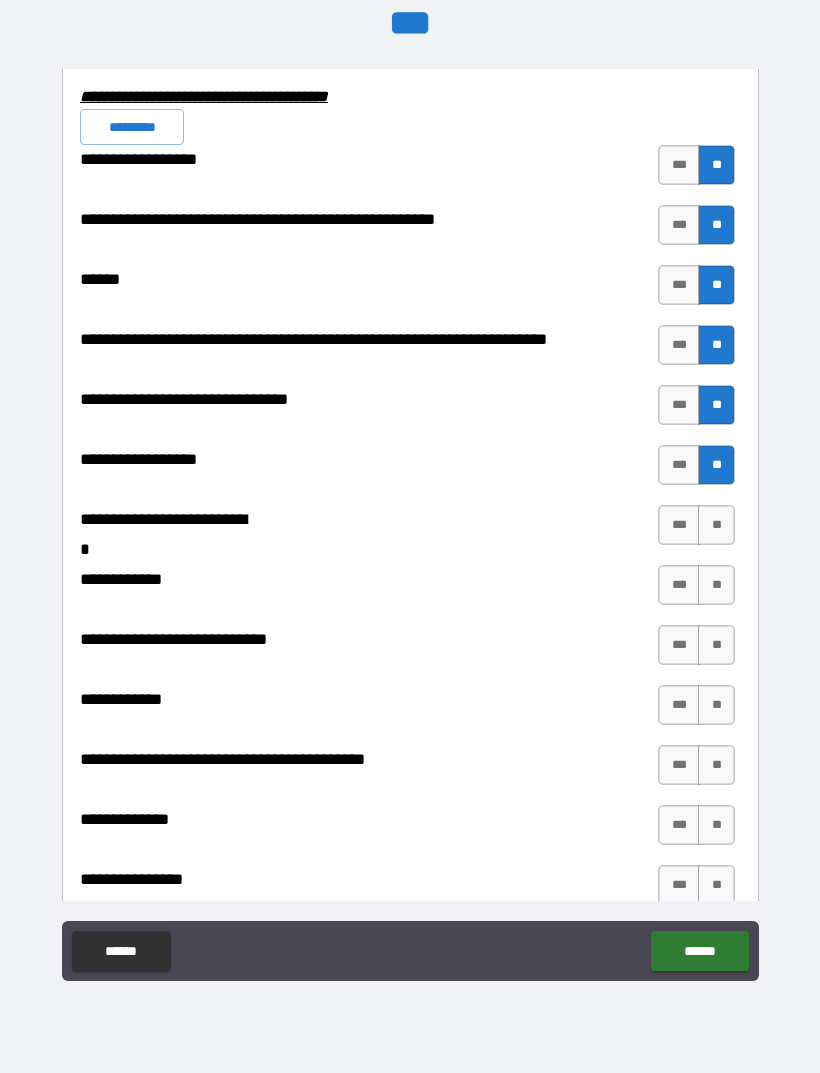 click on "**" at bounding box center (716, 525) 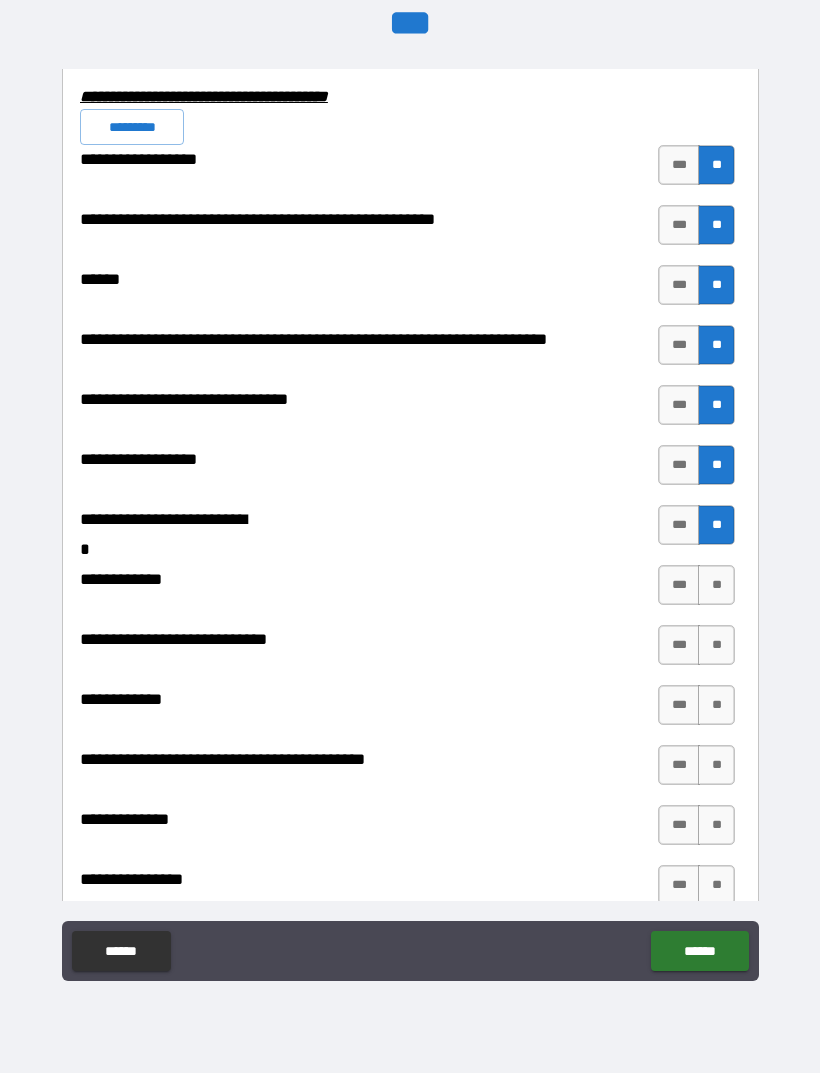 click on "**" at bounding box center [716, 585] 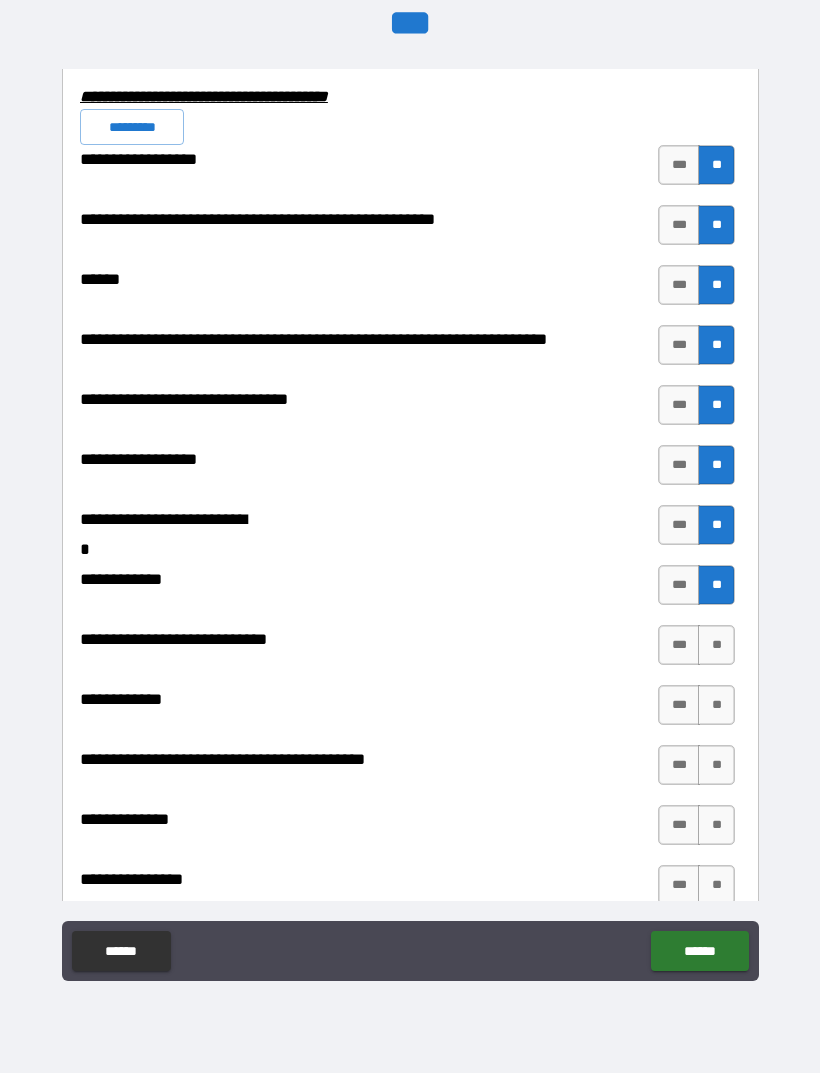 click on "**" at bounding box center [716, 645] 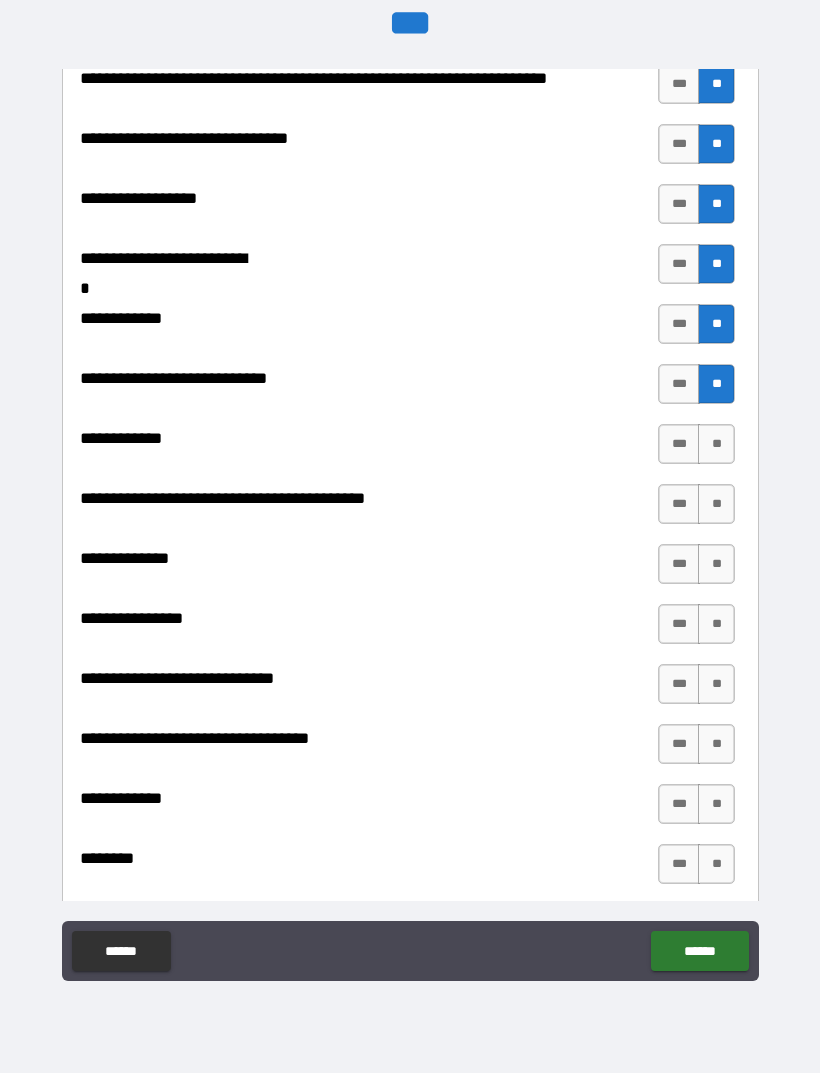 scroll, scrollTop: 8117, scrollLeft: 0, axis: vertical 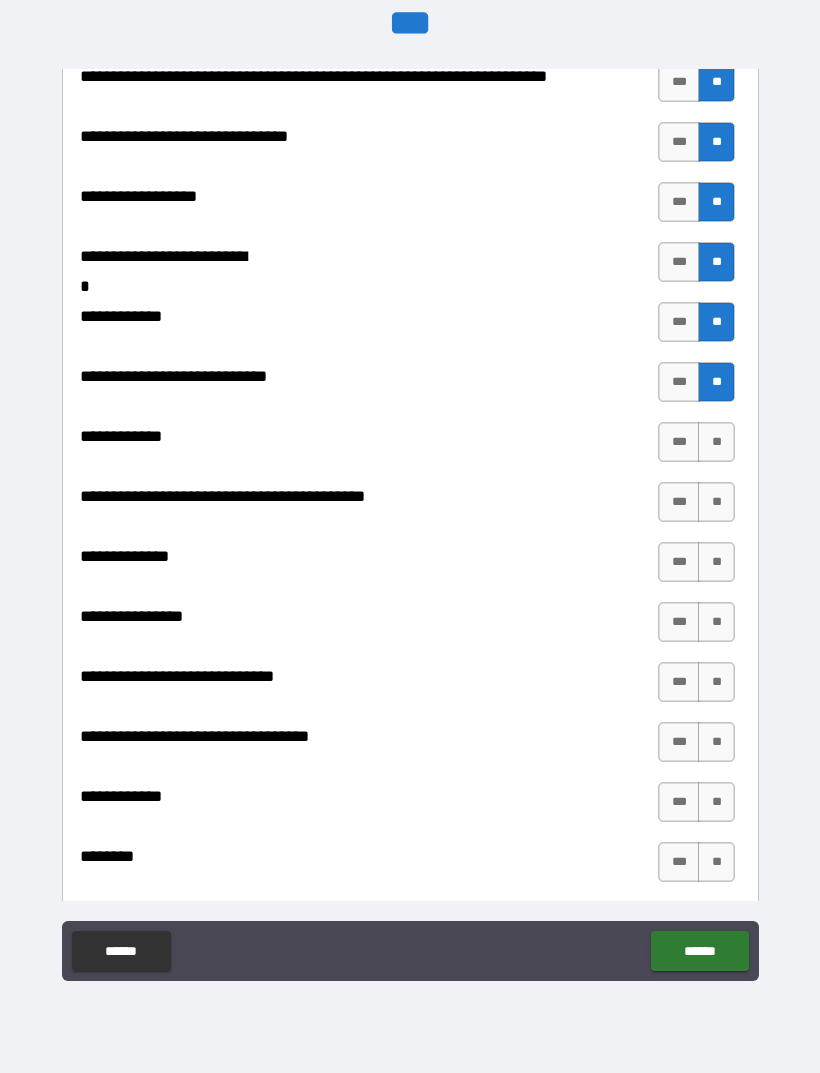 click on "**" at bounding box center [716, 442] 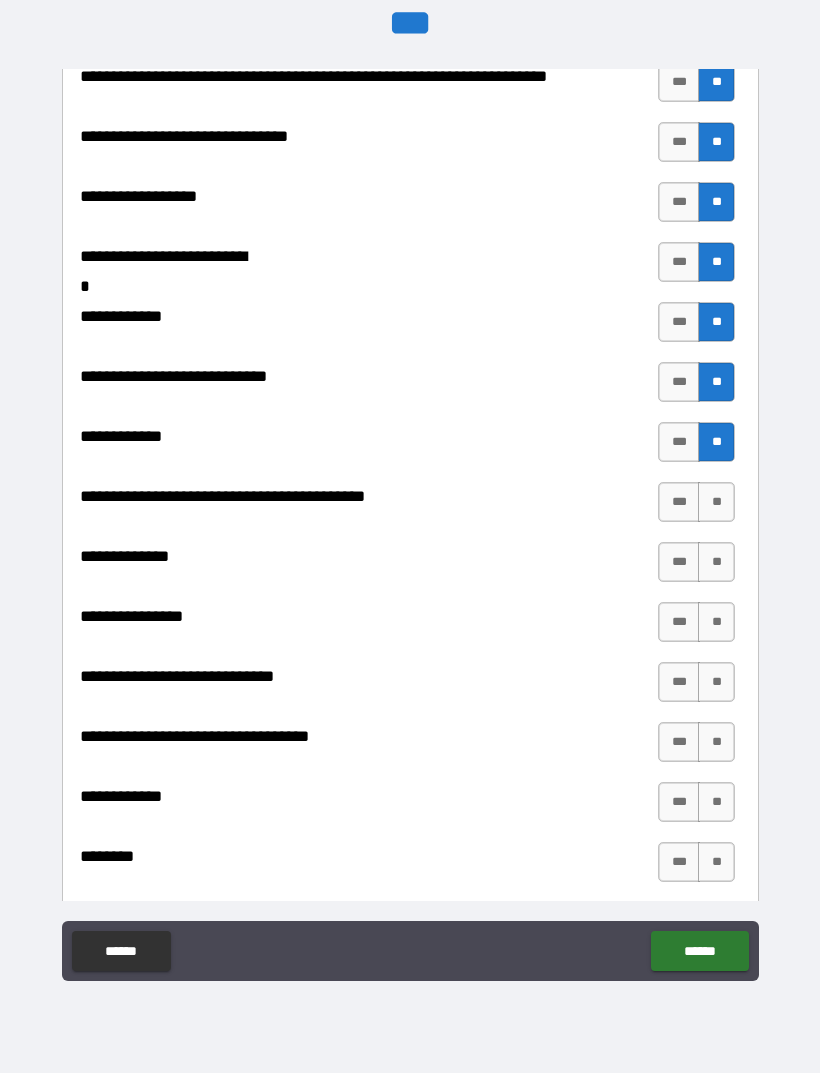 click on "**" at bounding box center (716, 502) 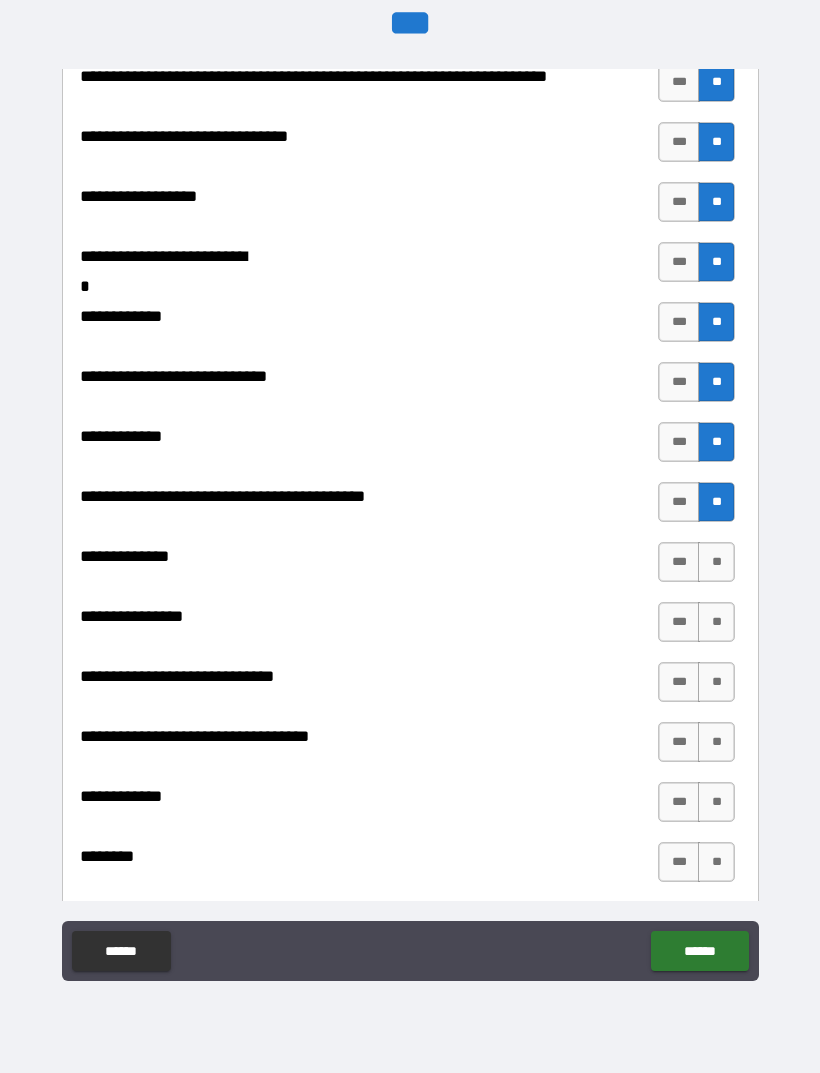 click on "**" at bounding box center (716, 562) 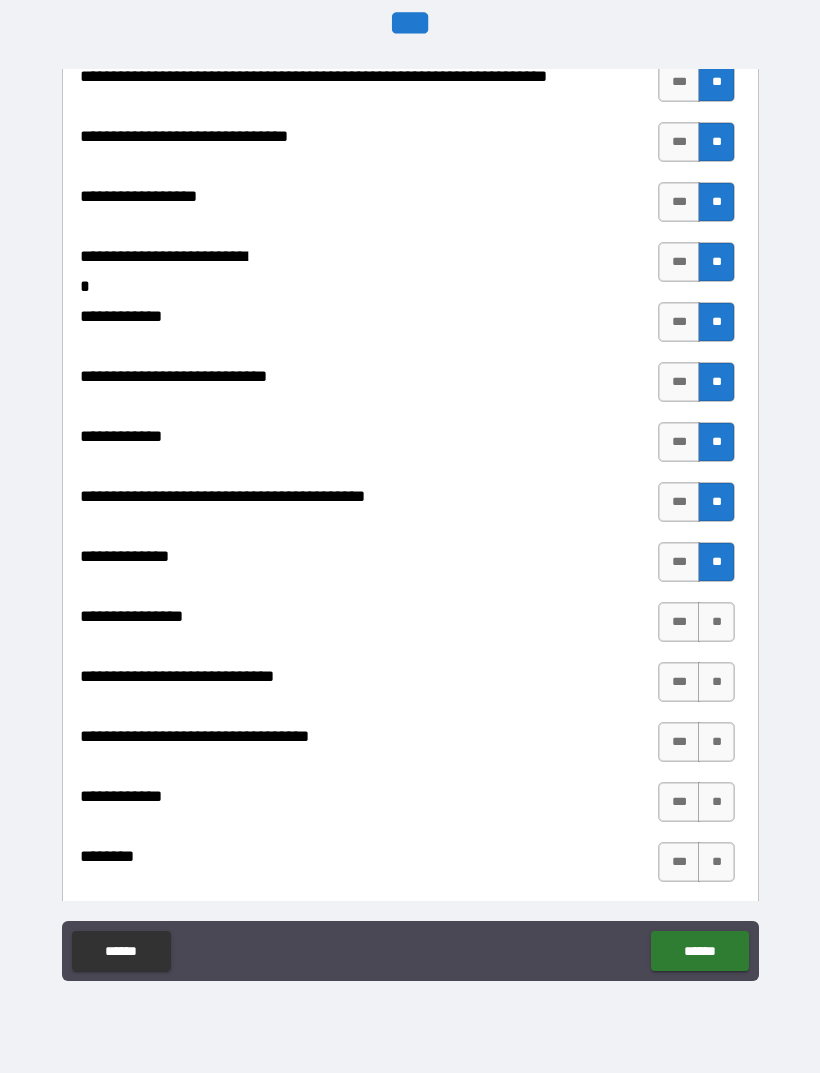 click on "**" at bounding box center [716, 622] 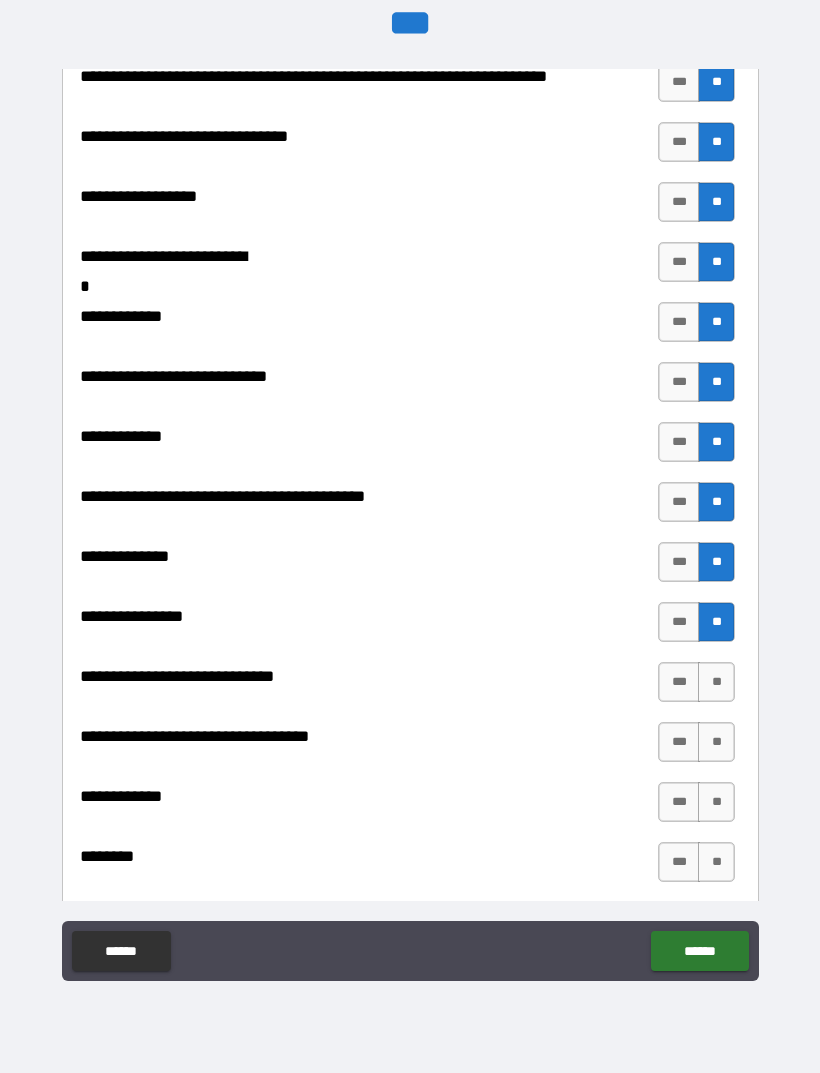 click on "**" at bounding box center (716, 682) 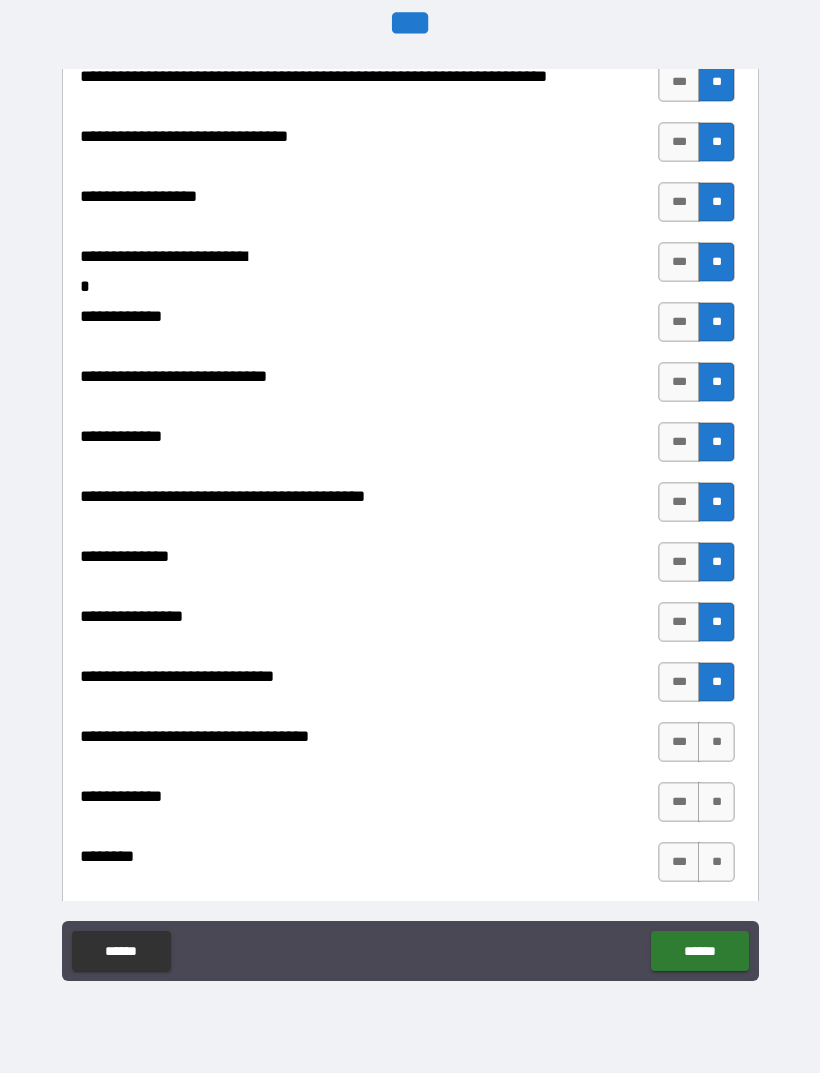 click on "**" at bounding box center [716, 742] 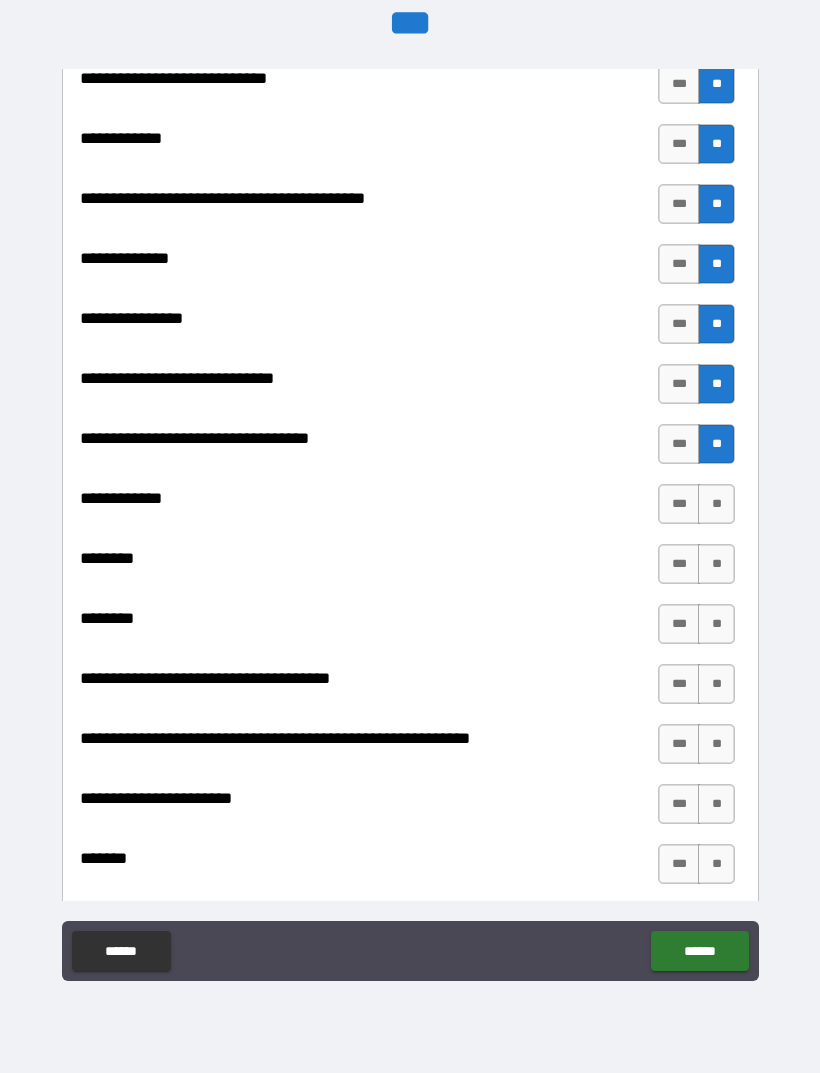 scroll, scrollTop: 8419, scrollLeft: 0, axis: vertical 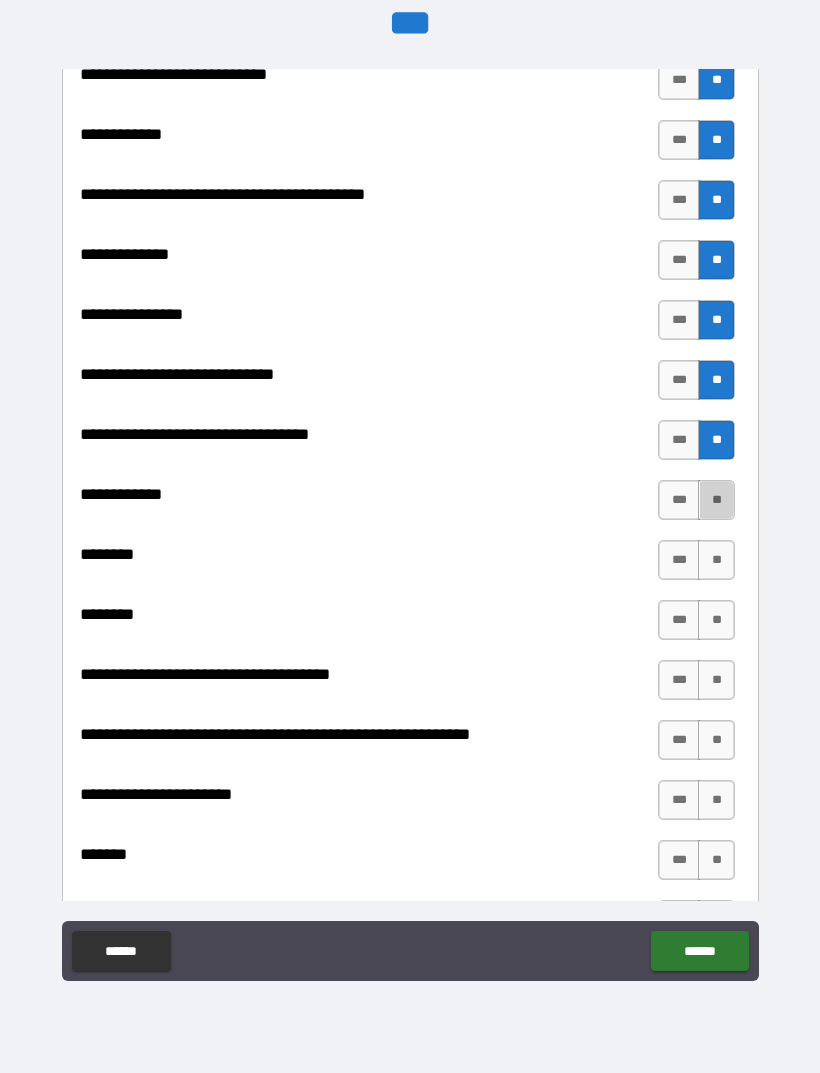 click on "**" at bounding box center [716, 500] 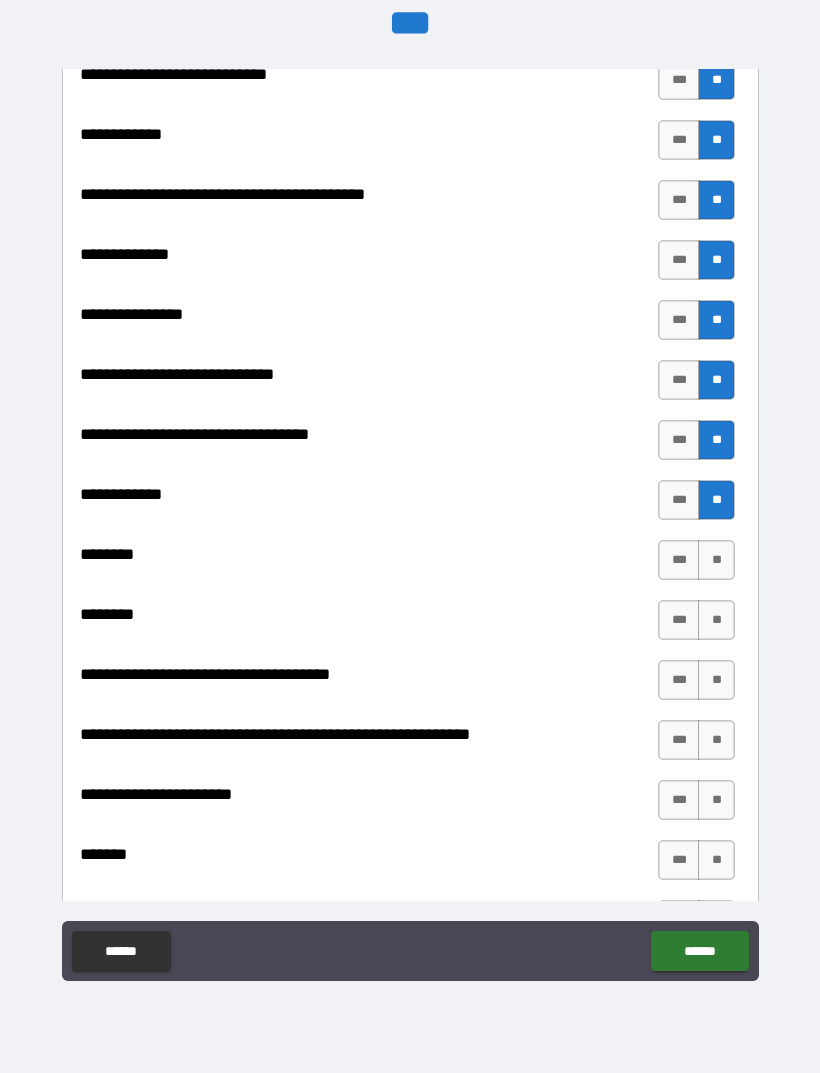 click on "**" at bounding box center (716, 560) 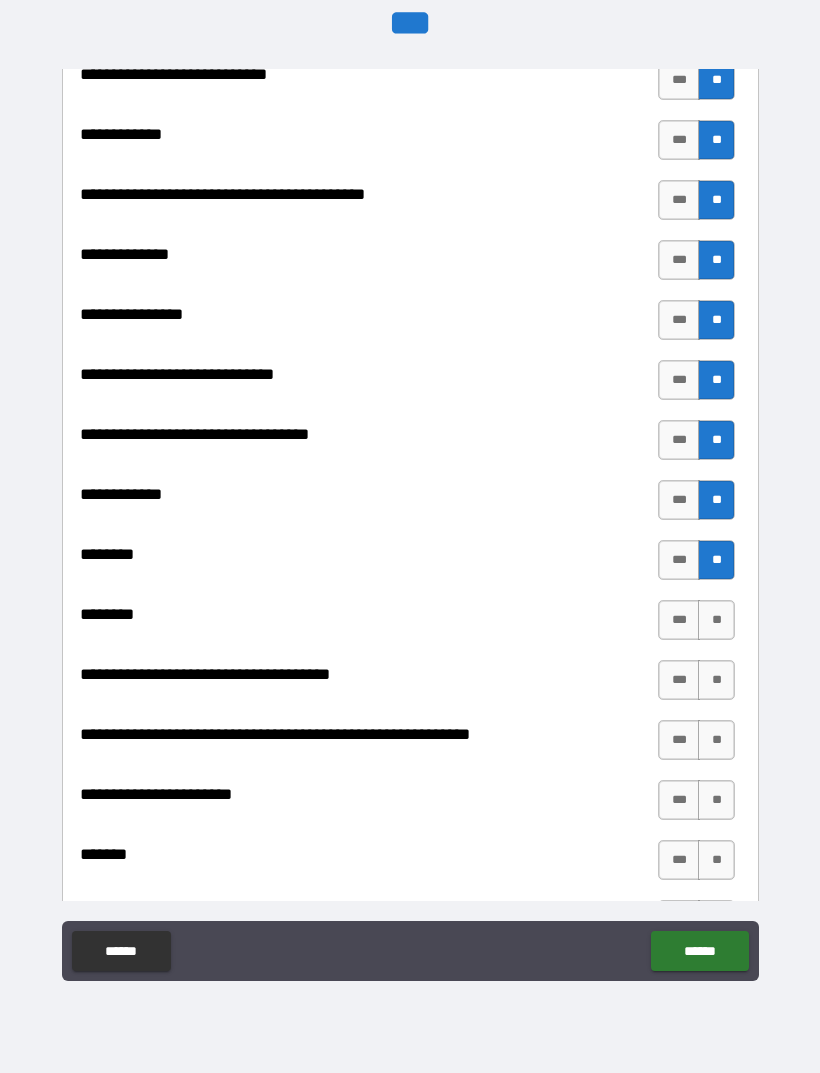 click on "**" at bounding box center [716, 620] 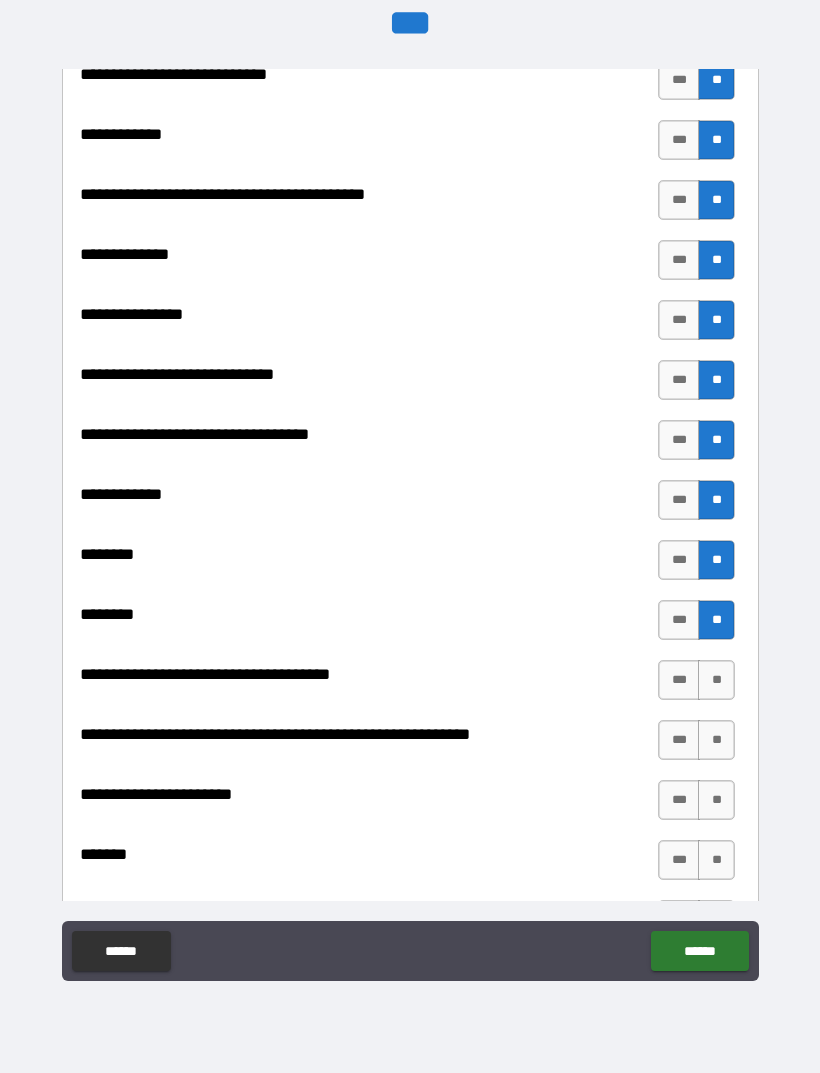 click on "**" at bounding box center [716, 680] 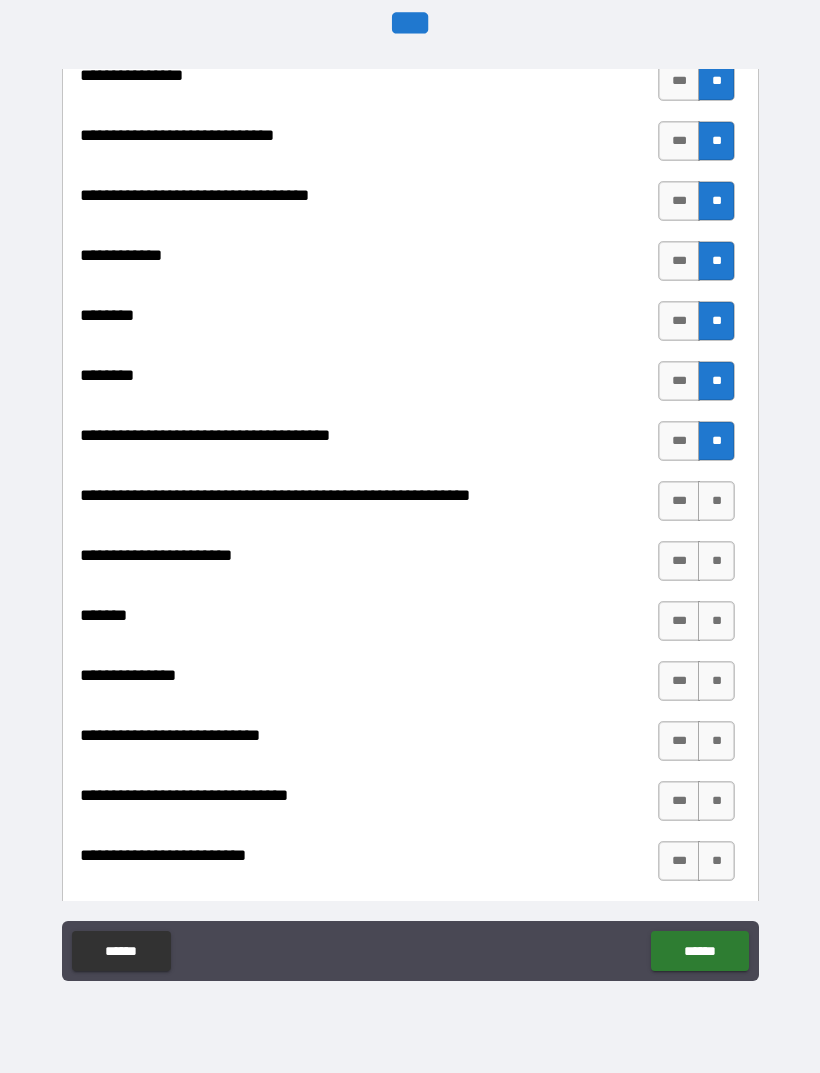 scroll, scrollTop: 8668, scrollLeft: 0, axis: vertical 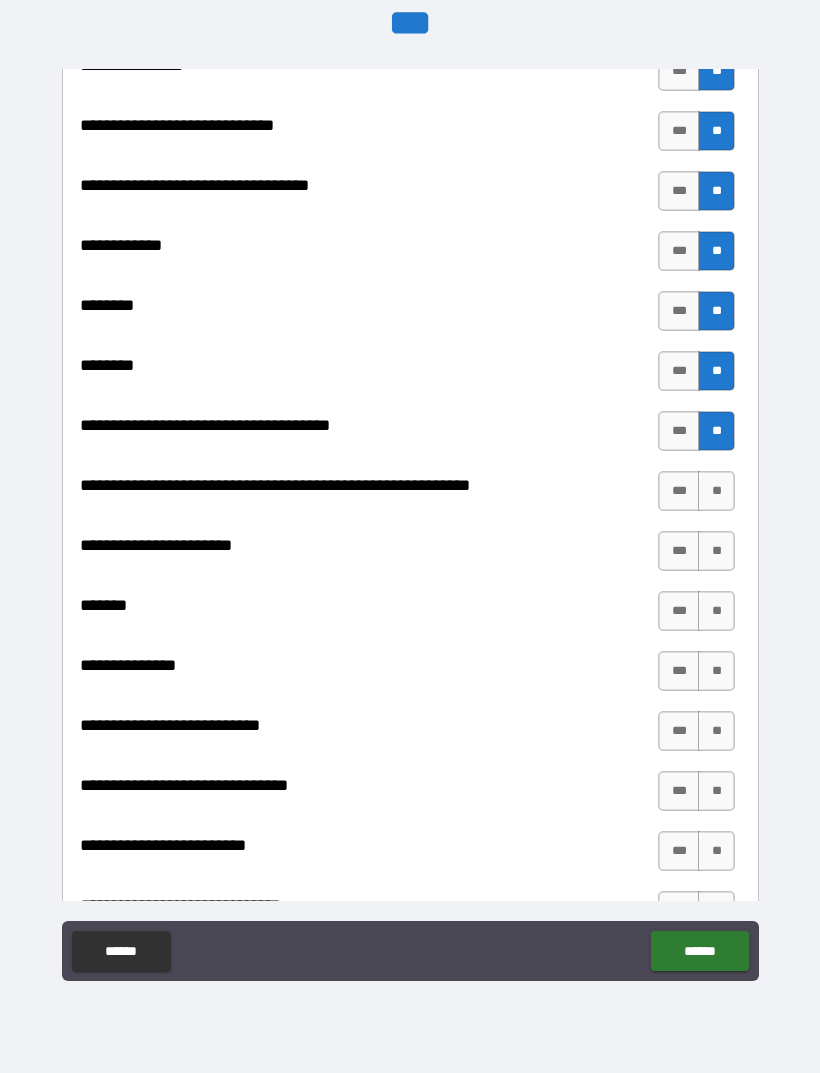 click on "**" at bounding box center (716, 491) 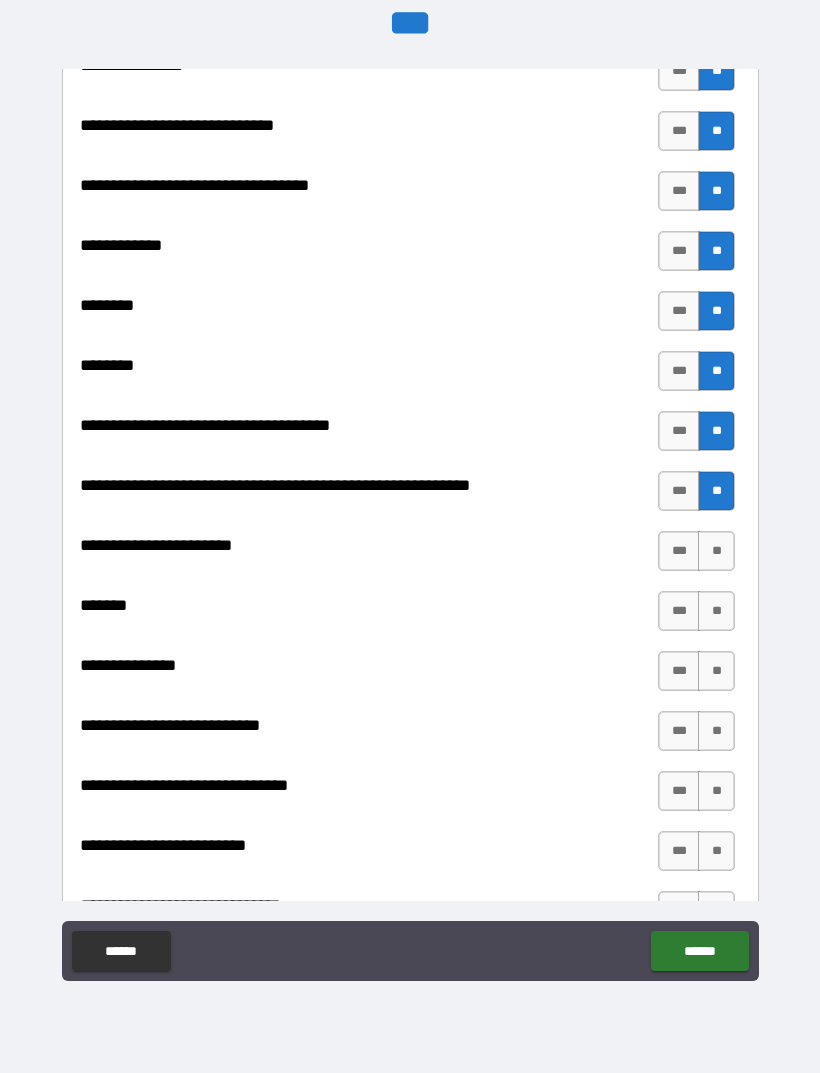 click on "**" at bounding box center [716, 551] 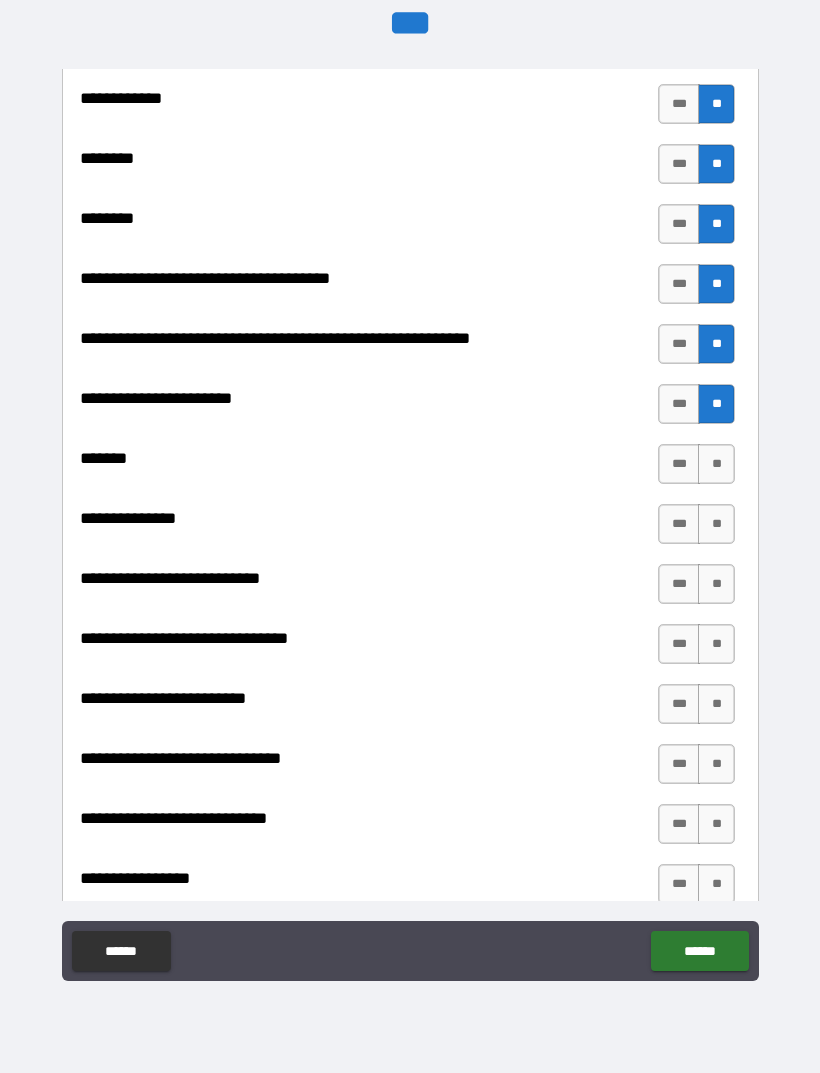 scroll, scrollTop: 8817, scrollLeft: 0, axis: vertical 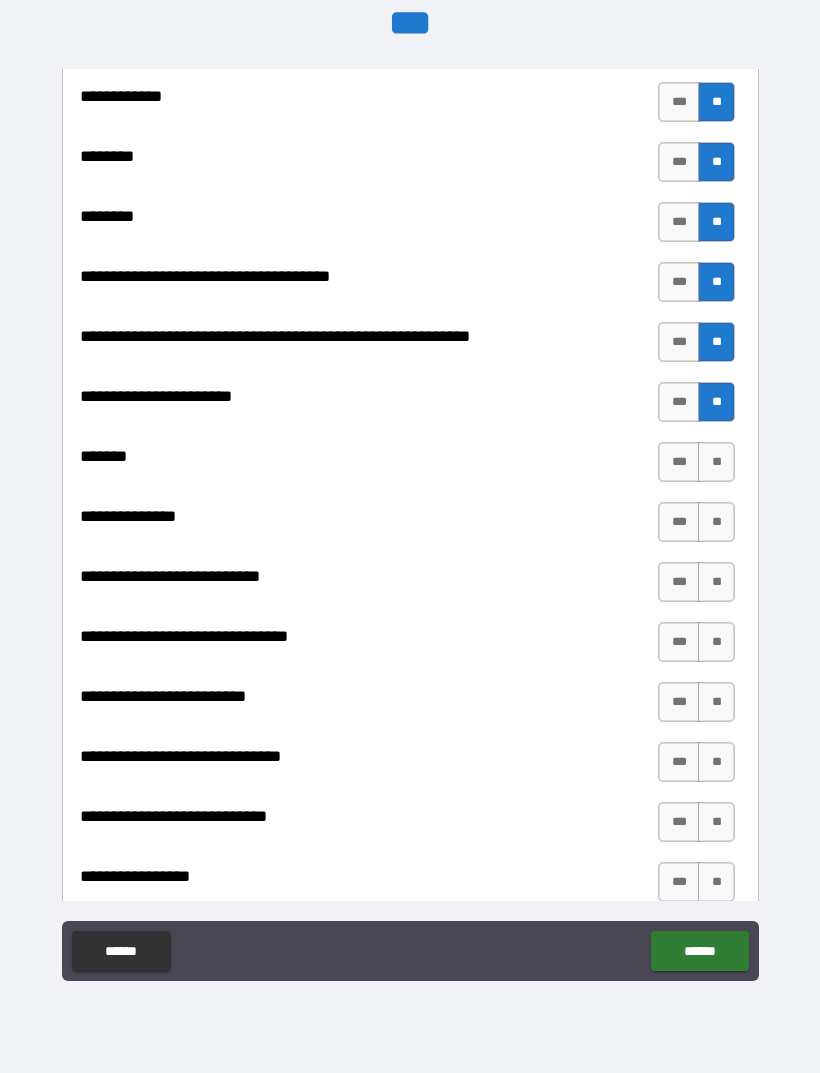click on "**" at bounding box center (716, 462) 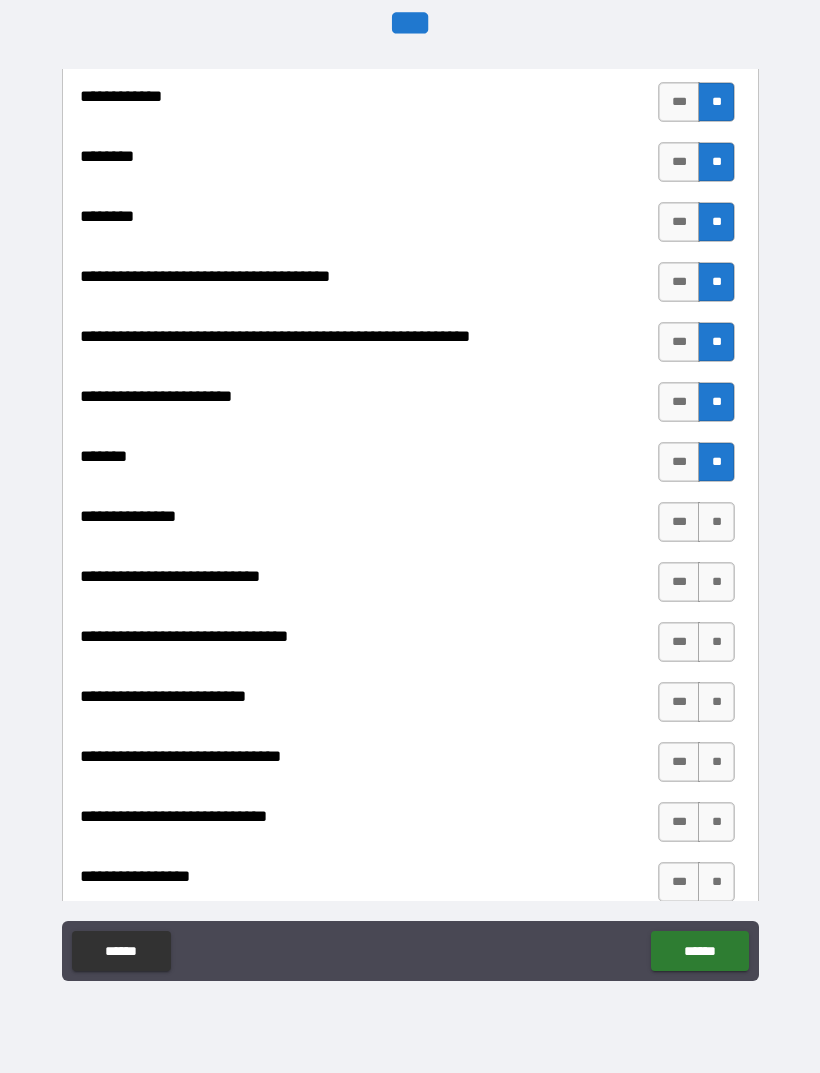 click on "**" at bounding box center (716, 522) 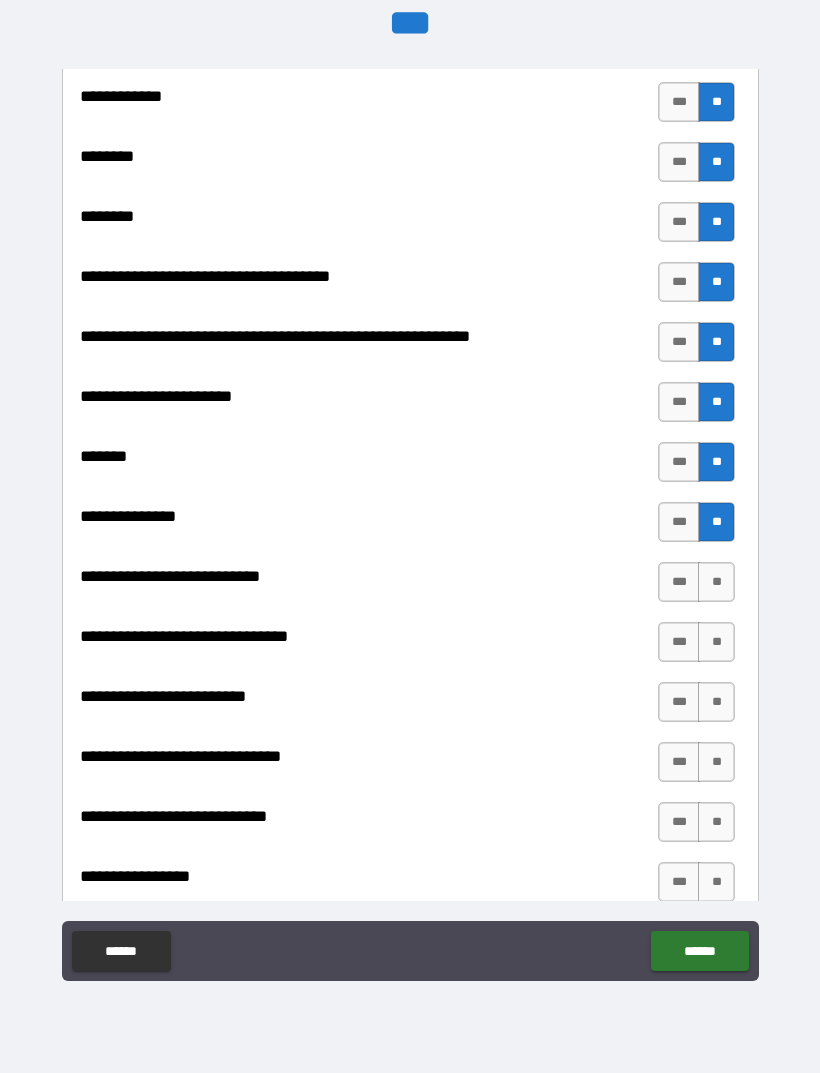 click on "**" at bounding box center [716, 582] 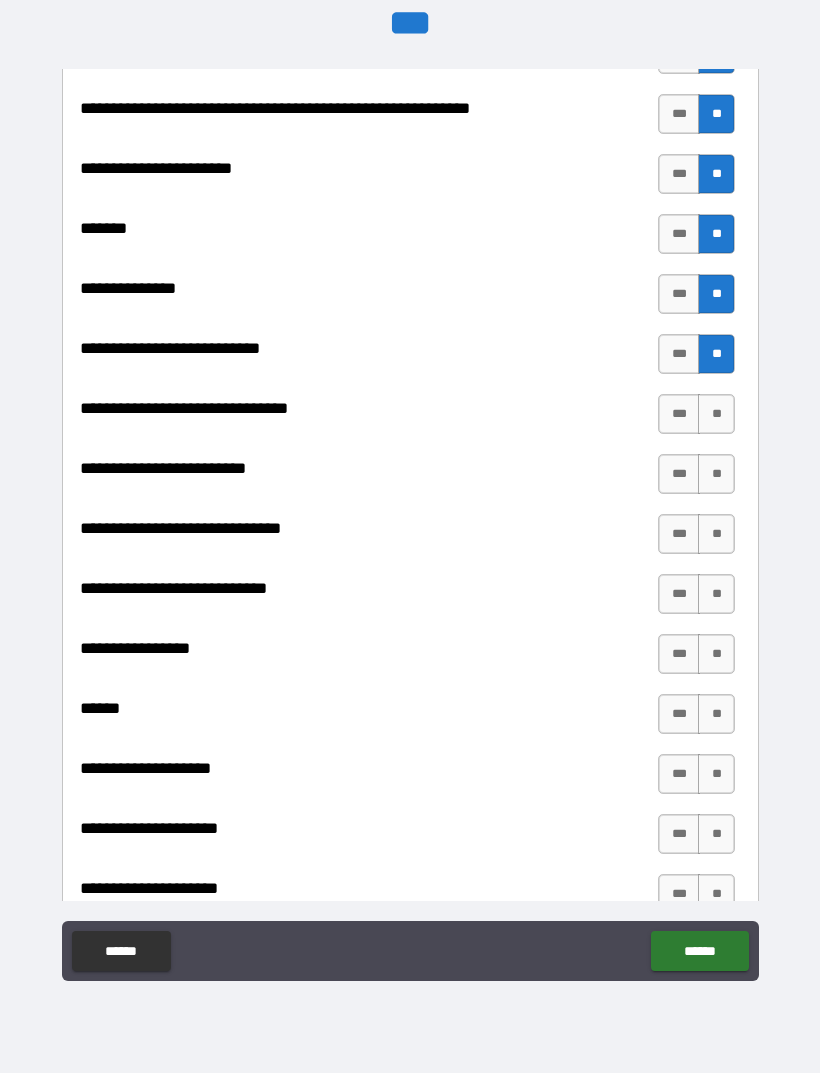scroll, scrollTop: 9054, scrollLeft: 0, axis: vertical 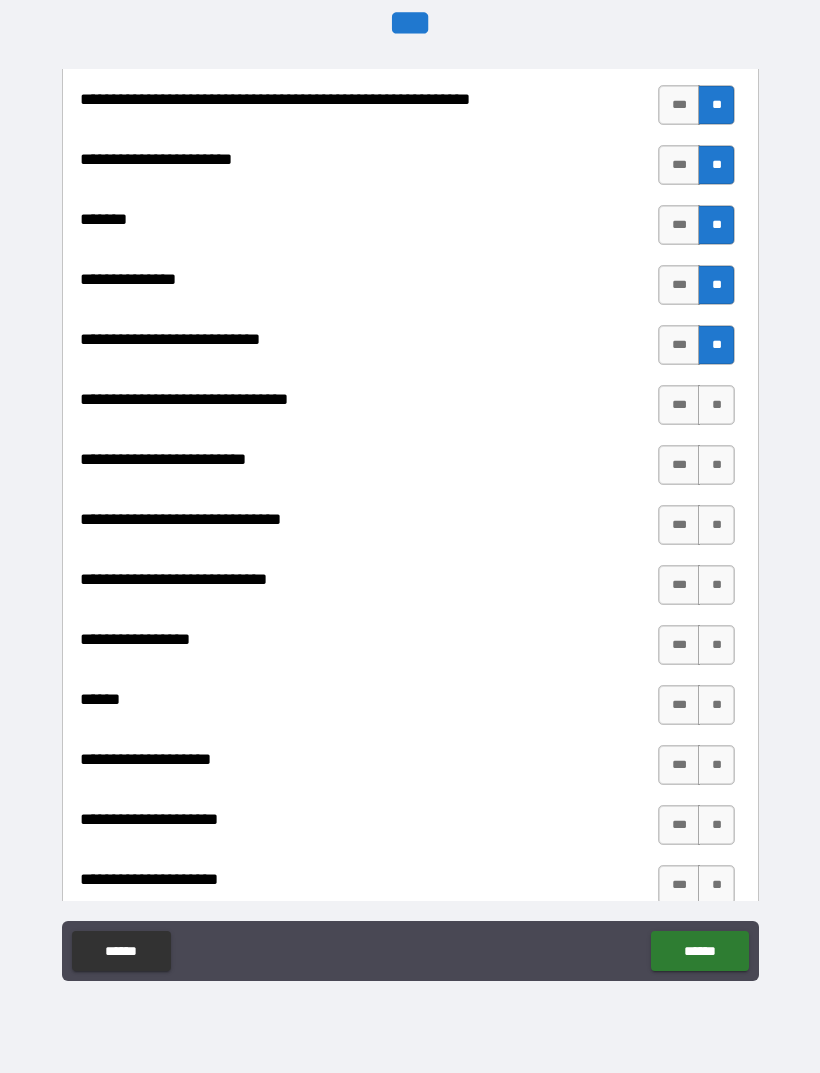 click on "**" at bounding box center (716, 405) 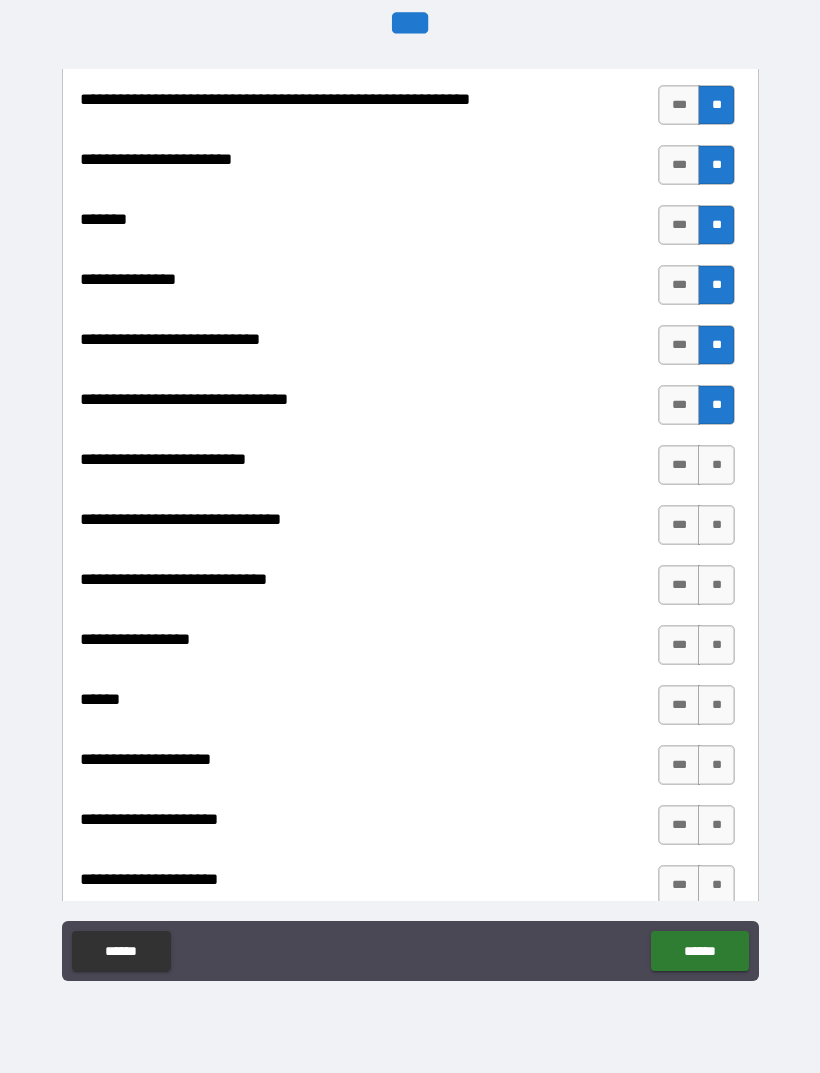 click on "**" at bounding box center [716, 465] 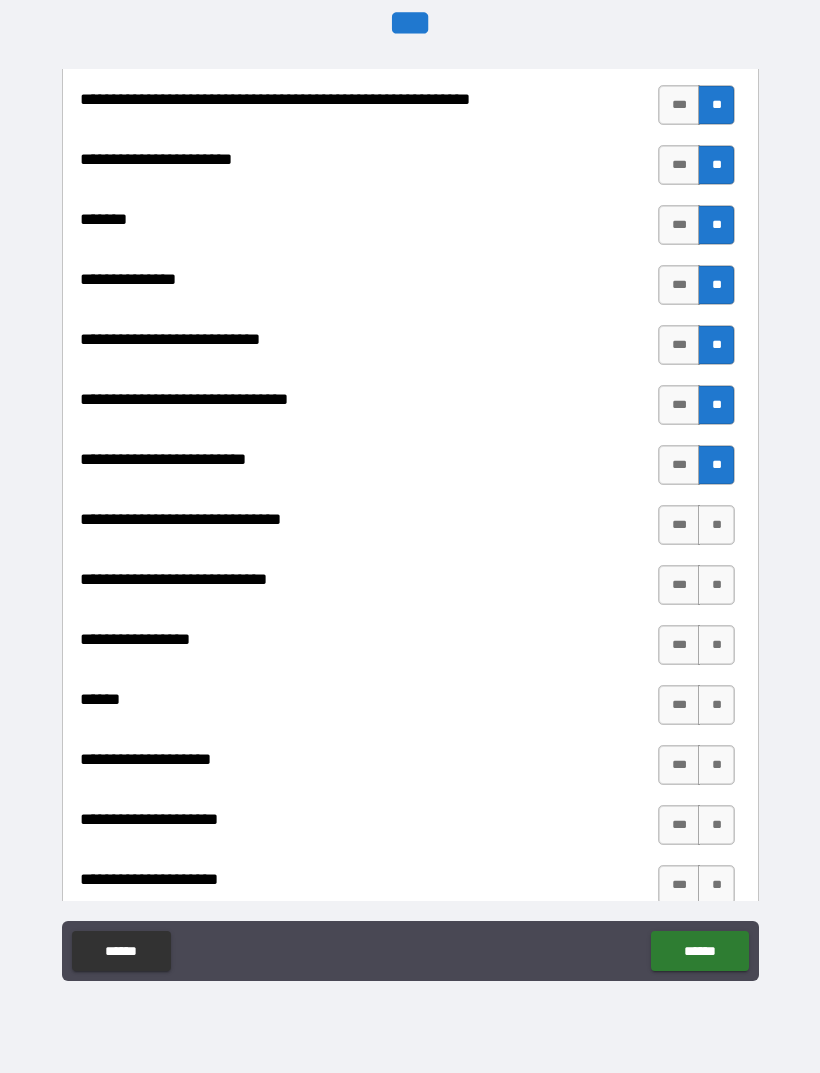 click on "**" at bounding box center (716, 525) 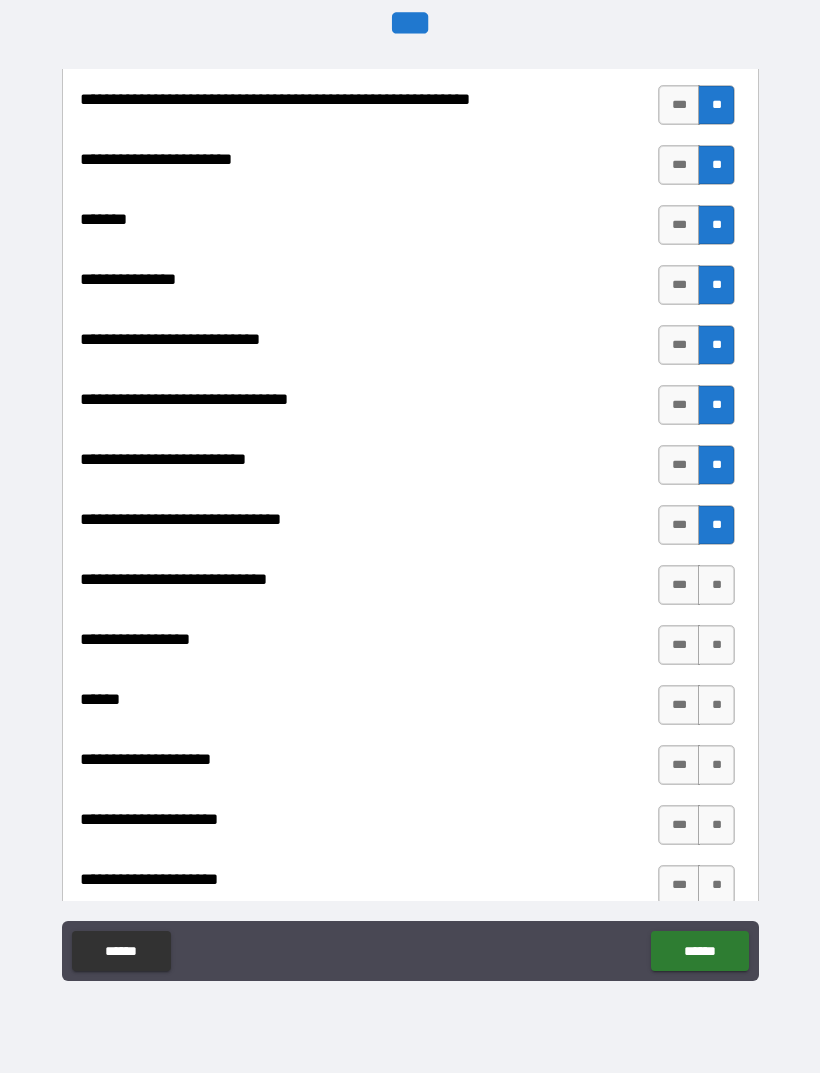 click on "**" at bounding box center (716, 585) 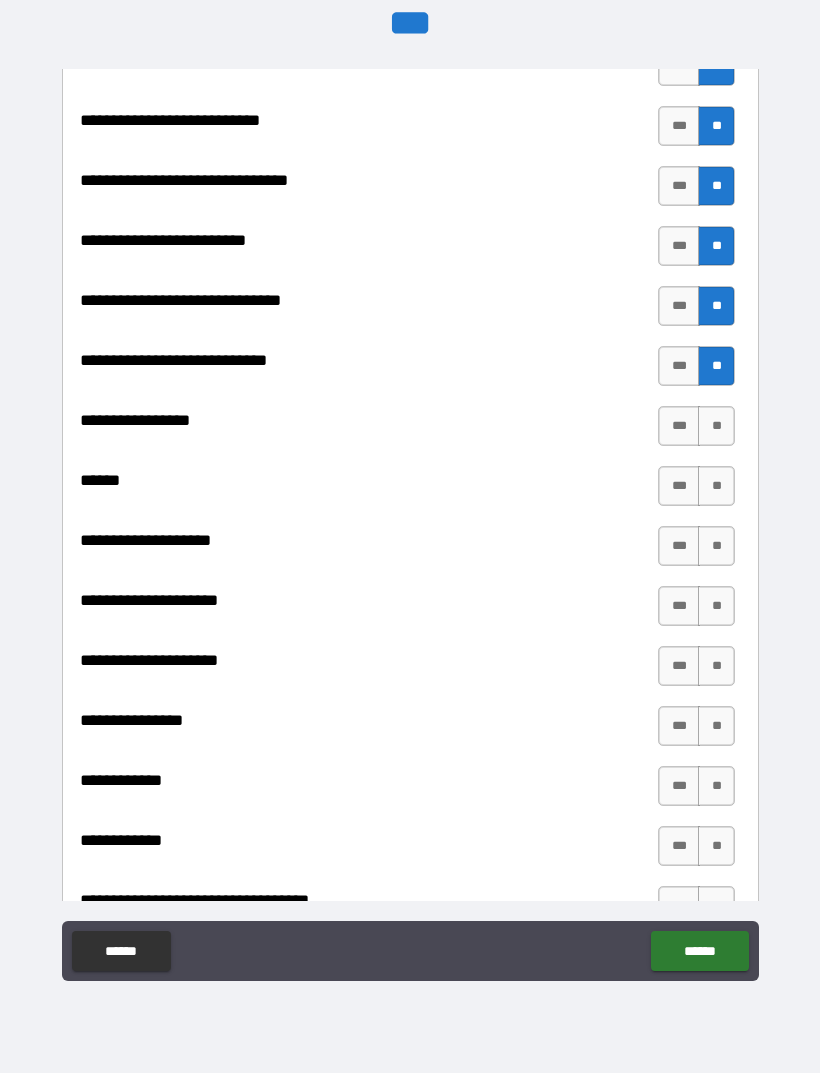 scroll, scrollTop: 9277, scrollLeft: 0, axis: vertical 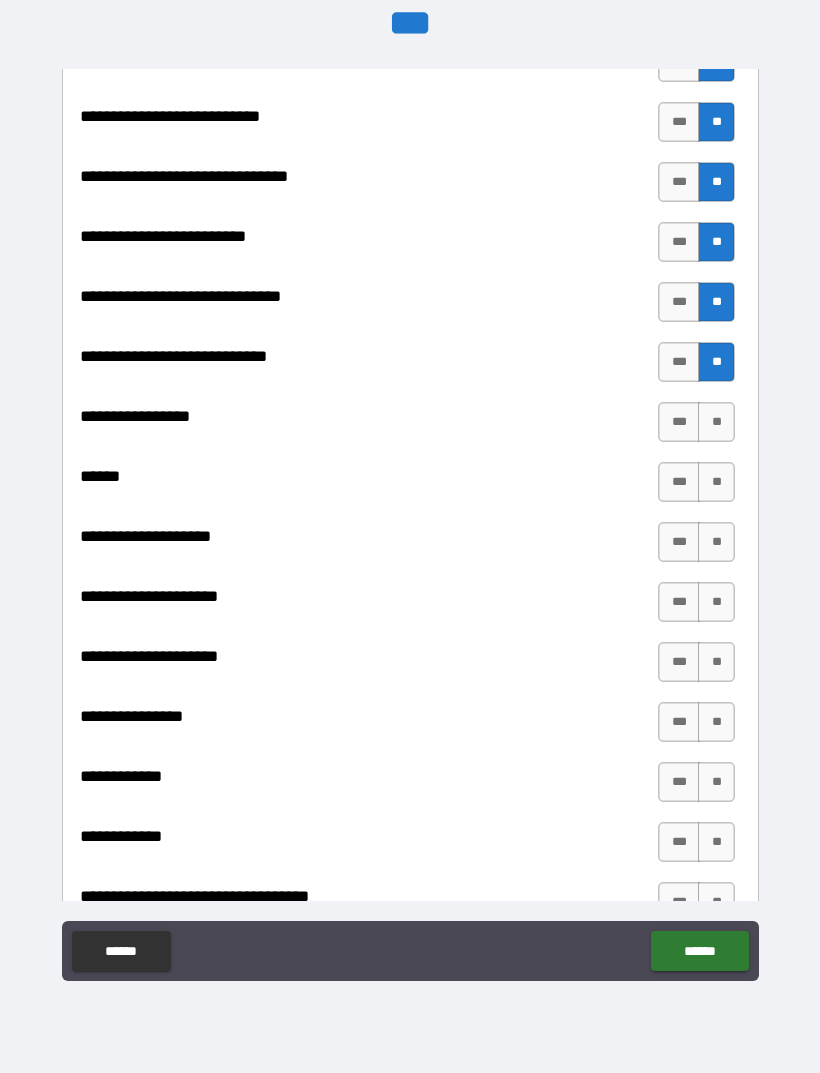 click on "**" at bounding box center (716, 422) 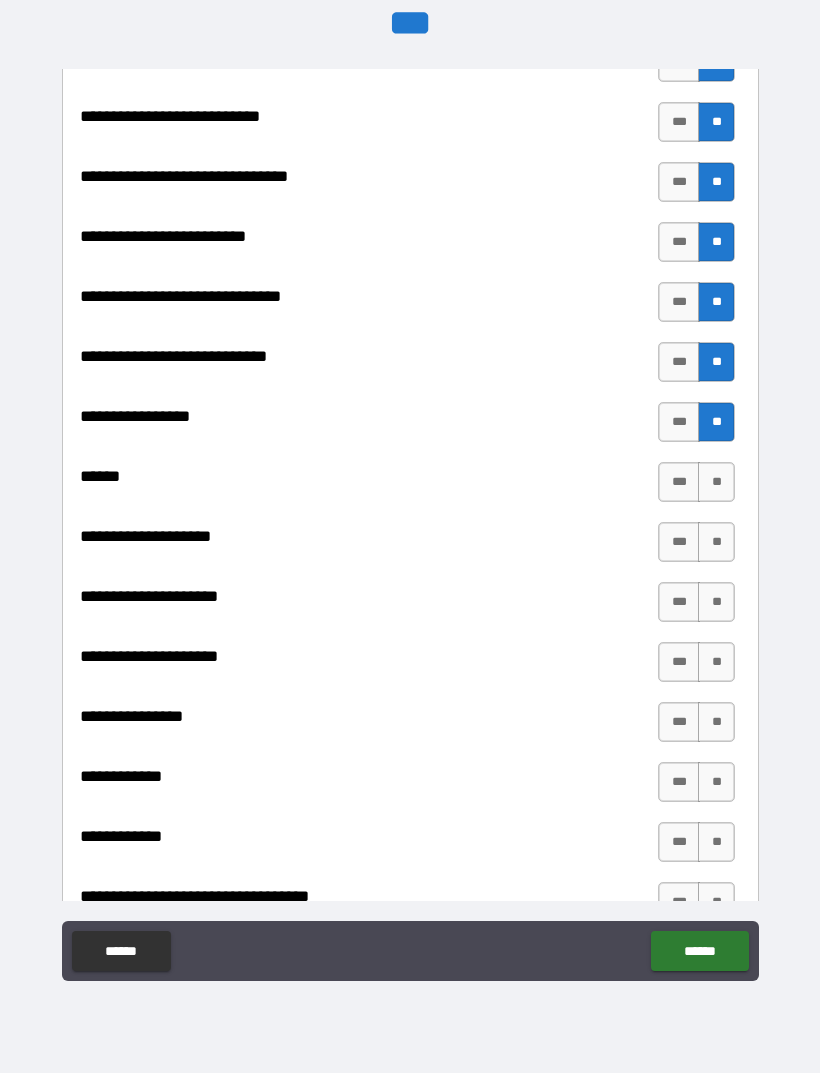 click on "**" at bounding box center (716, 482) 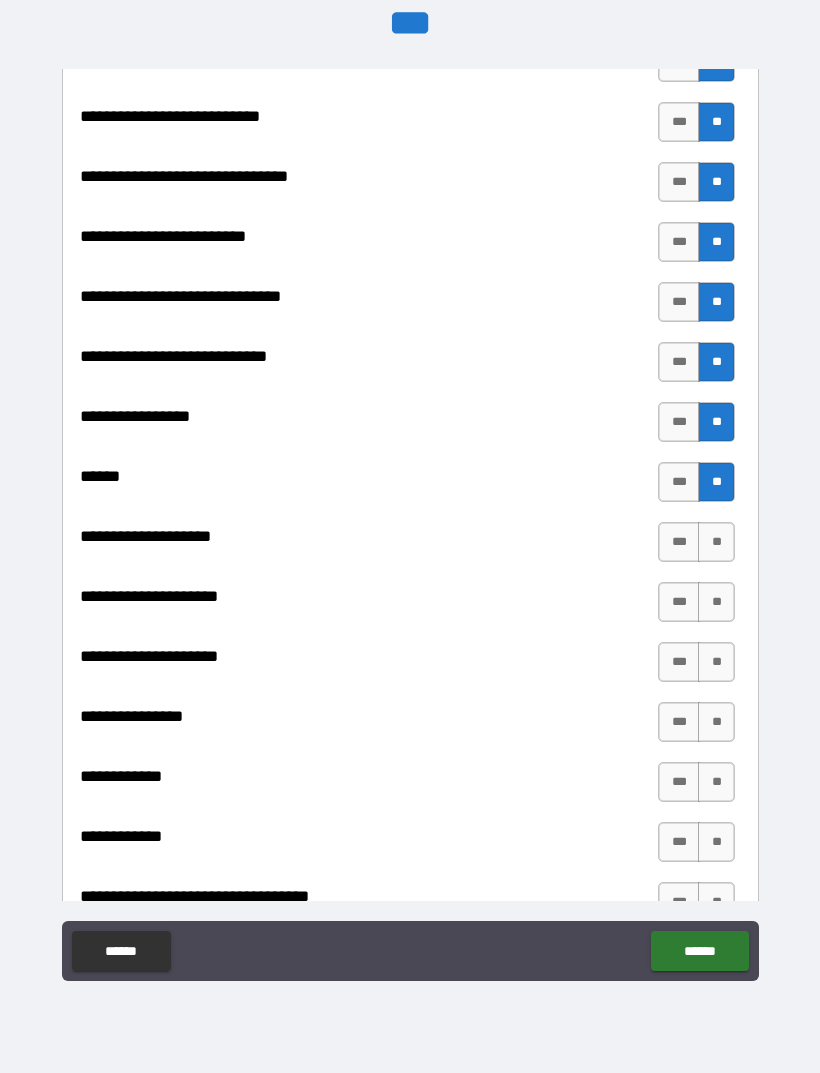 click on "**" at bounding box center (716, 542) 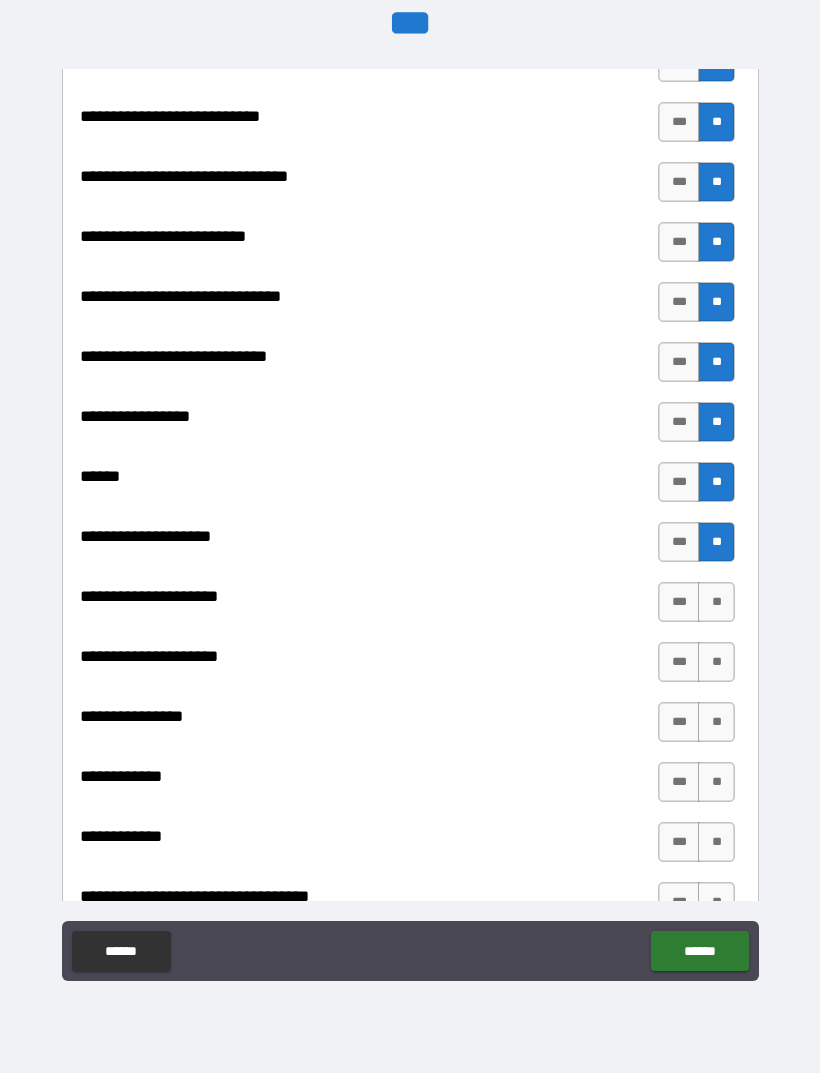 click on "**" at bounding box center [716, 602] 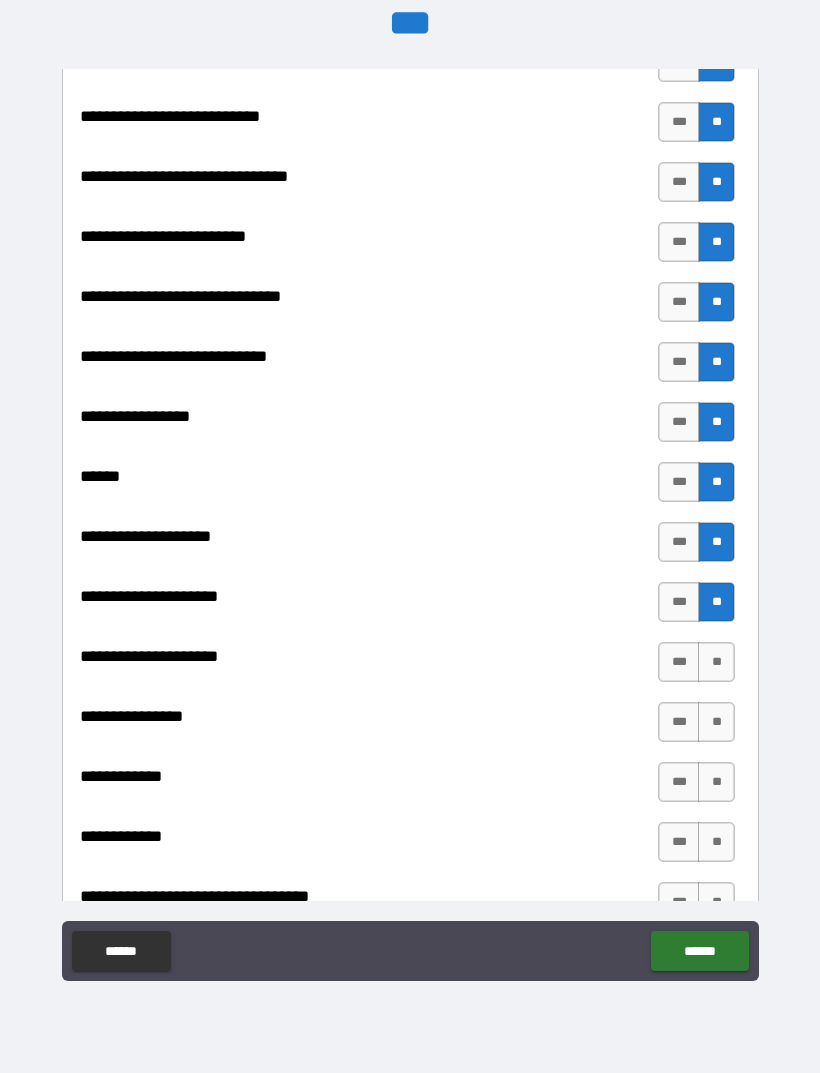 click on "**" at bounding box center [716, 662] 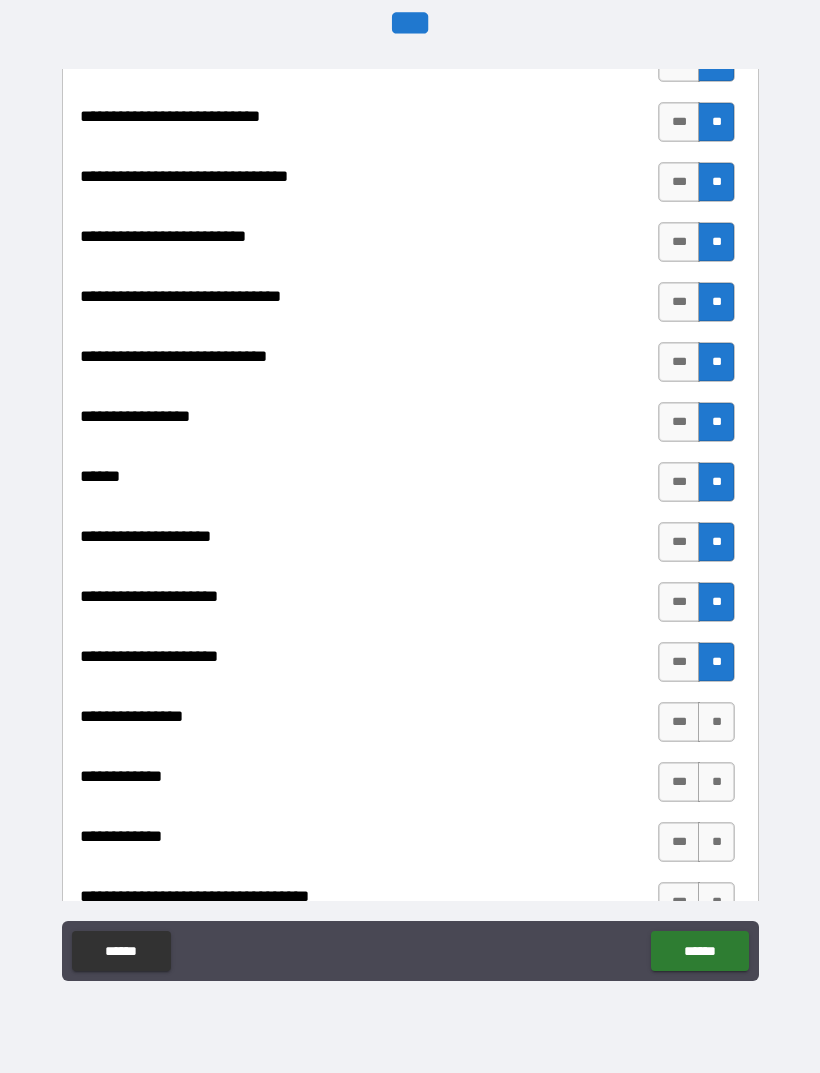 click on "**" at bounding box center [716, 722] 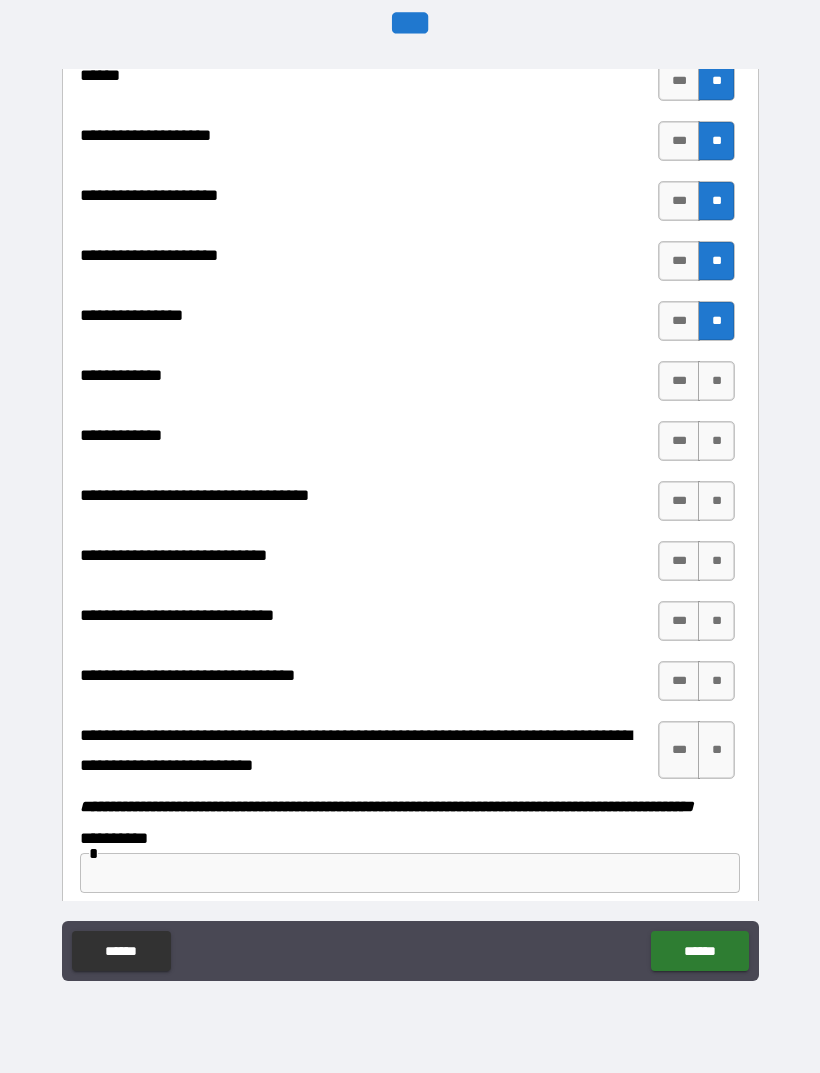 scroll, scrollTop: 9680, scrollLeft: 0, axis: vertical 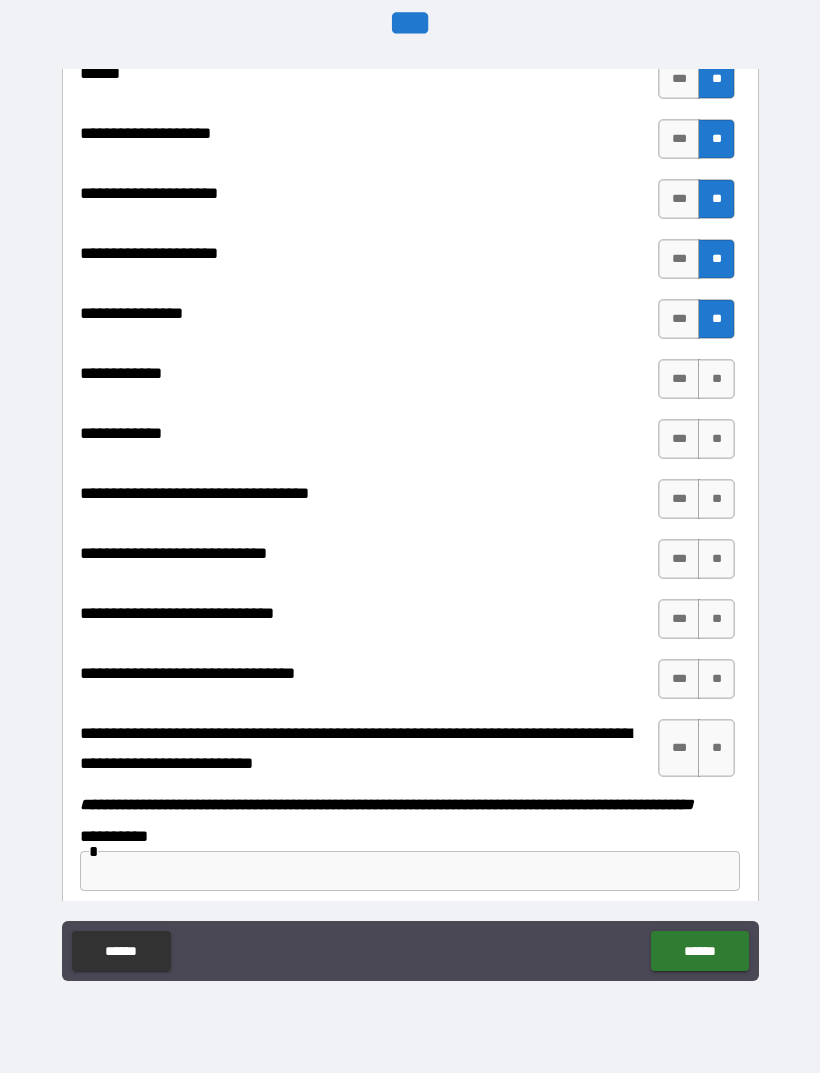 click on "**" at bounding box center [716, 379] 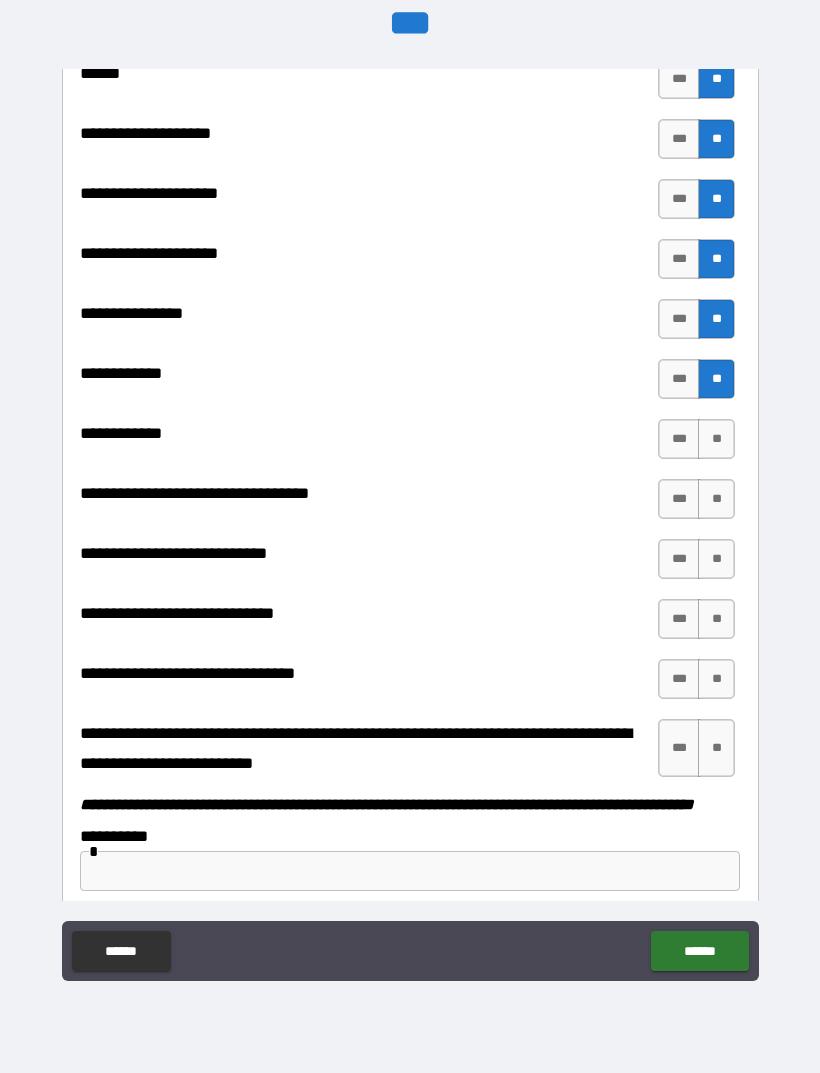 click on "**" at bounding box center [716, 439] 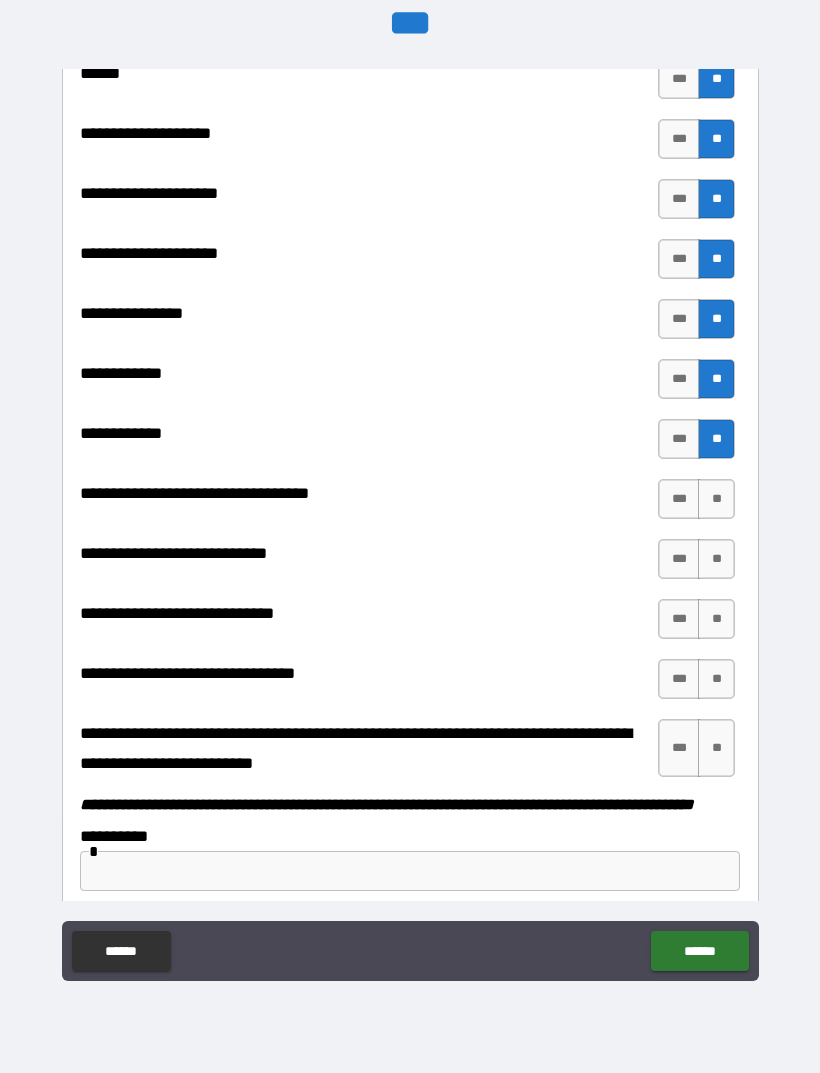 click on "**" at bounding box center (716, 499) 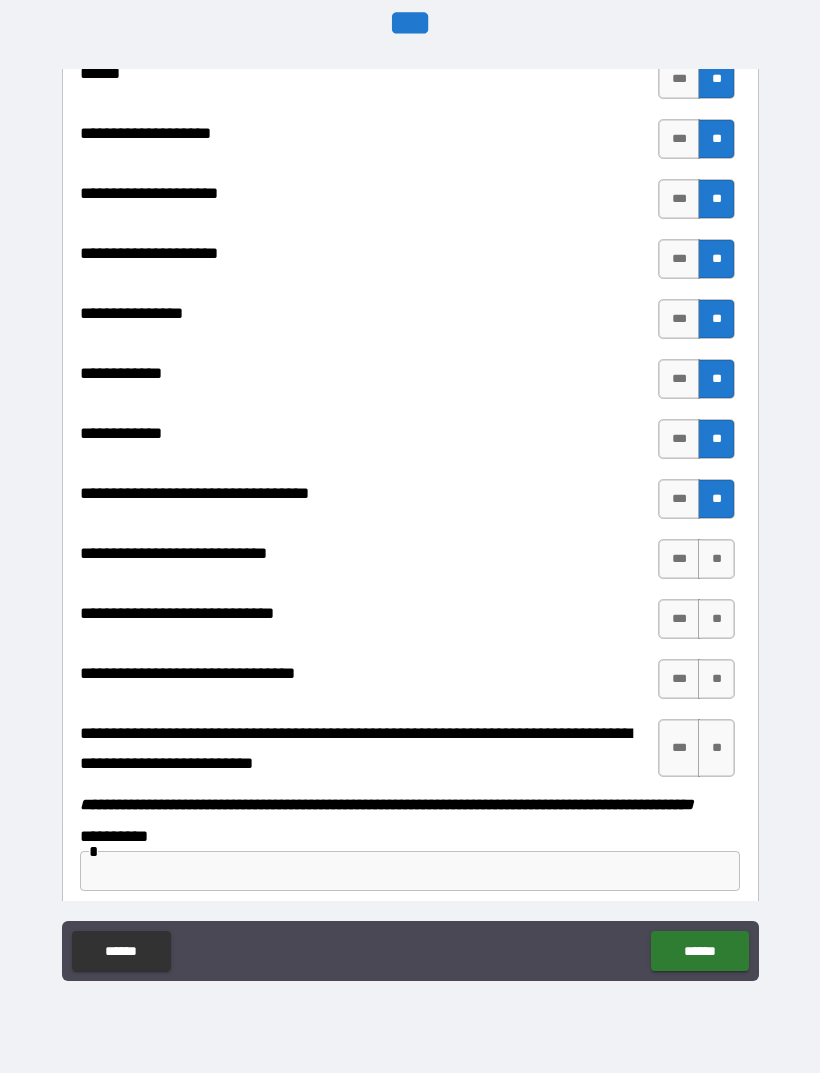 click on "**" at bounding box center [716, 559] 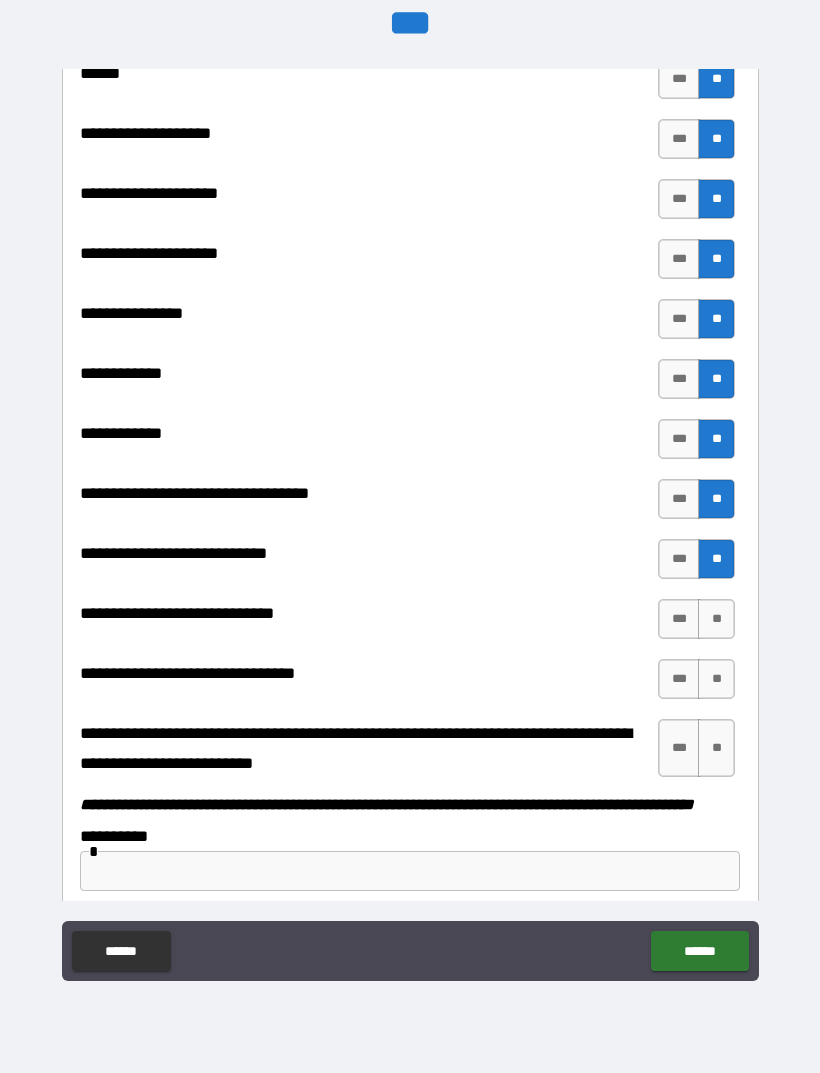 click on "**" at bounding box center [716, 619] 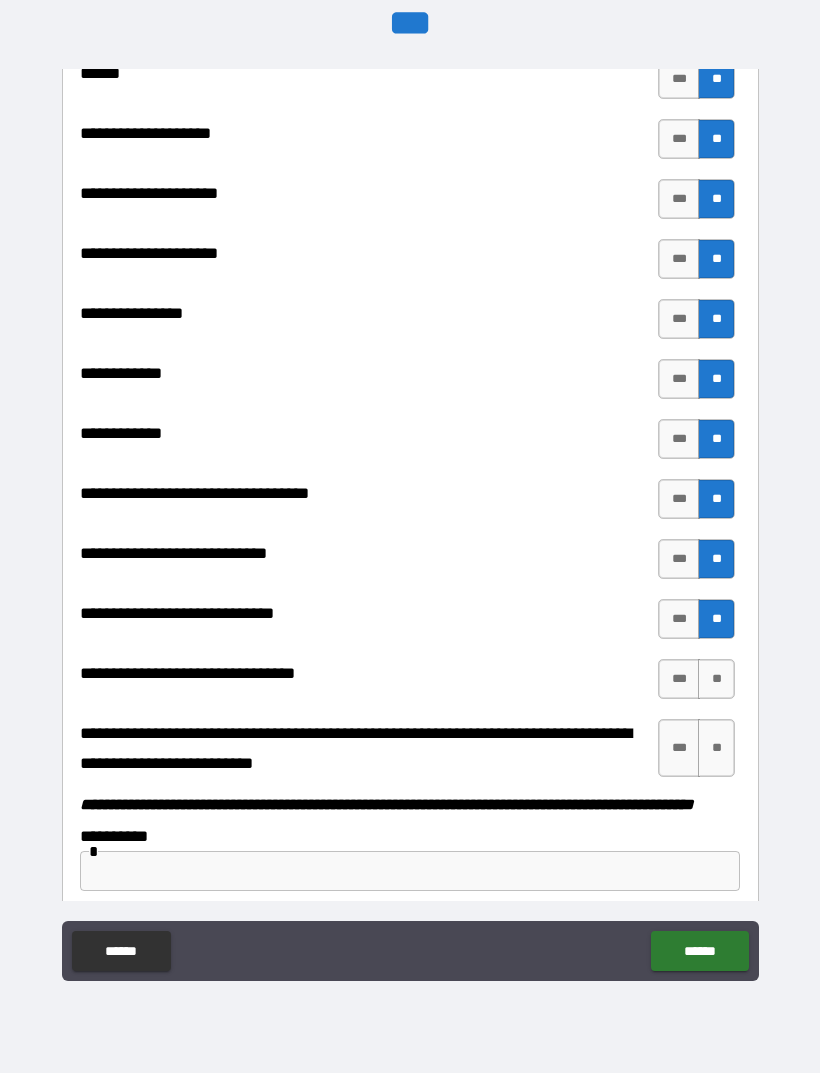 click on "**" at bounding box center [716, 679] 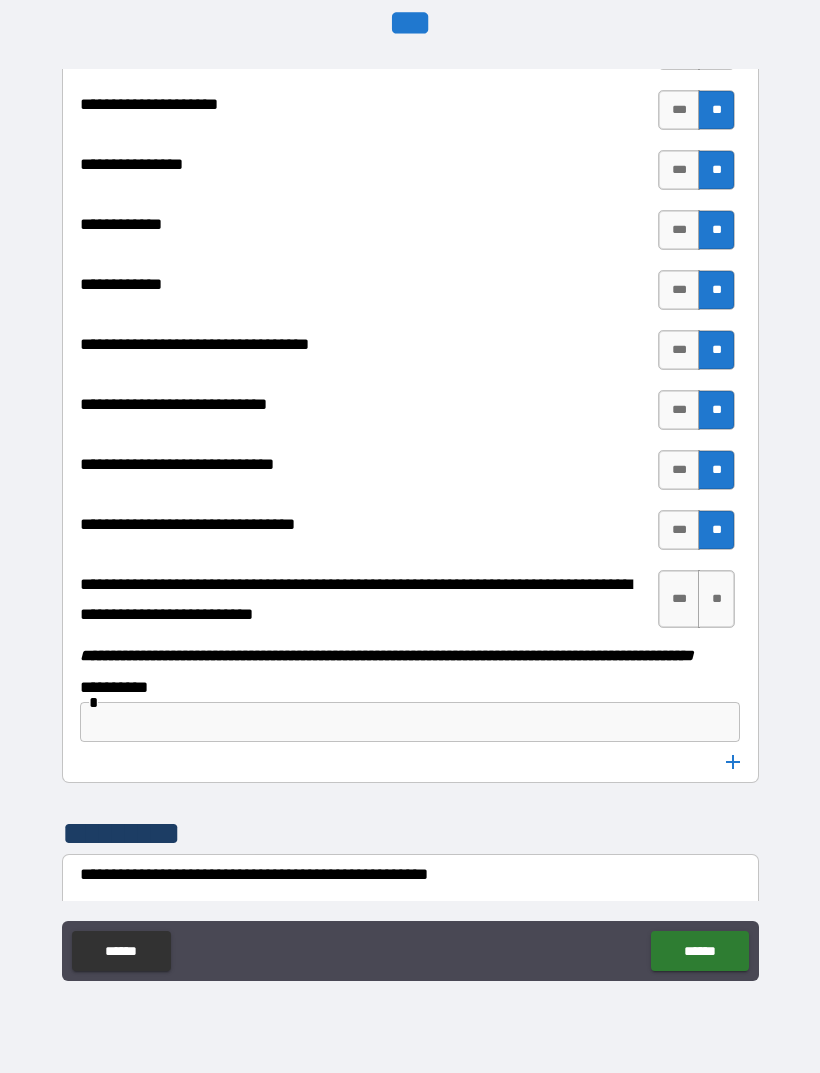 scroll, scrollTop: 9830, scrollLeft: 0, axis: vertical 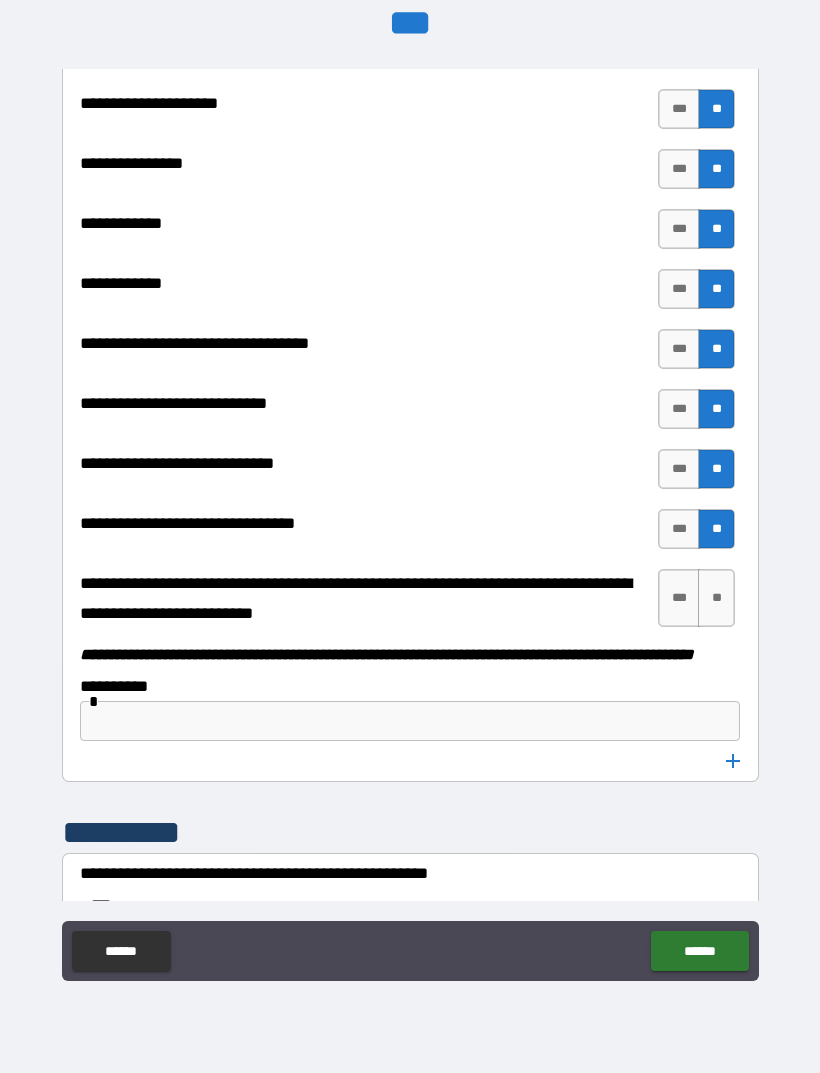 click on "***" at bounding box center (679, 289) 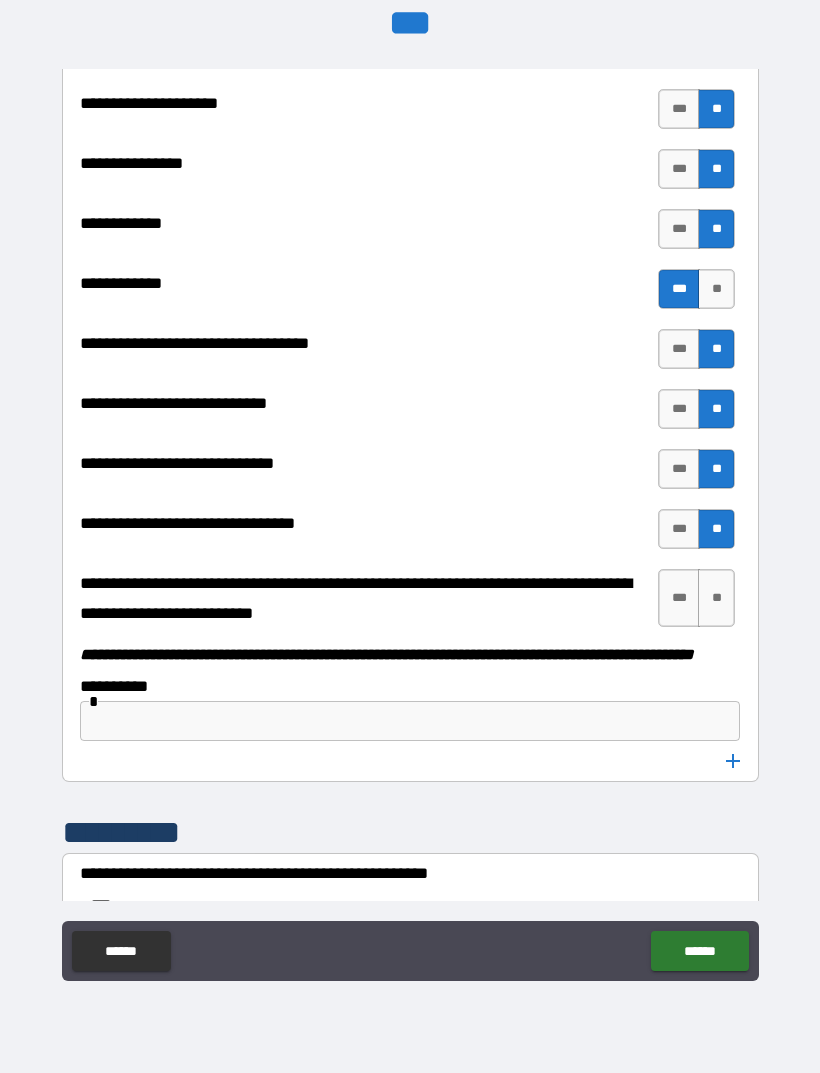 click on "**" at bounding box center (716, 289) 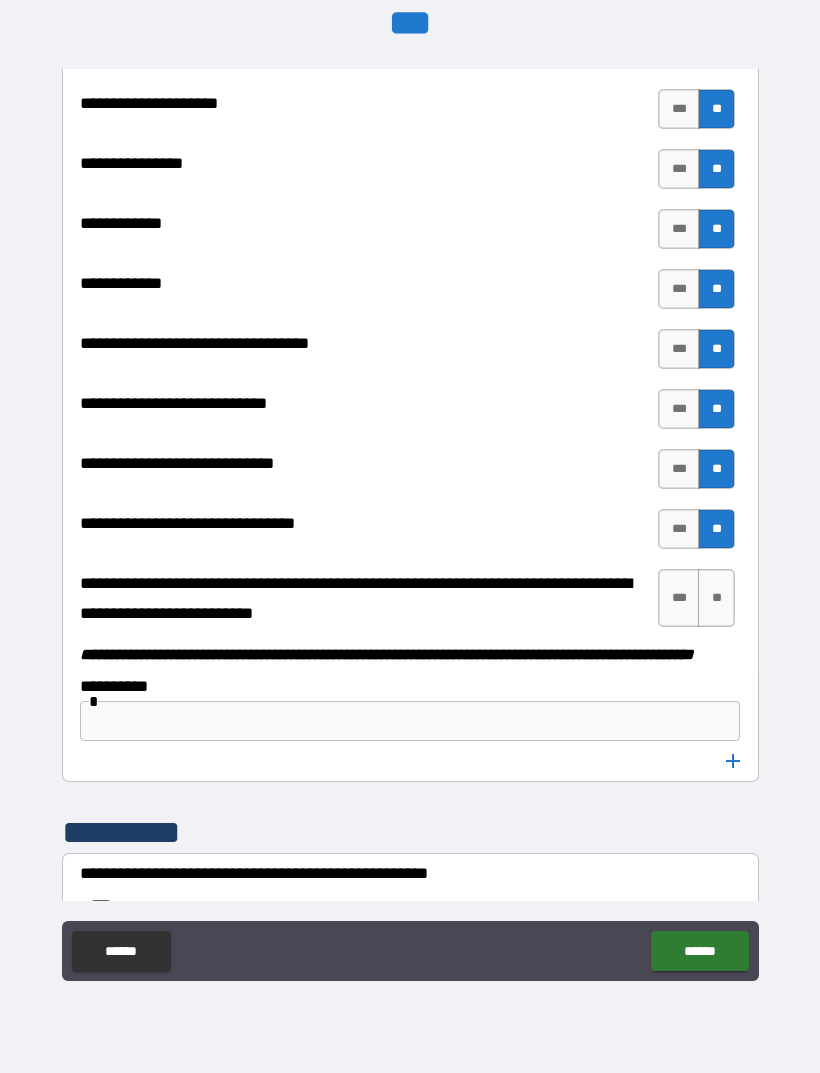 click on "***" at bounding box center (679, 289) 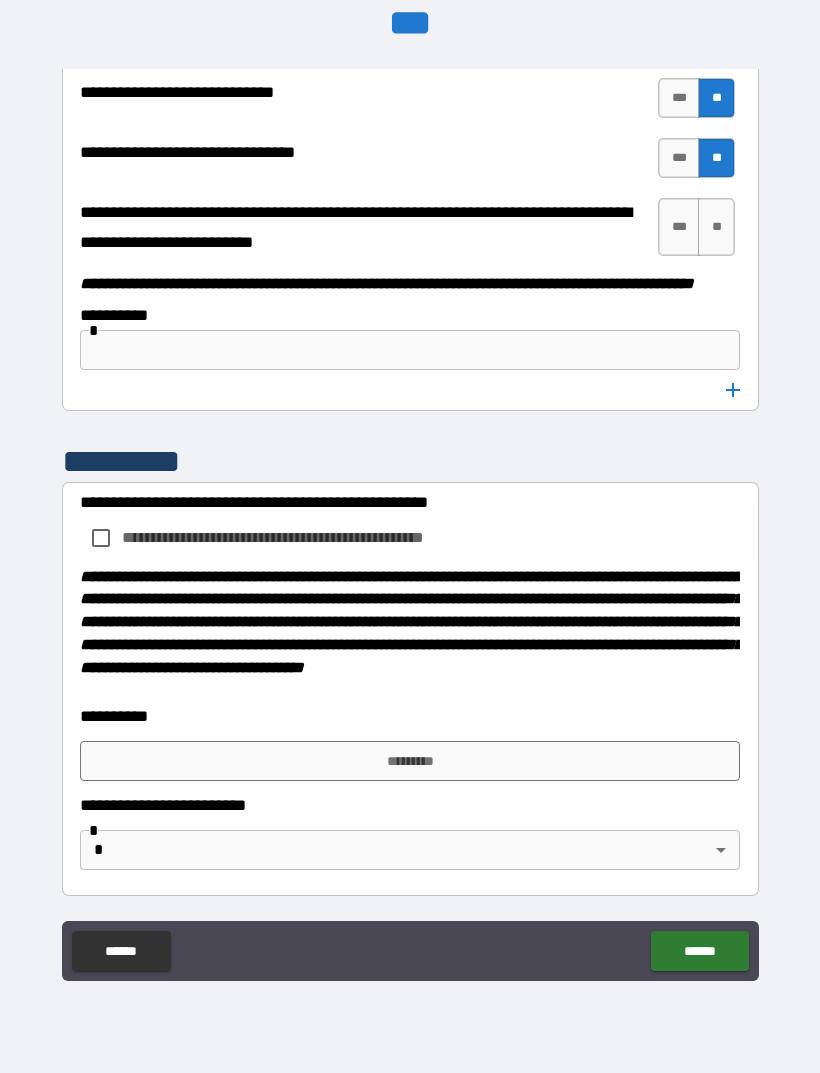 scroll, scrollTop: 10254, scrollLeft: 0, axis: vertical 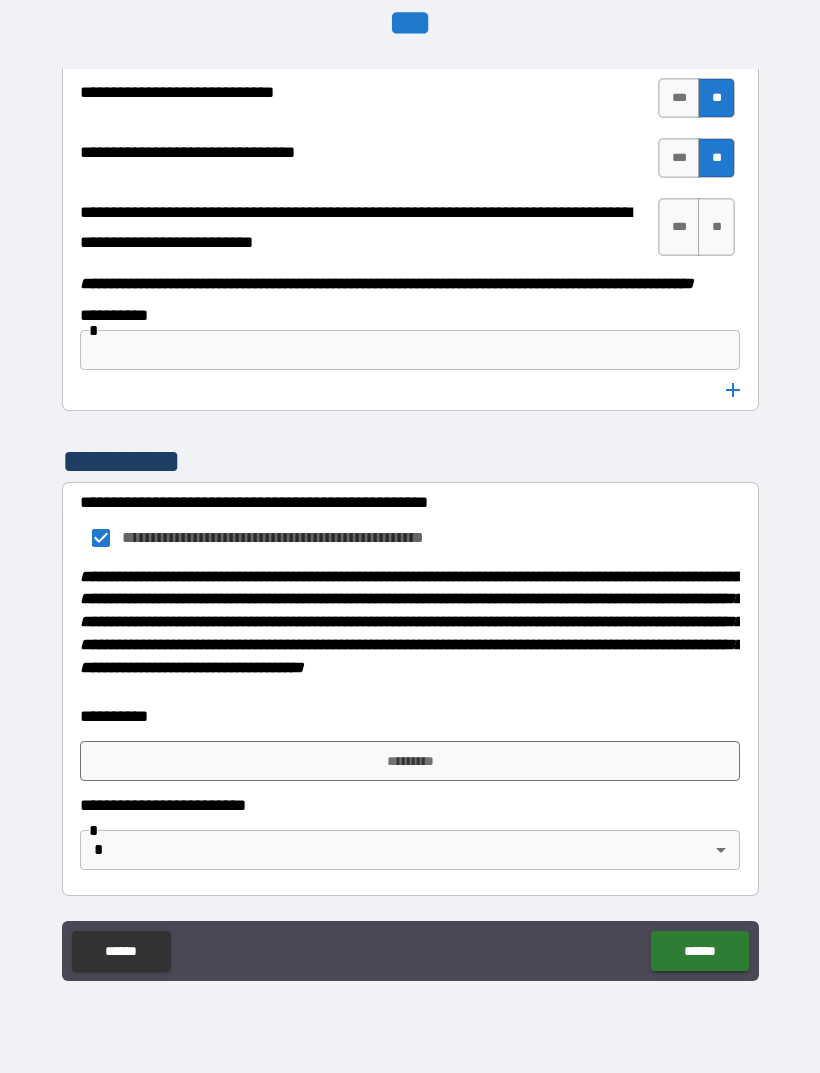 click on "*********" at bounding box center (410, 761) 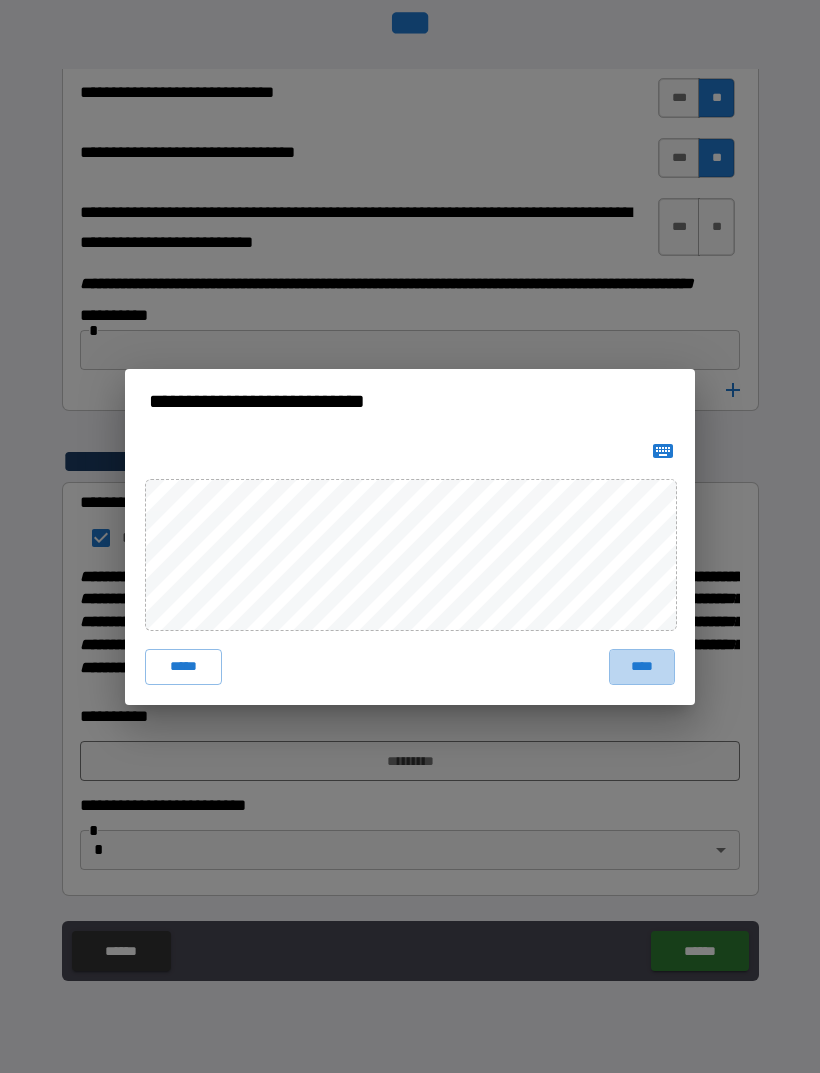click on "****" at bounding box center (642, 667) 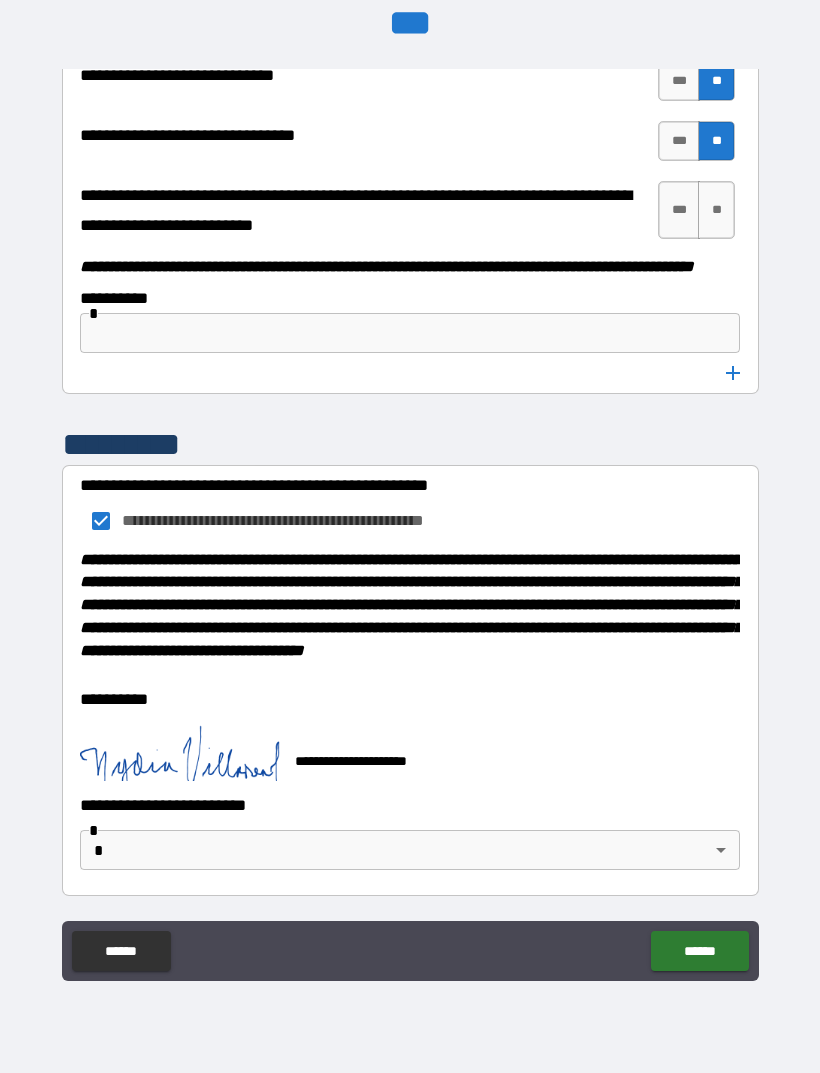 scroll, scrollTop: 10271, scrollLeft: 0, axis: vertical 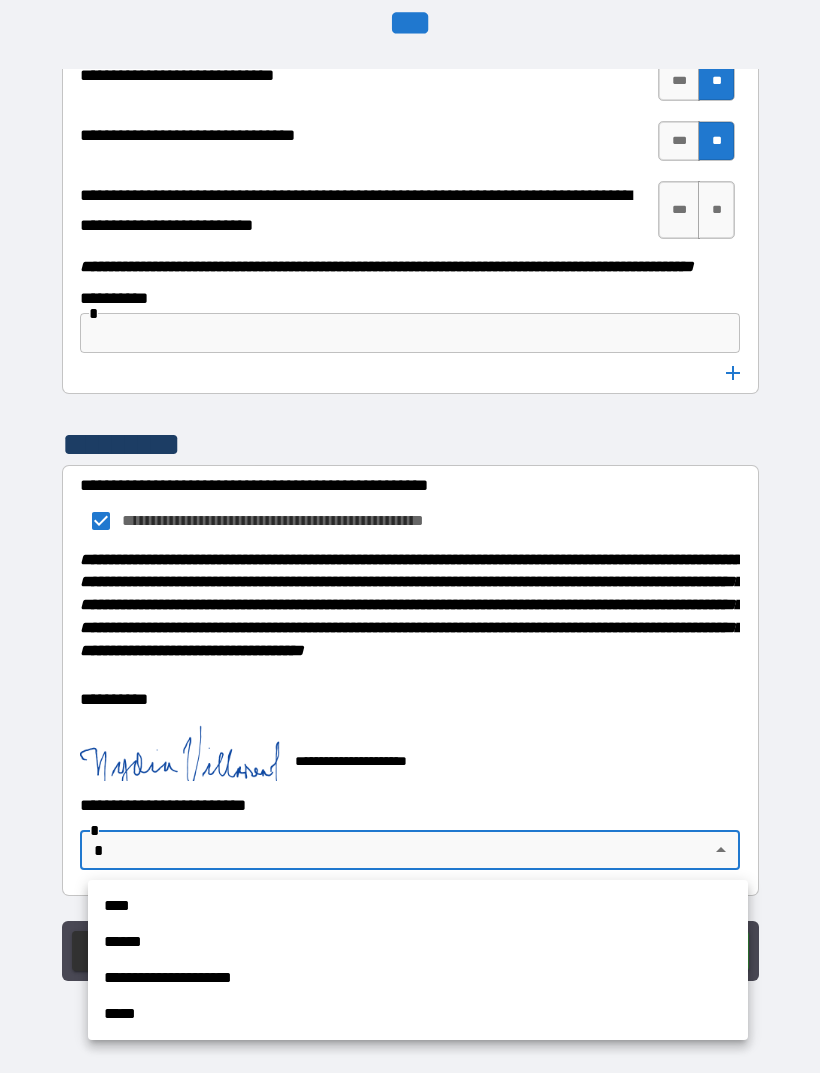 click on "****" at bounding box center [418, 906] 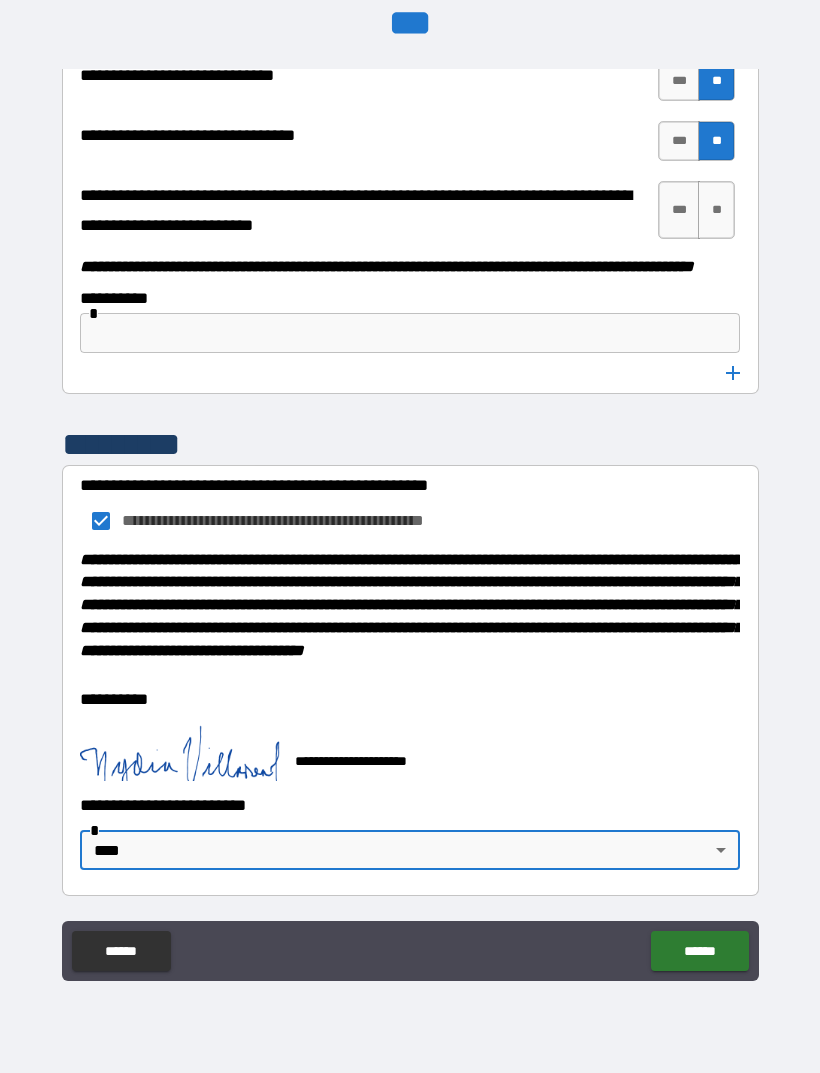 click on "******" at bounding box center (699, 951) 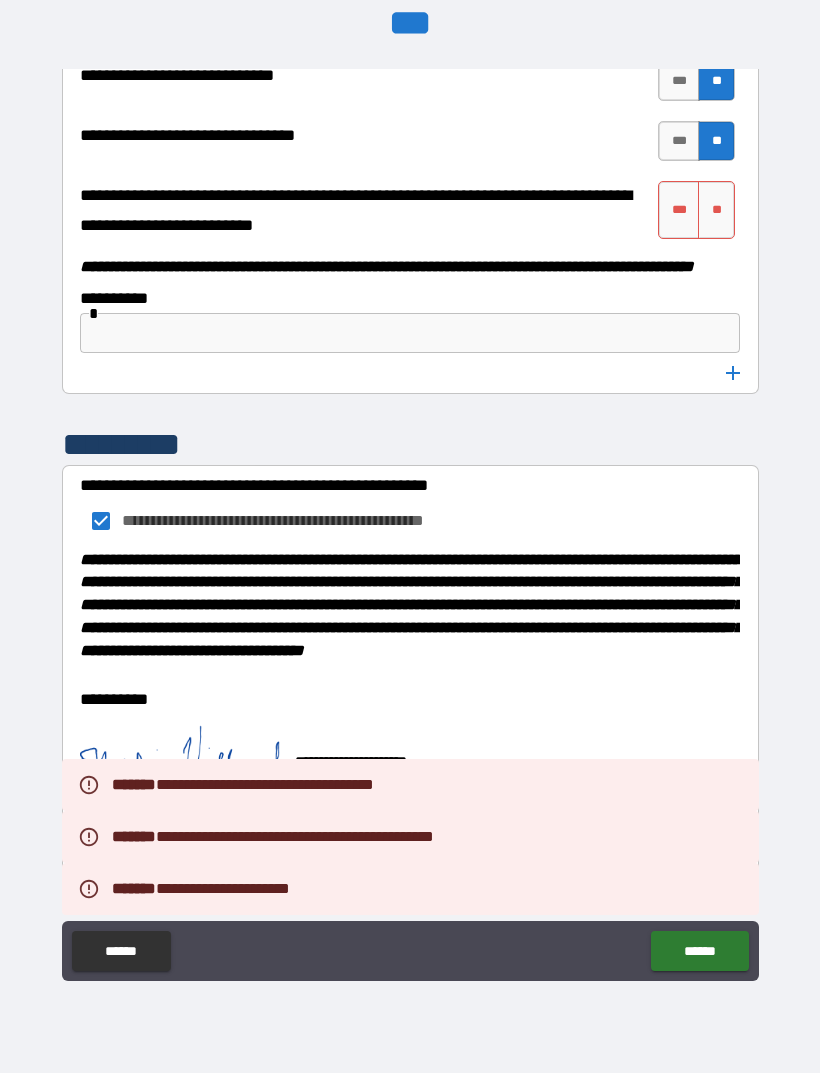 scroll, scrollTop: 10187, scrollLeft: 0, axis: vertical 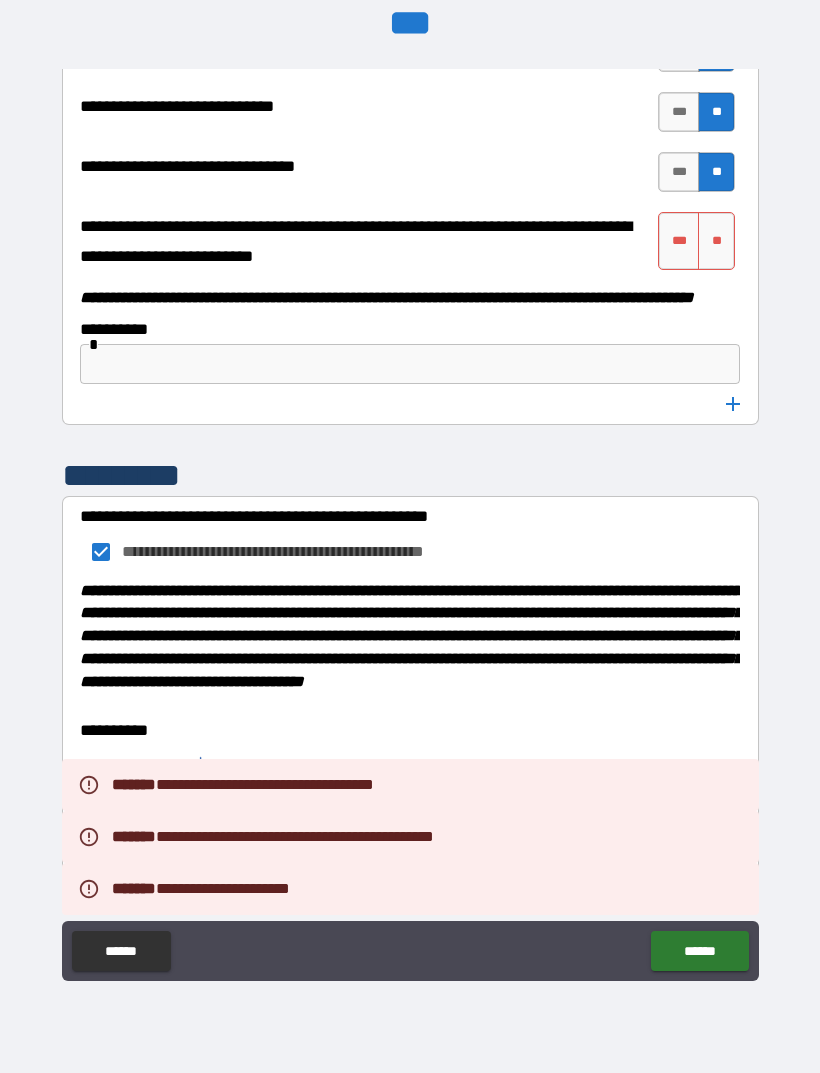 click on "**" at bounding box center [716, 241] 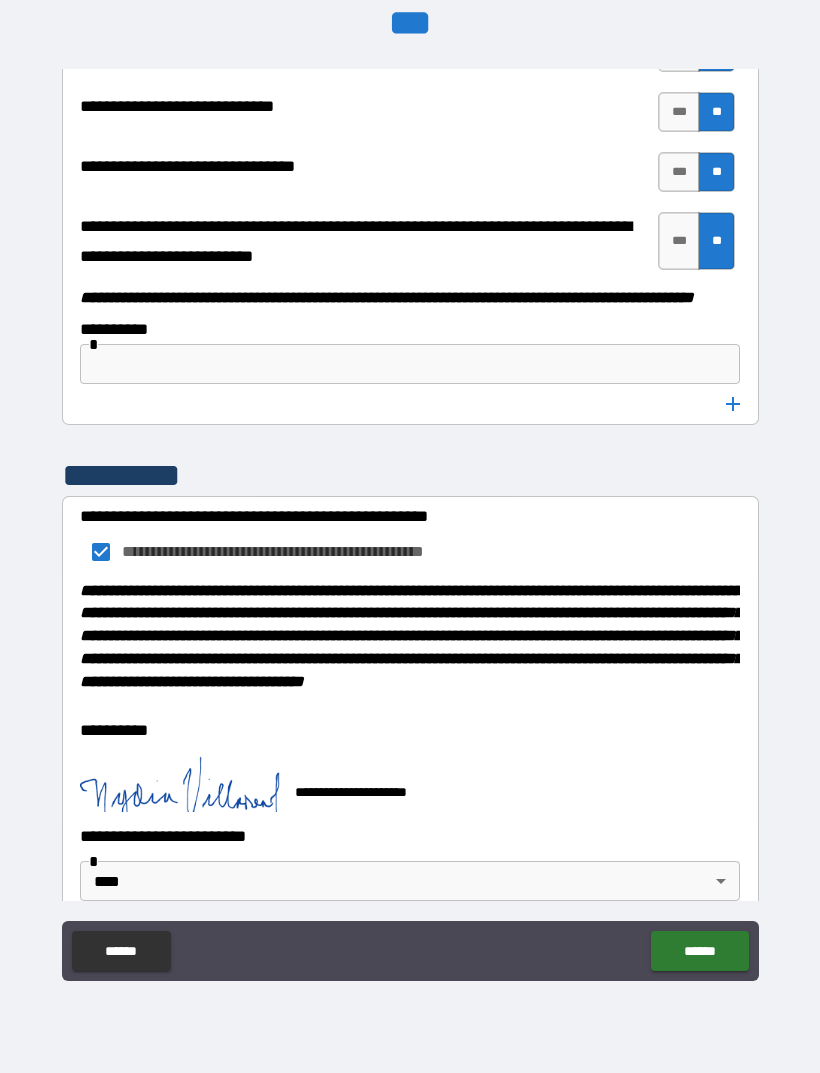 click on "******" at bounding box center (699, 951) 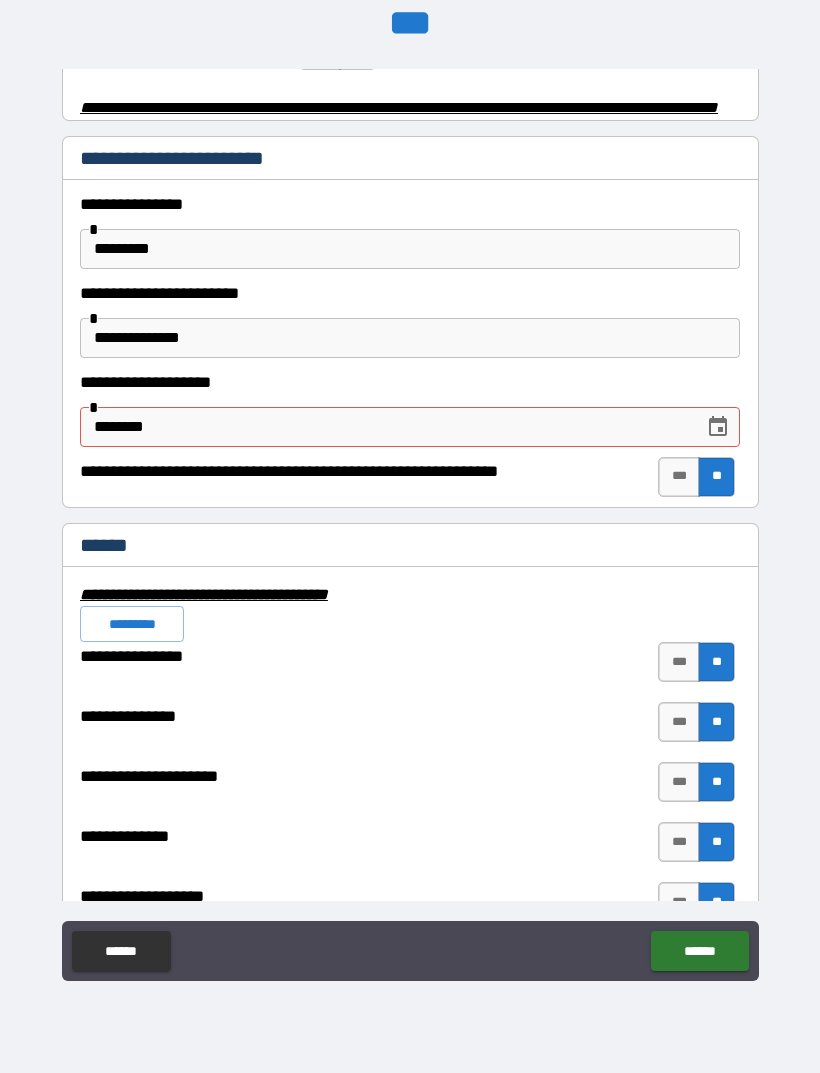 scroll, scrollTop: 4218, scrollLeft: 0, axis: vertical 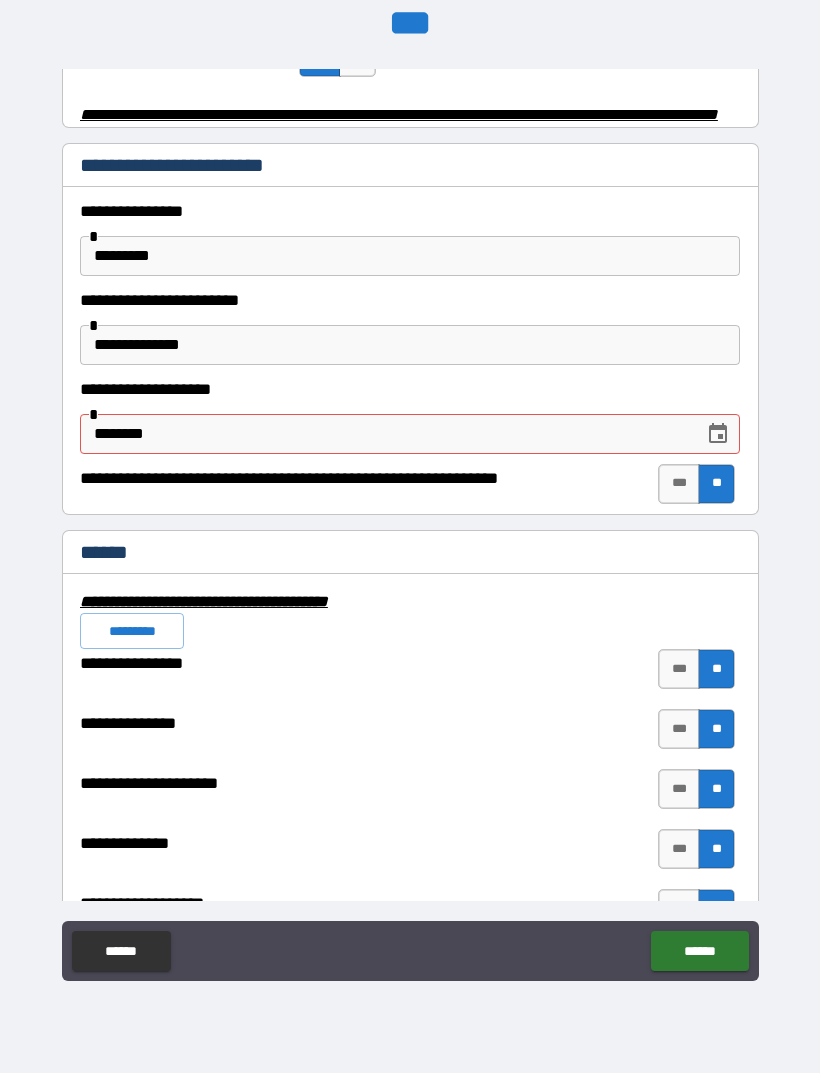 click on "********" at bounding box center [385, 434] 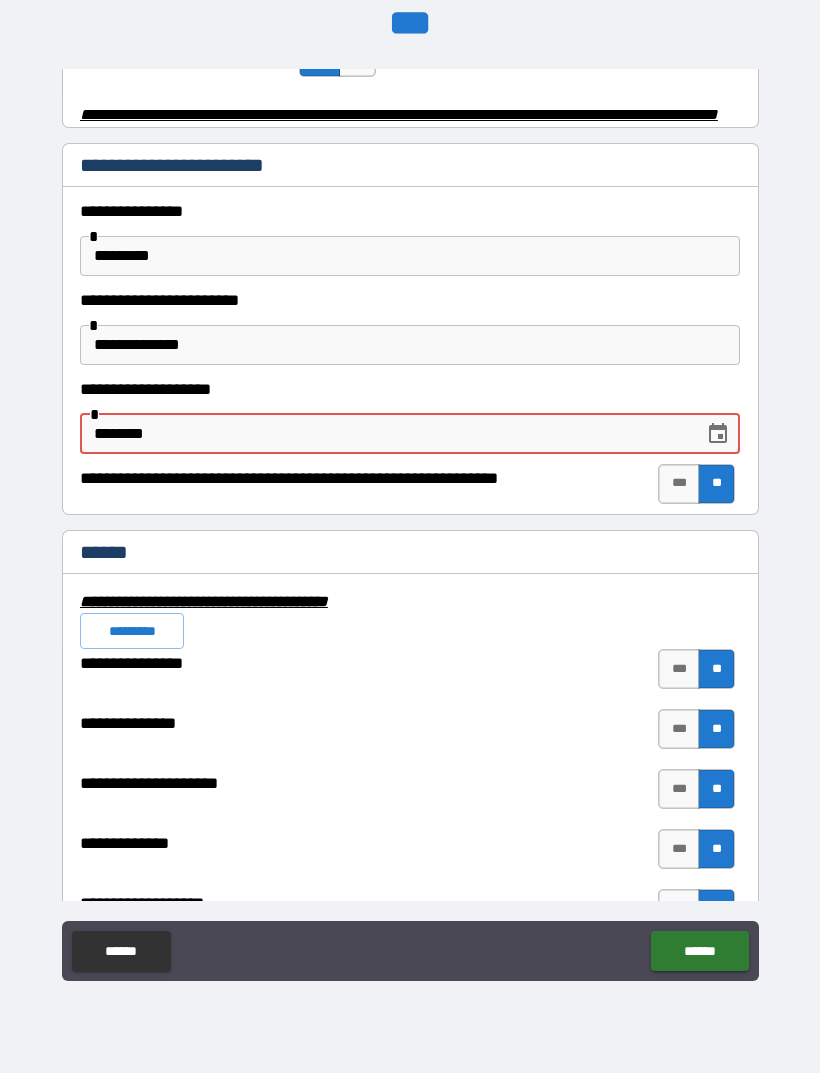 click on "********" at bounding box center (385, 434) 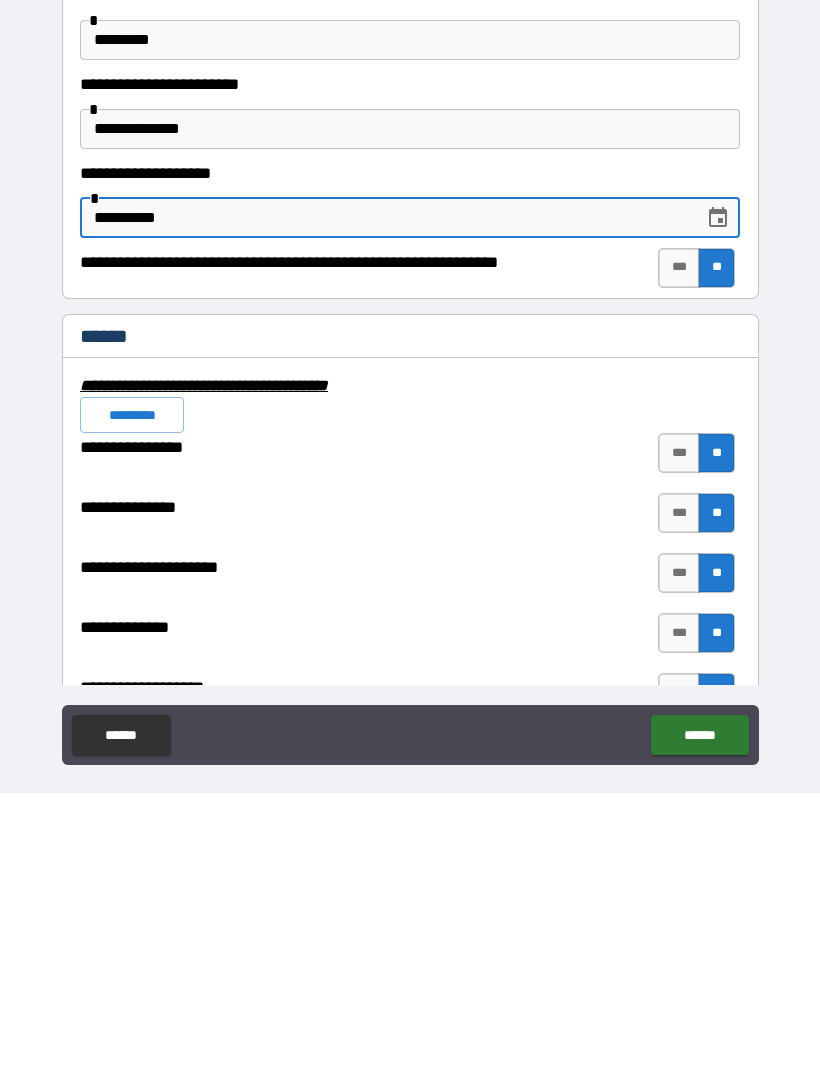 scroll, scrollTop: 64, scrollLeft: 0, axis: vertical 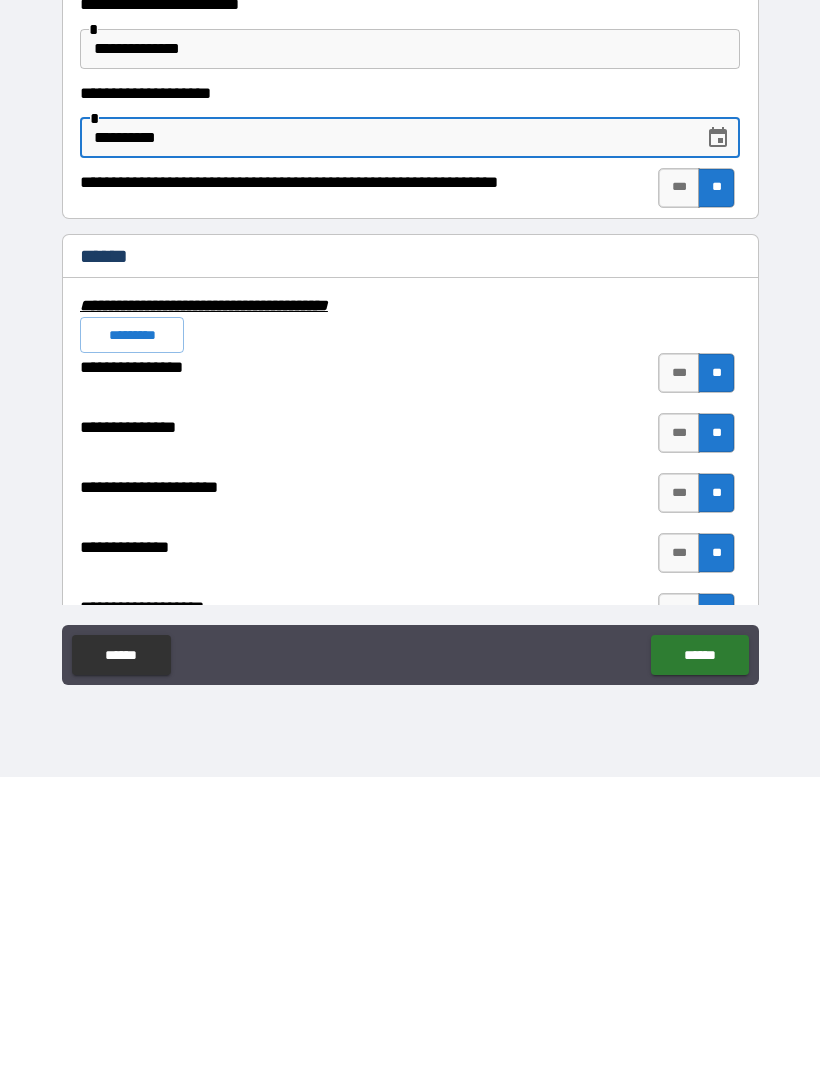 type on "**********" 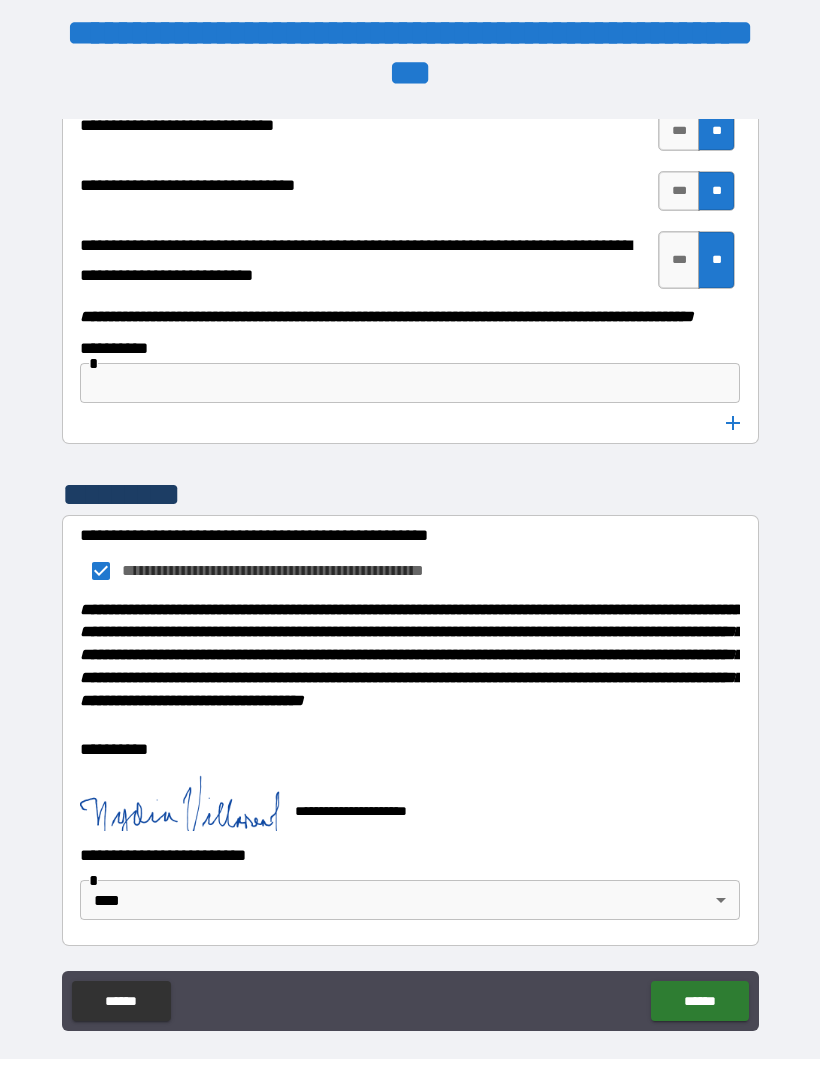 scroll, scrollTop: 10271, scrollLeft: 0, axis: vertical 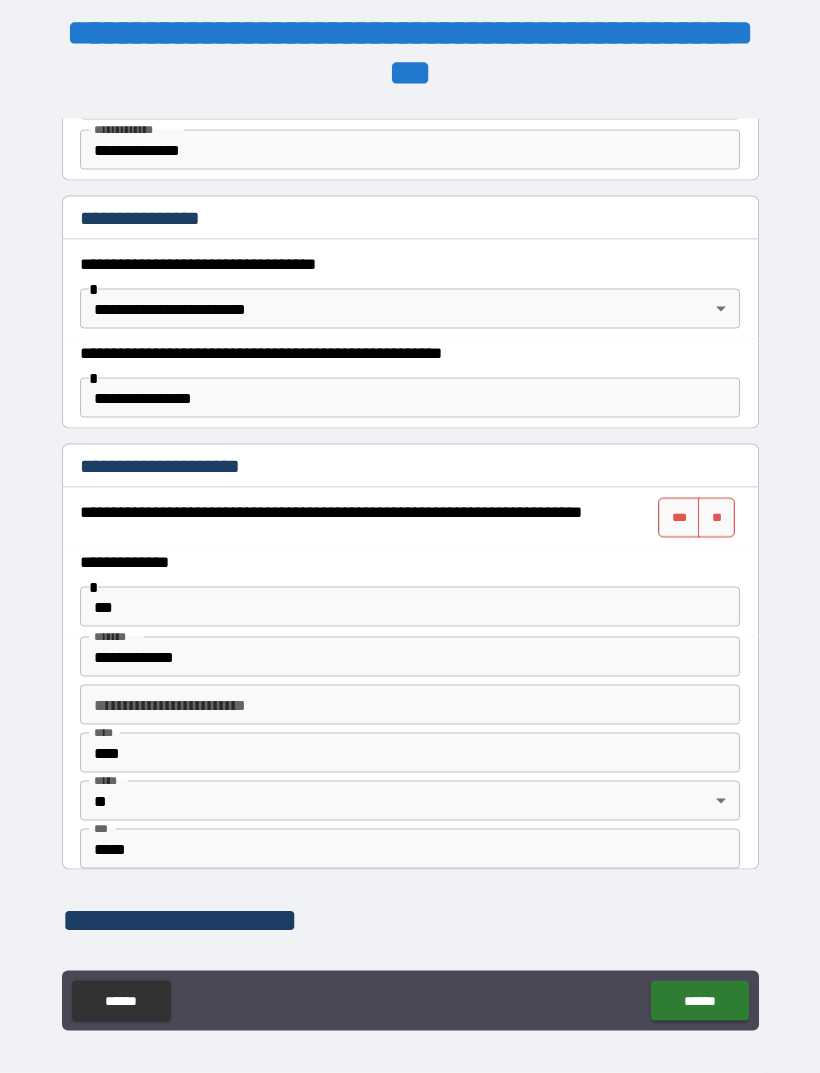 click on "***" at bounding box center (679, 518) 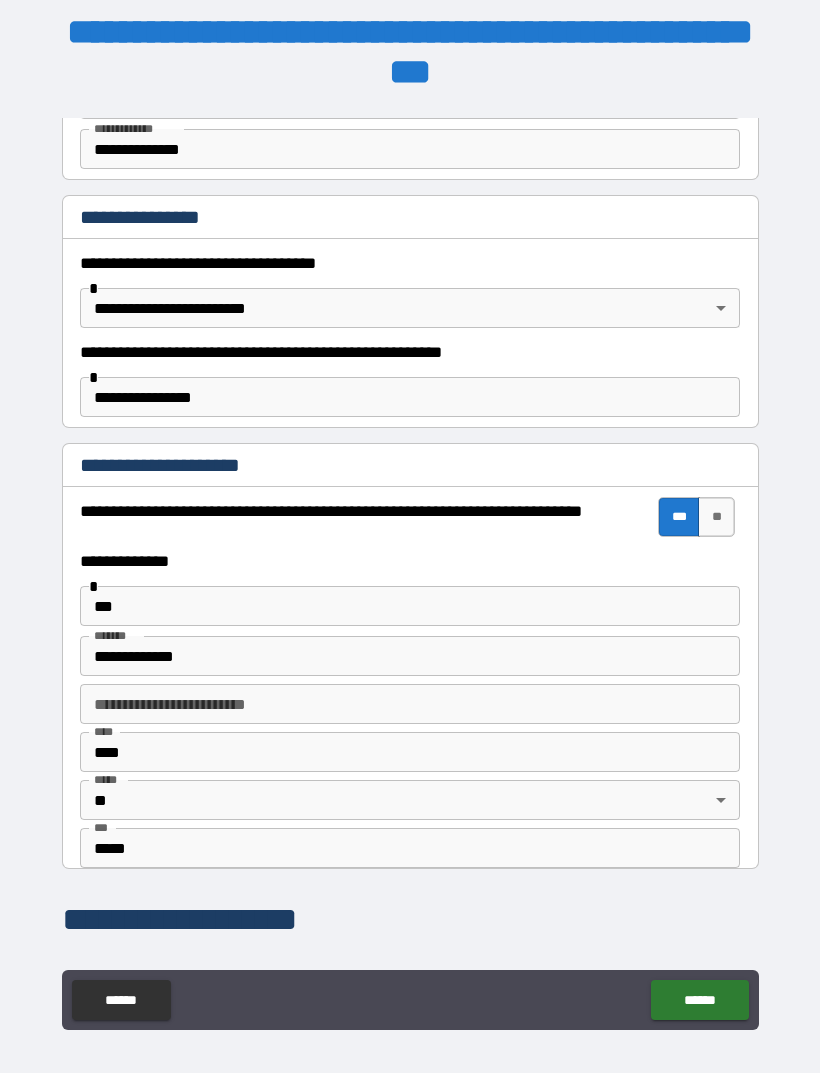 click on "******" at bounding box center [699, 1000] 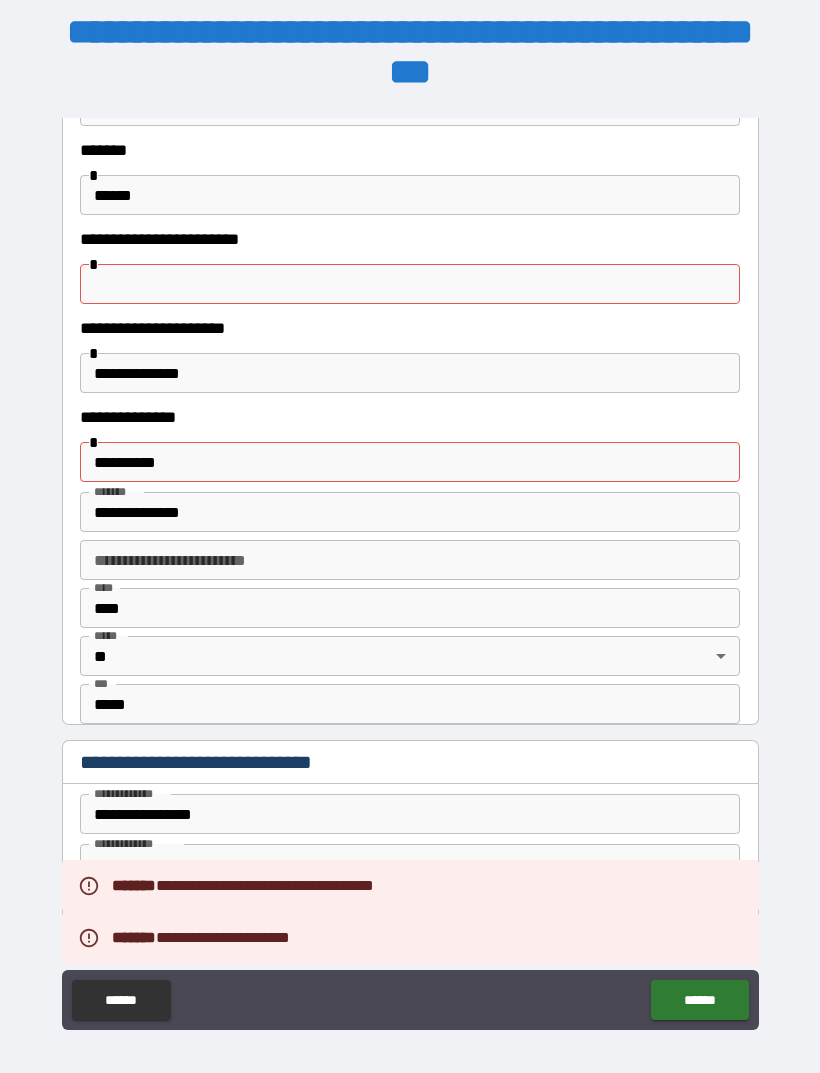 scroll, scrollTop: 361, scrollLeft: 0, axis: vertical 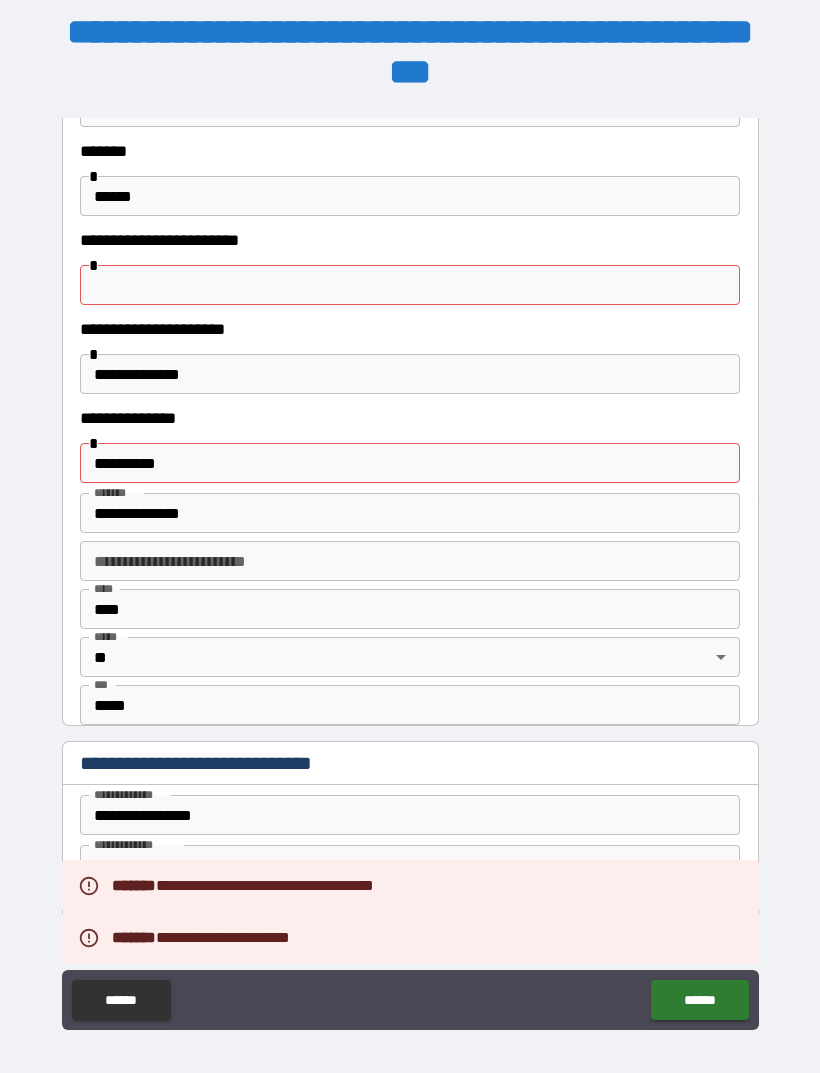 click on "**********" at bounding box center (410, 463) 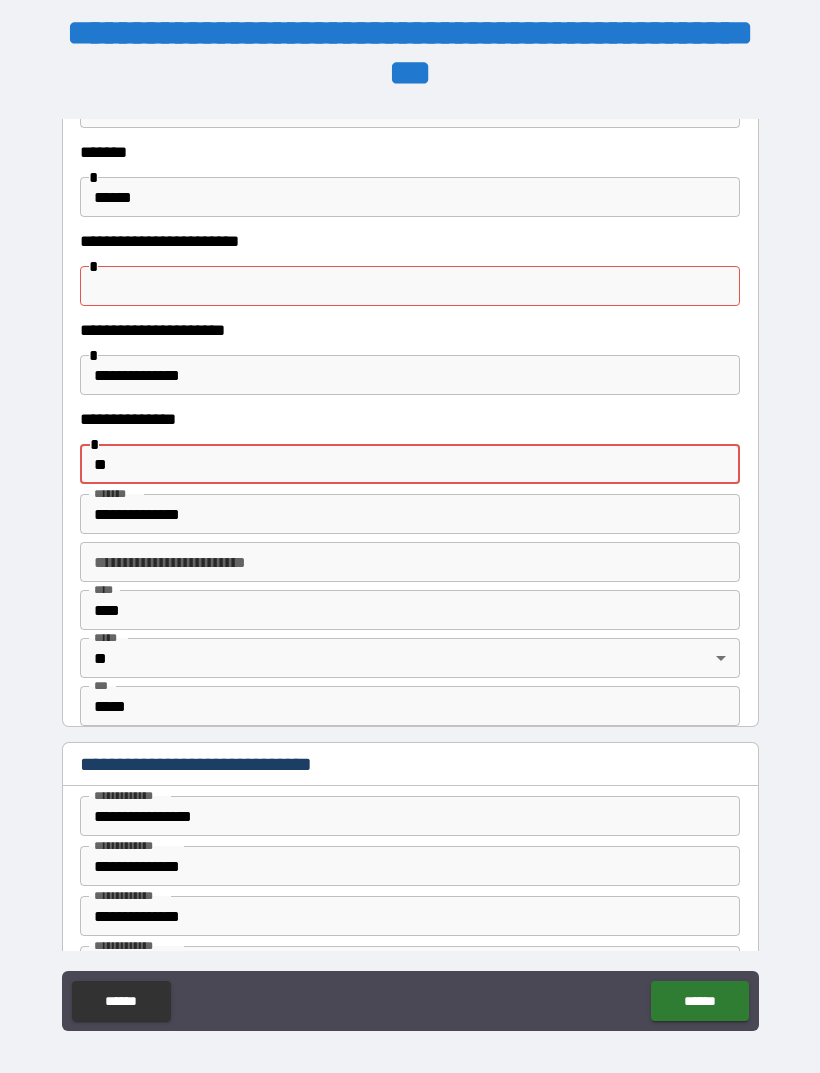 type on "*" 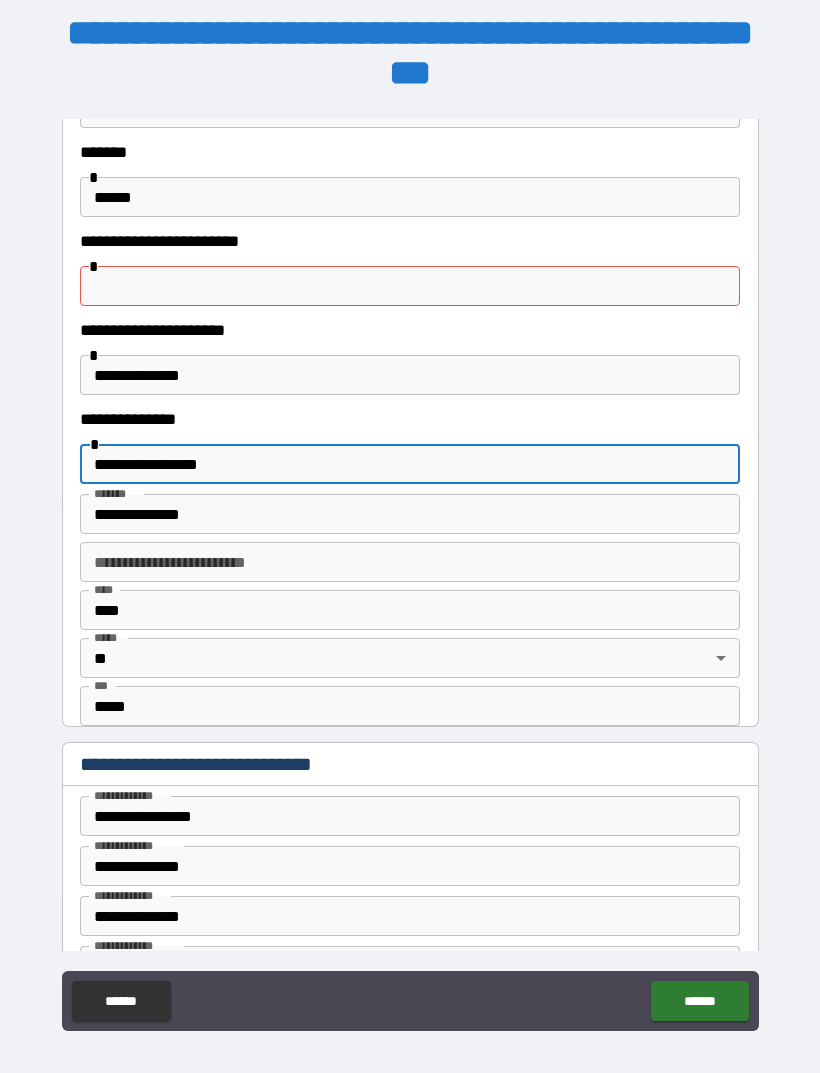 type on "**********" 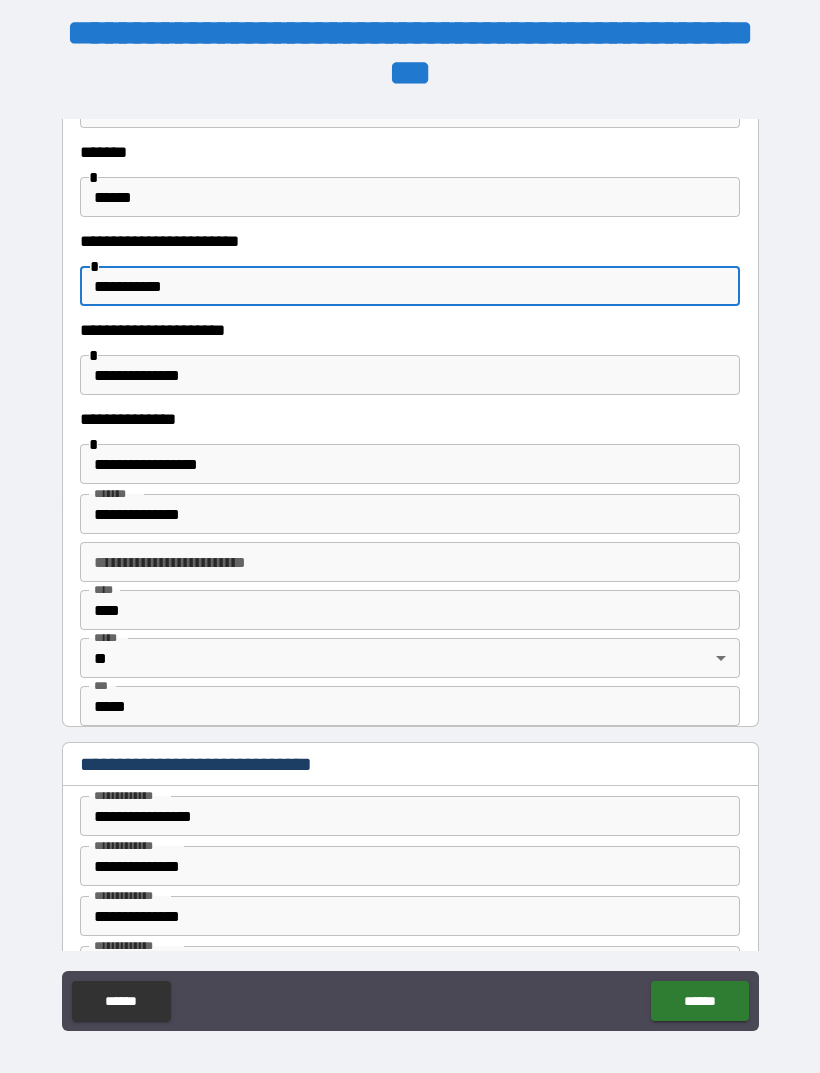type on "**********" 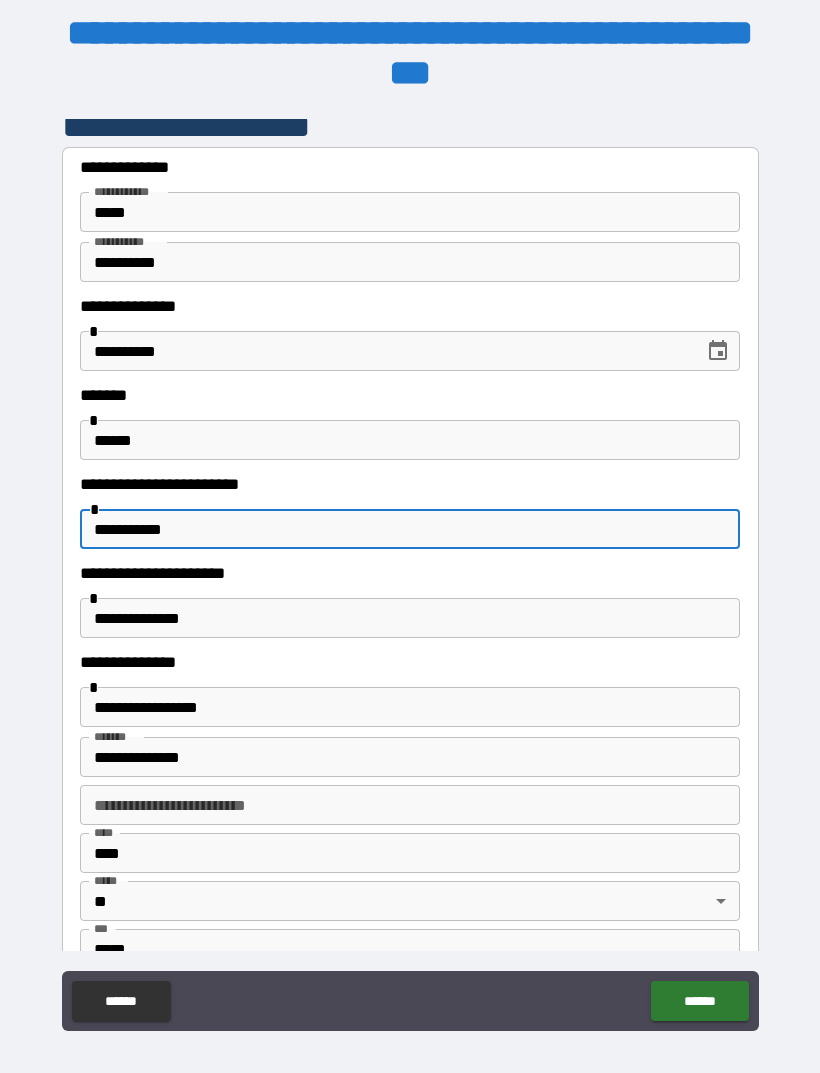 scroll, scrollTop: 75, scrollLeft: 0, axis: vertical 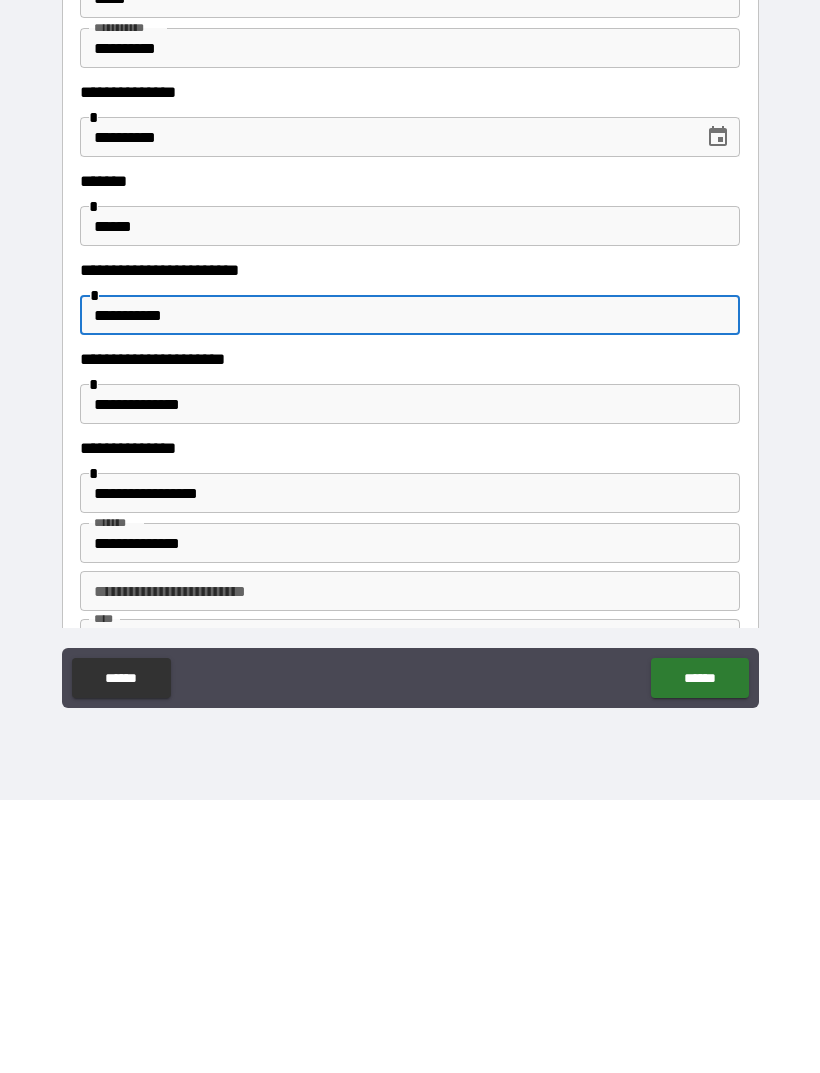 click on "******" at bounding box center (699, 951) 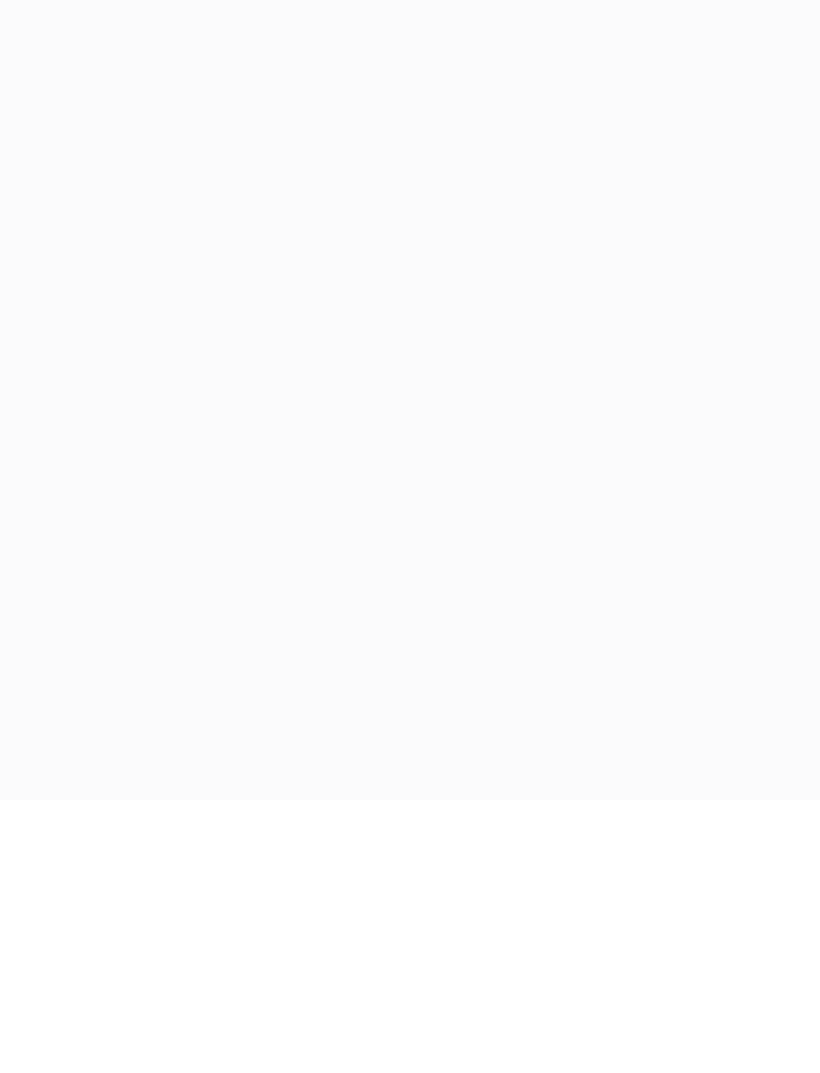 scroll, scrollTop: 0, scrollLeft: 0, axis: both 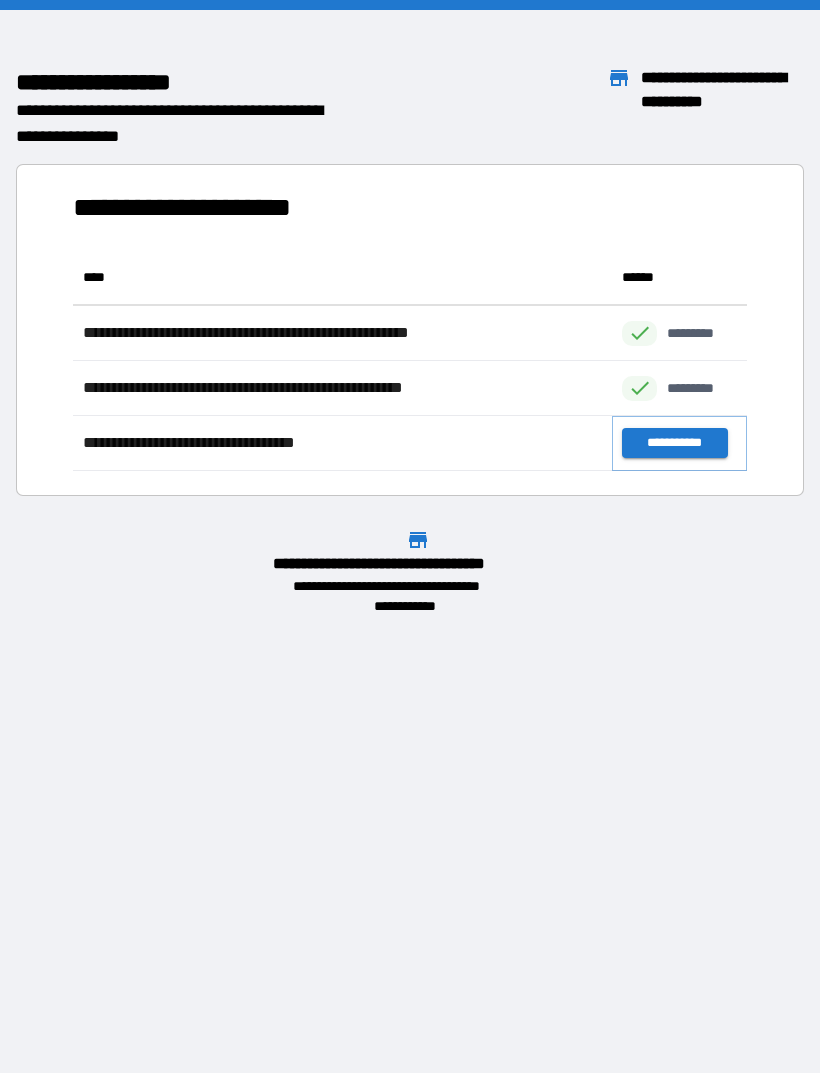 click on "**********" at bounding box center (674, 443) 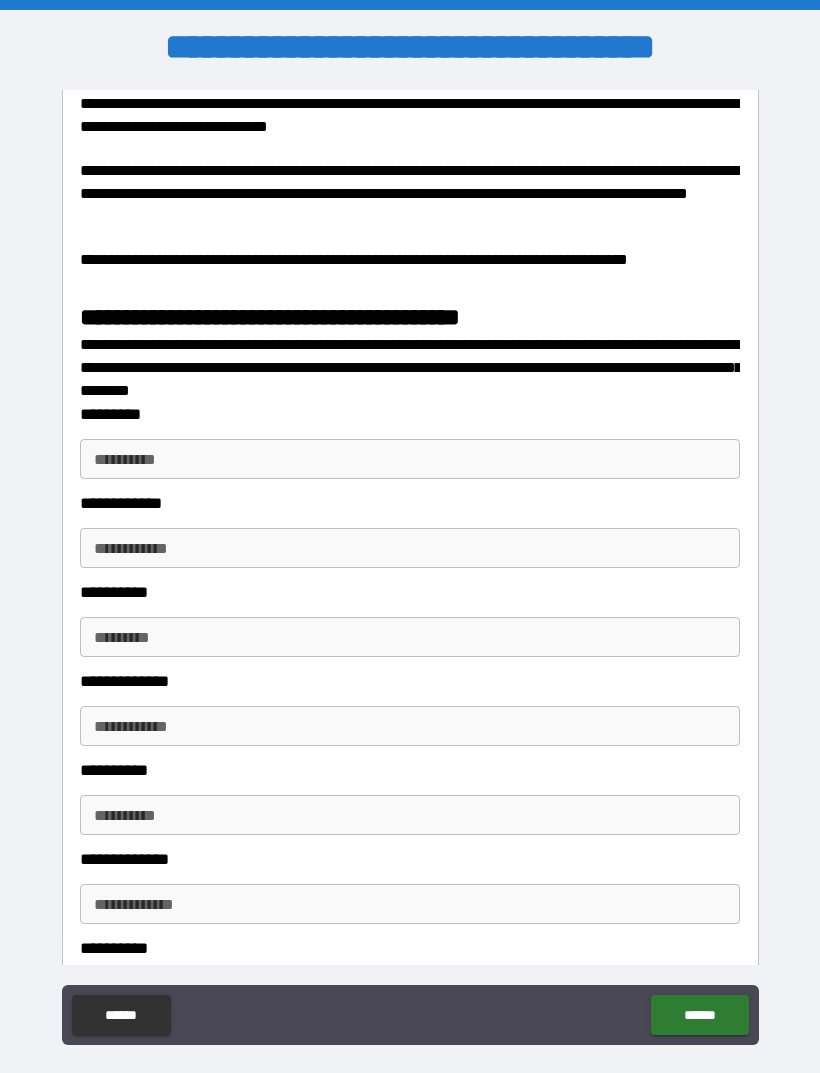 scroll, scrollTop: 2533, scrollLeft: 0, axis: vertical 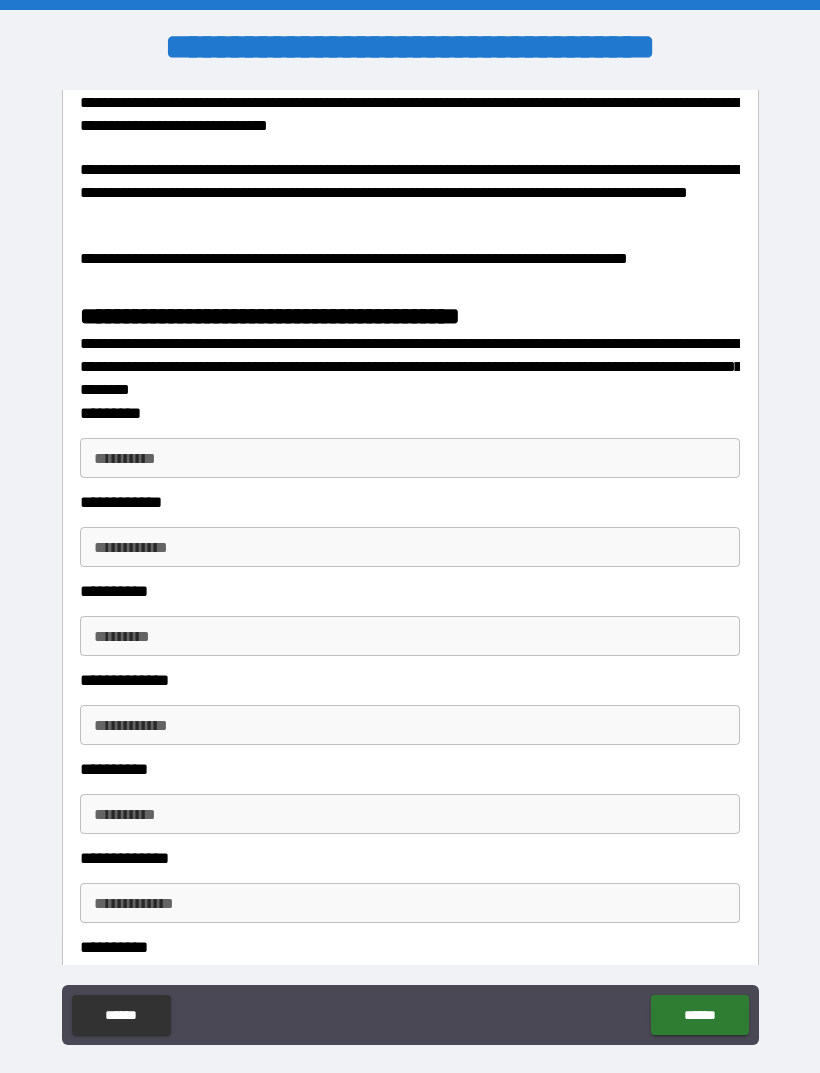 click on "**********" at bounding box center [410, 458] 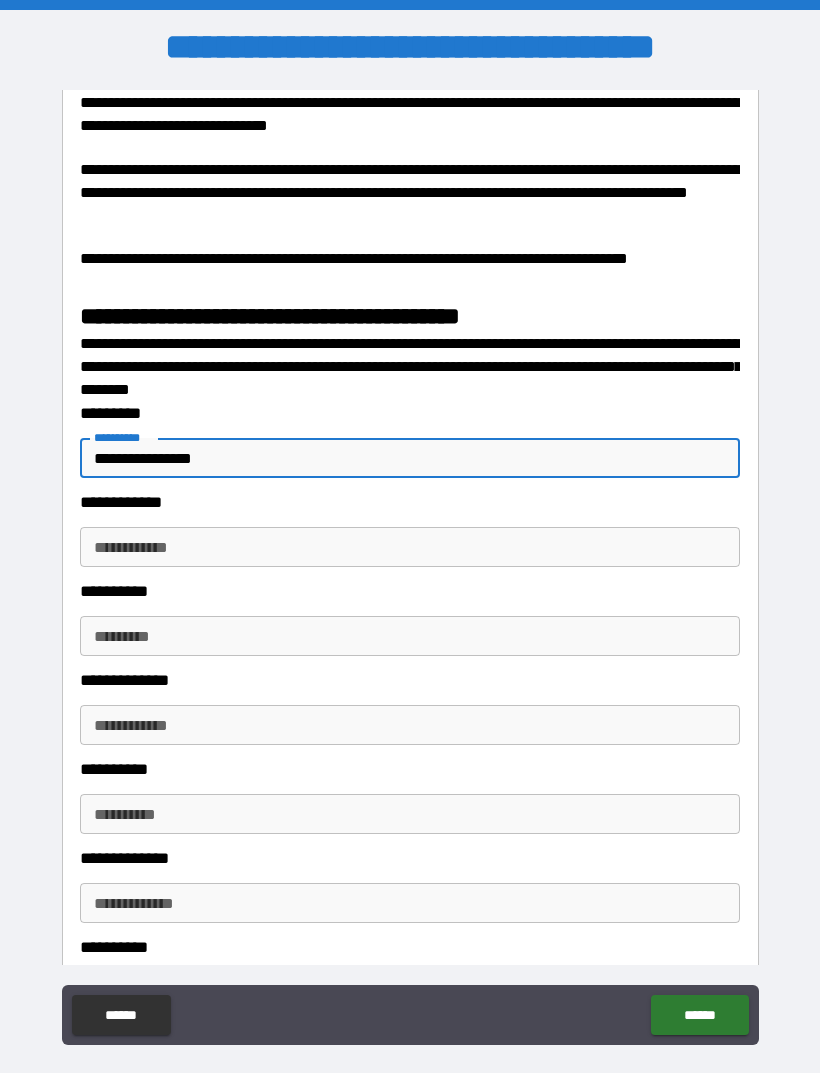 type on "**********" 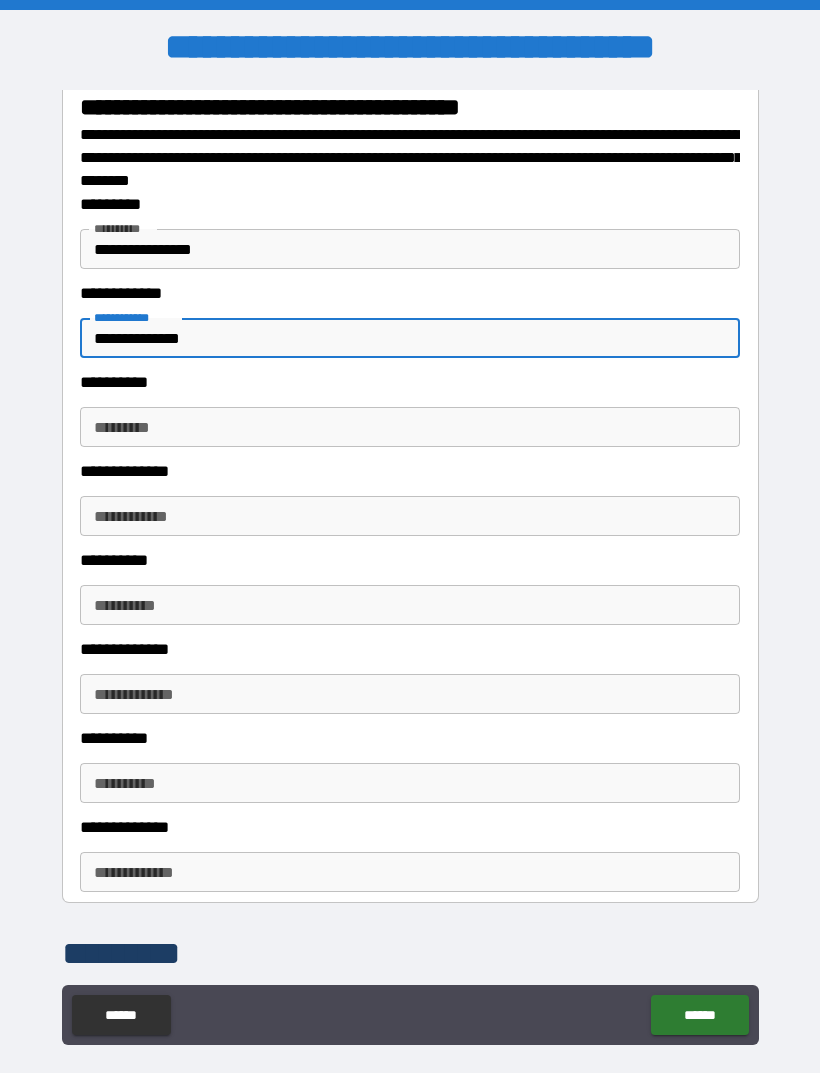 scroll, scrollTop: 2746, scrollLeft: 0, axis: vertical 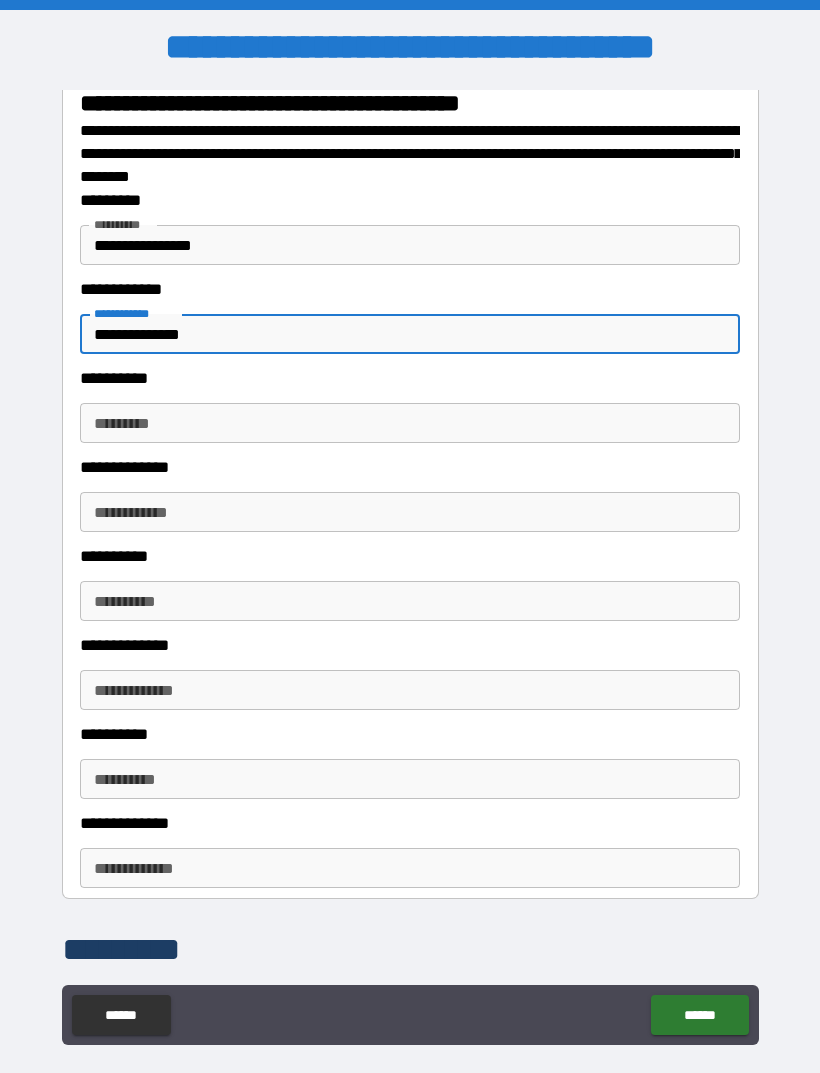 type on "**********" 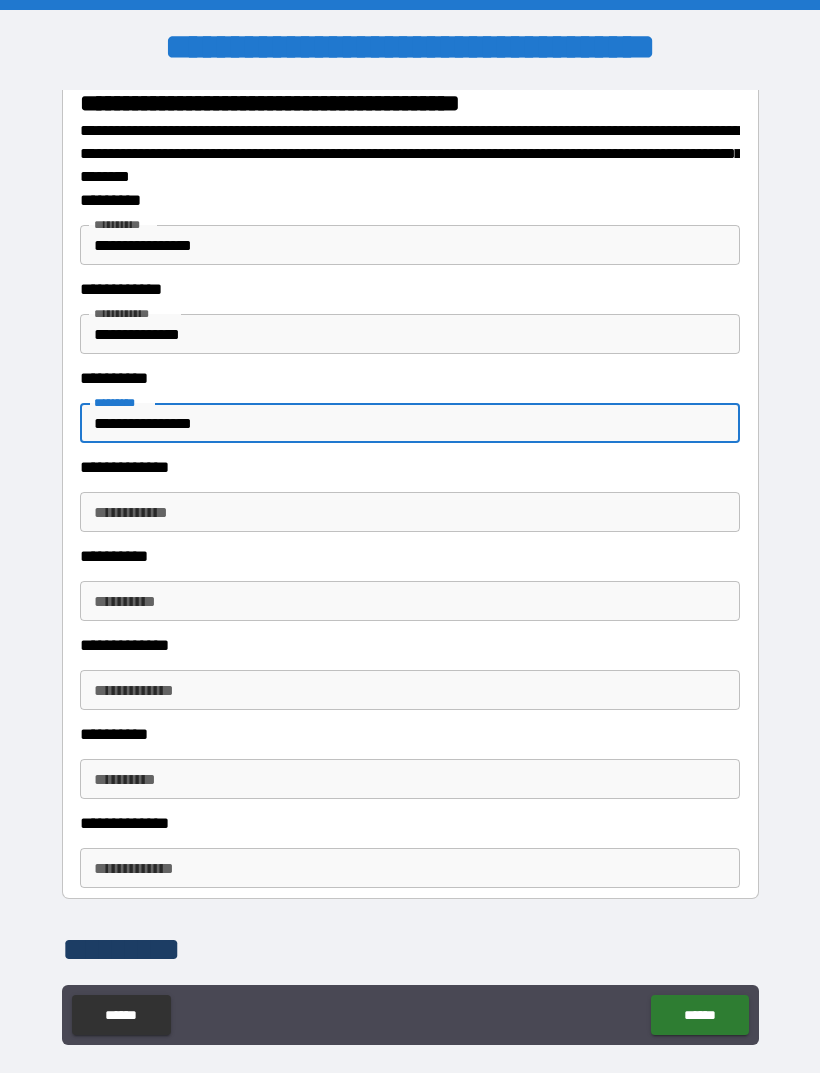 type on "**********" 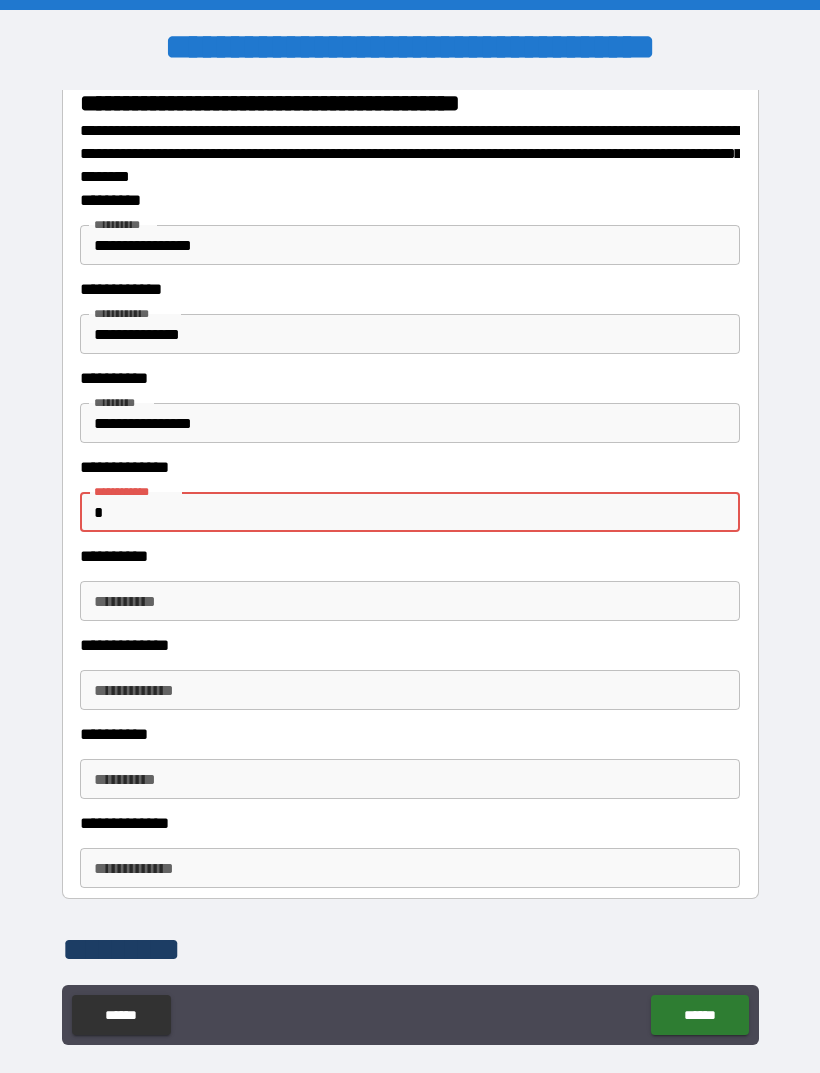 click on "**********" at bounding box center [410, 245] 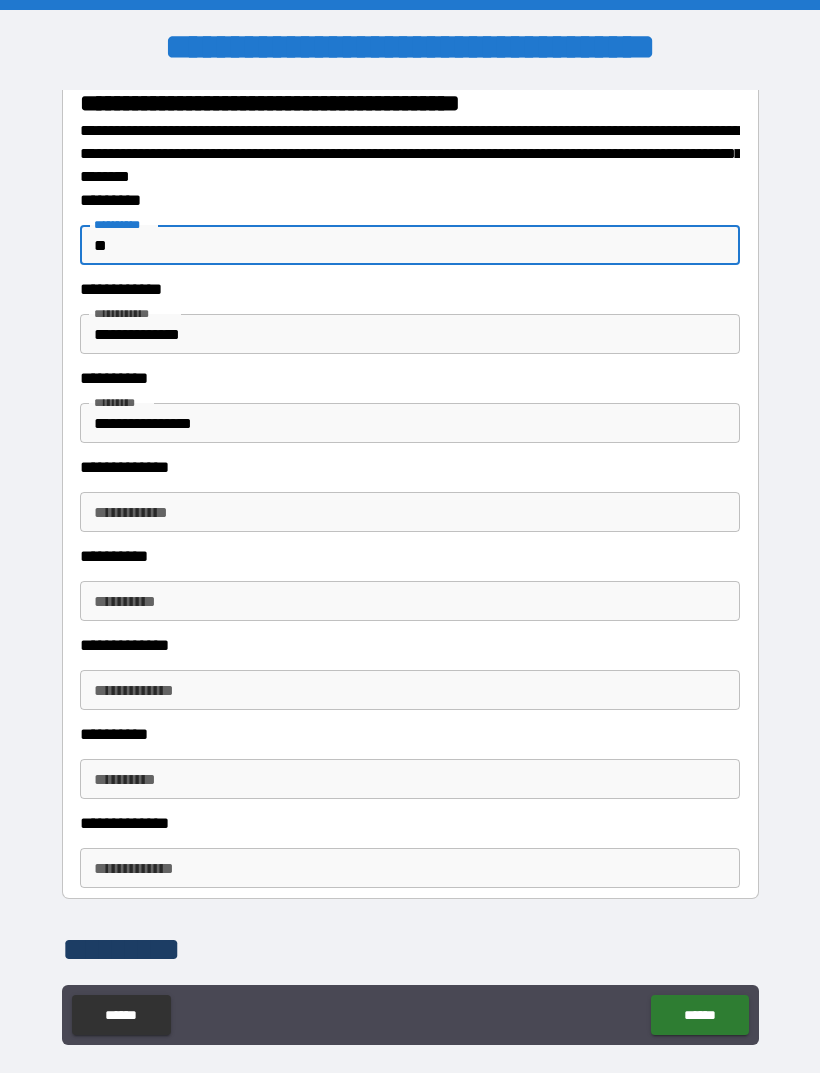 type on "*" 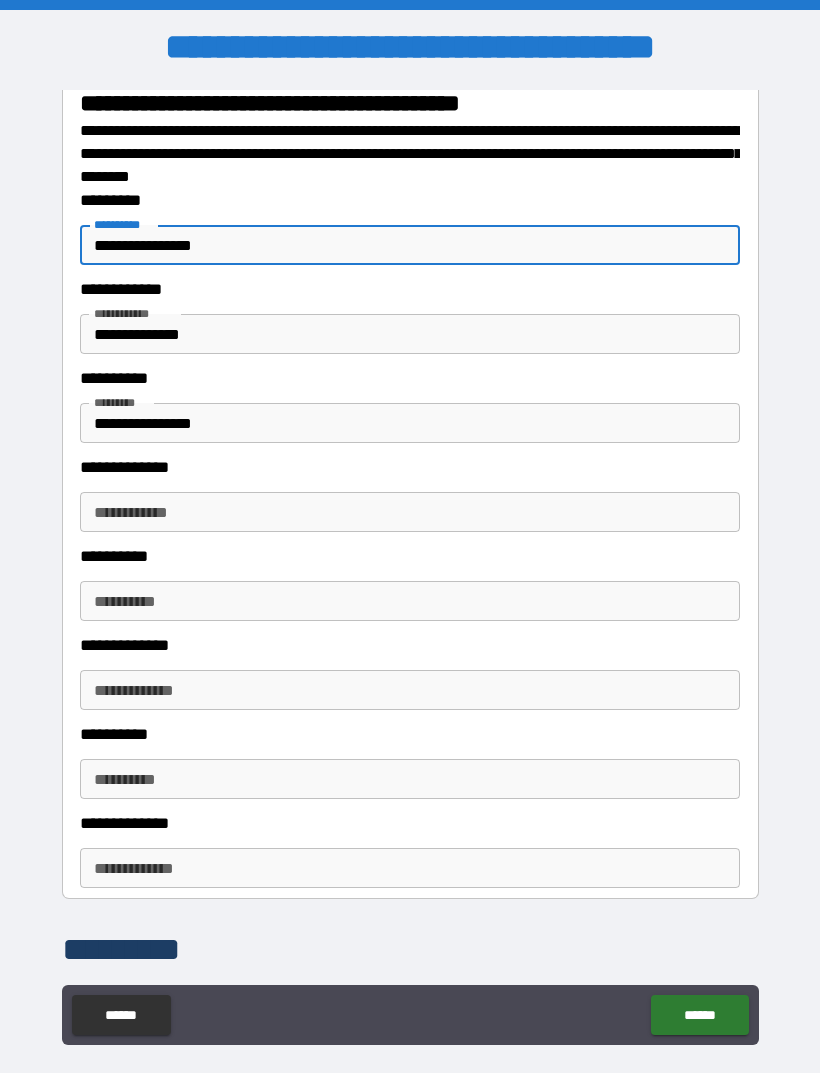 type on "**********" 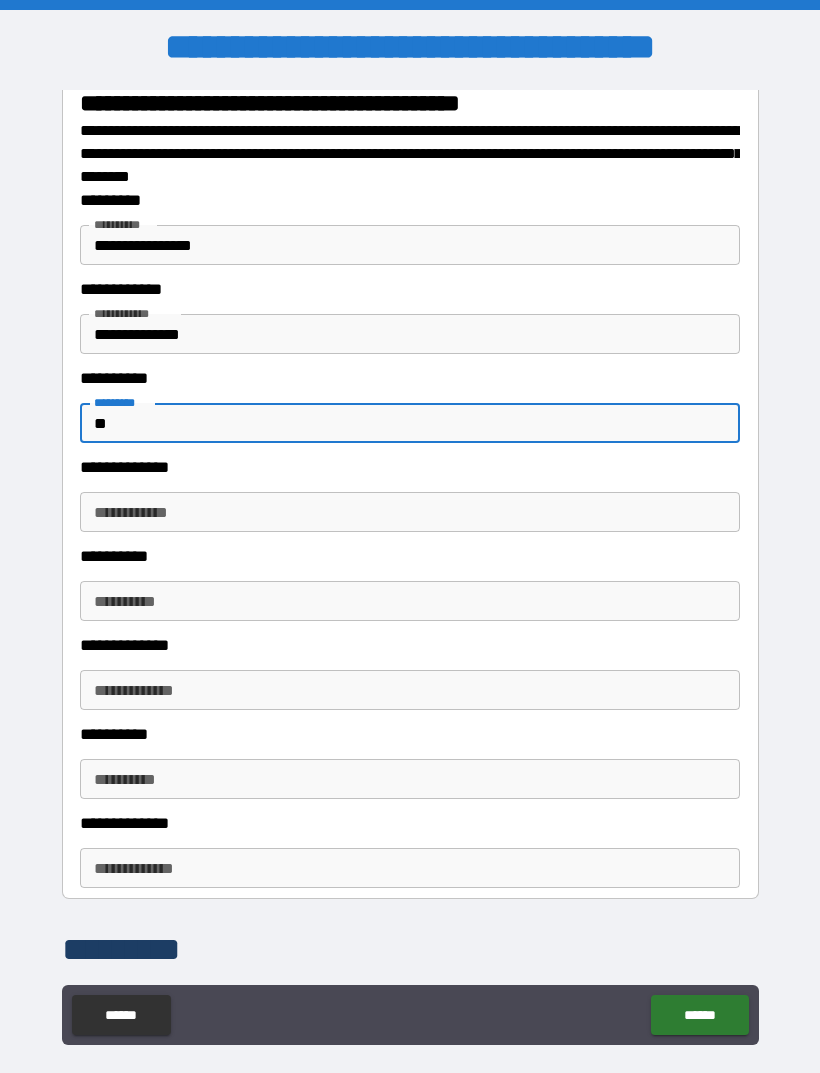 type on "*" 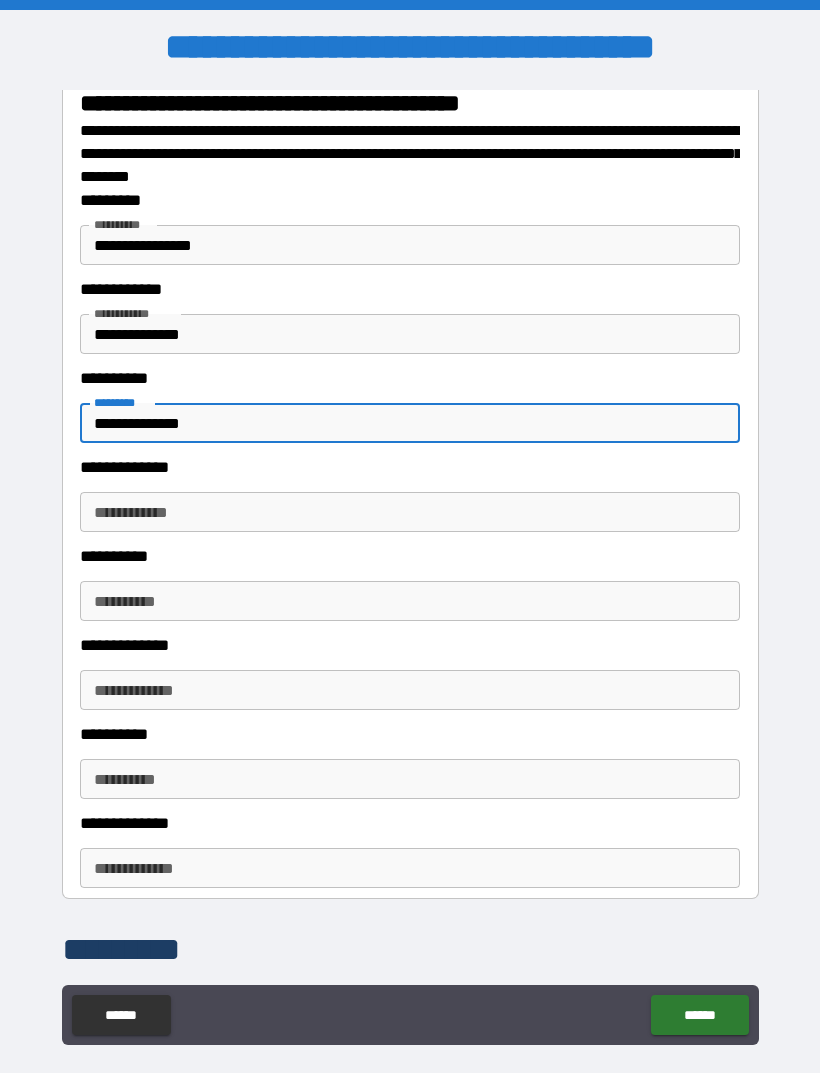 type on "**********" 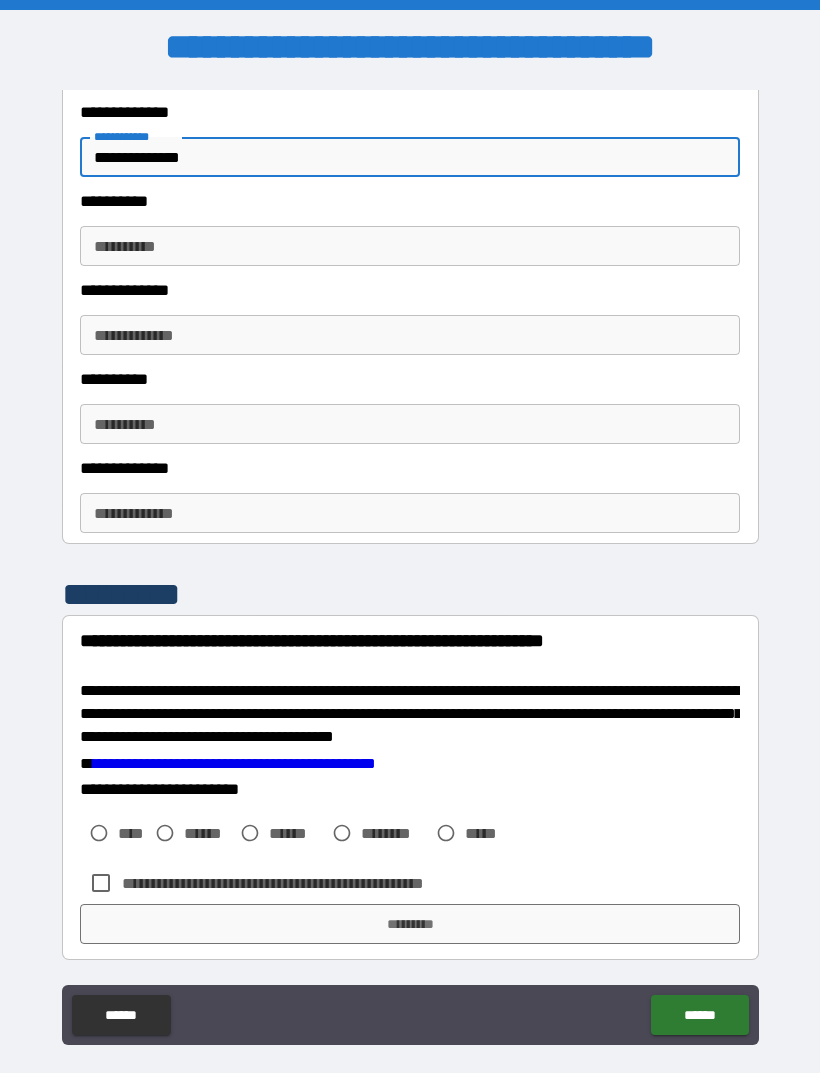 scroll, scrollTop: 3114, scrollLeft: 0, axis: vertical 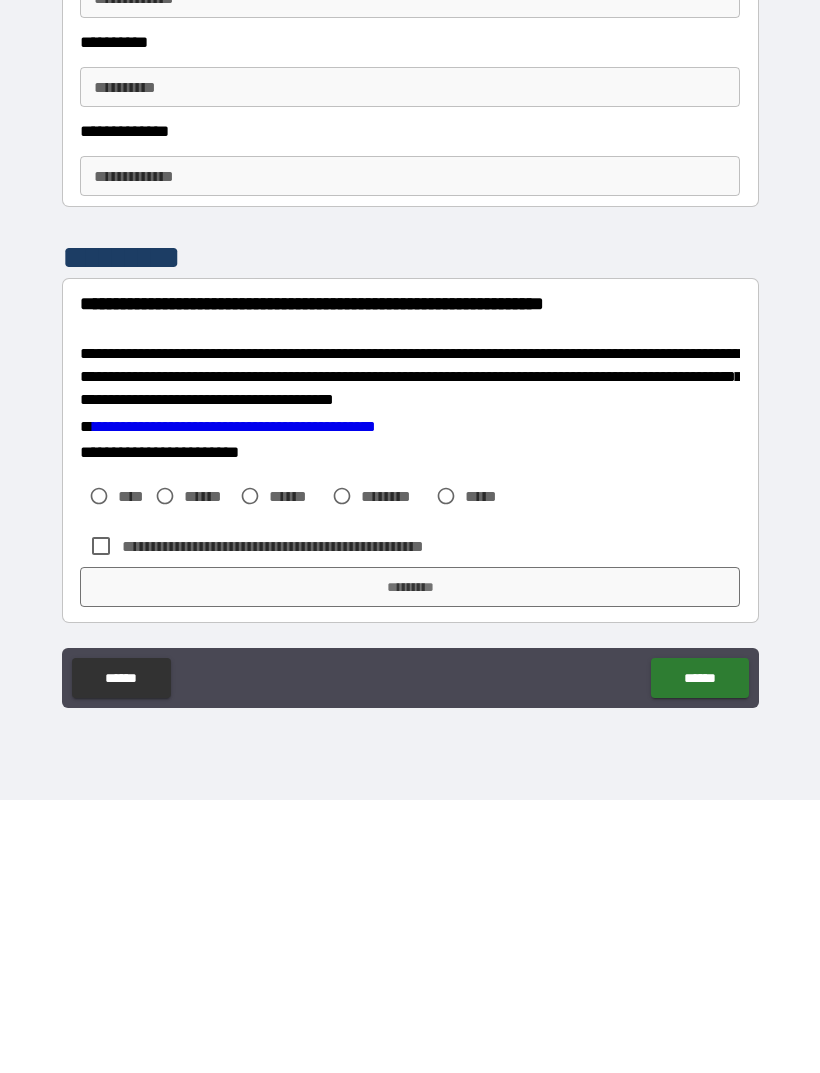 type on "**********" 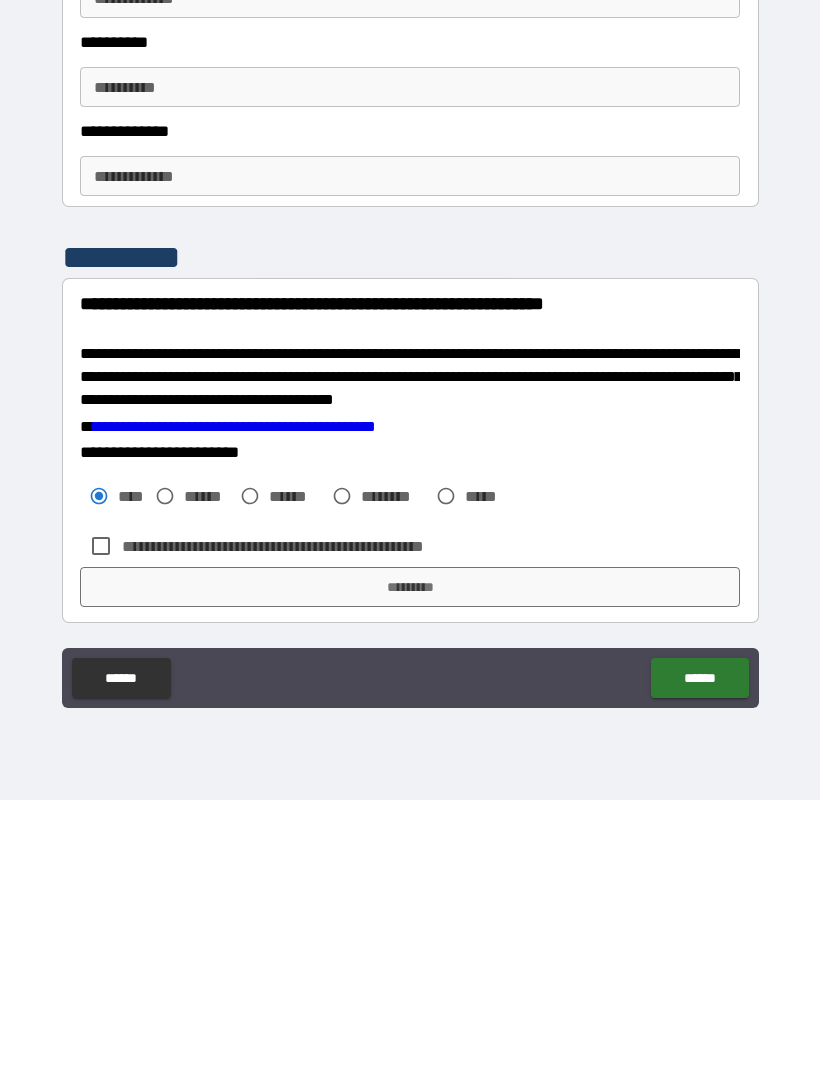 scroll, scrollTop: 0, scrollLeft: 0, axis: both 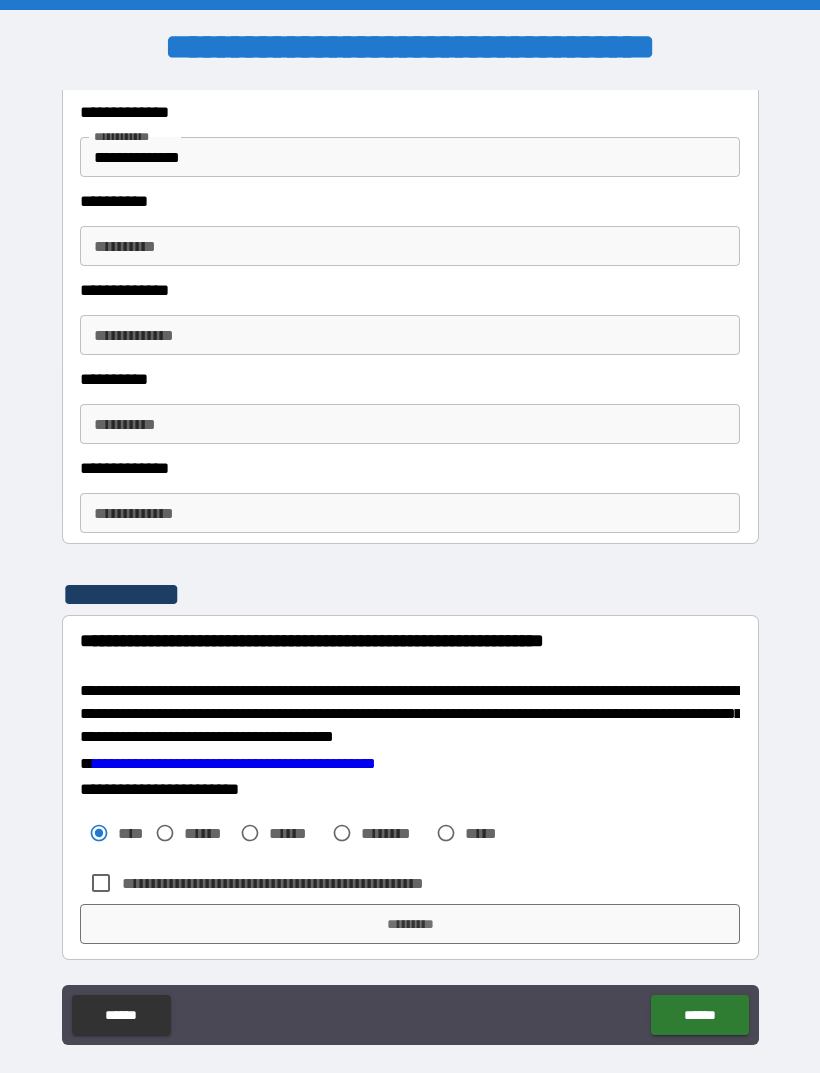 click on "*********" at bounding box center (410, 924) 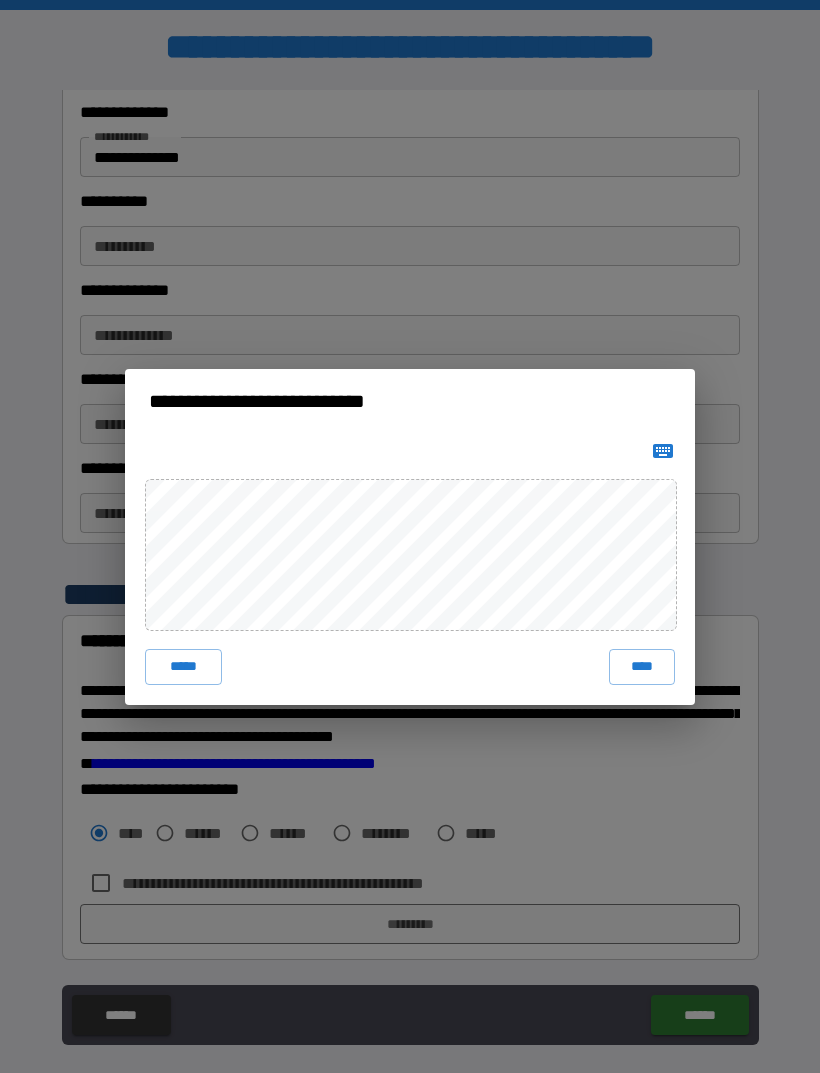 click on "****" at bounding box center (642, 667) 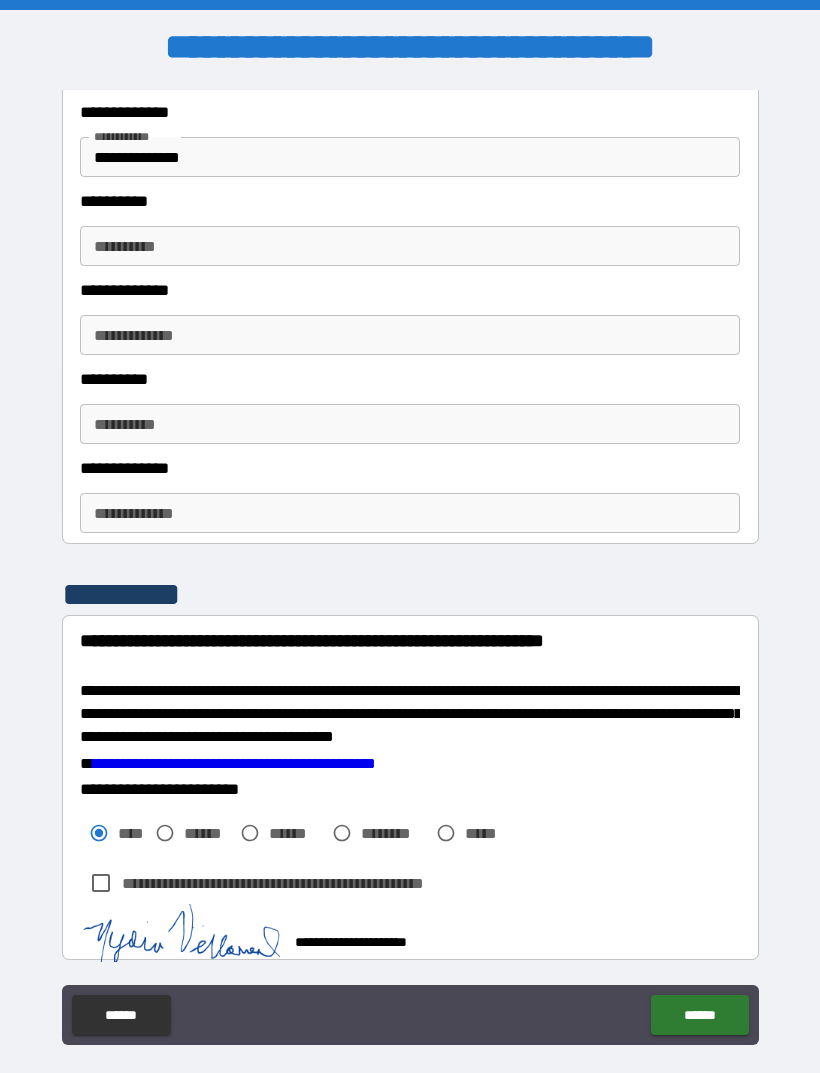scroll, scrollTop: 3104, scrollLeft: 0, axis: vertical 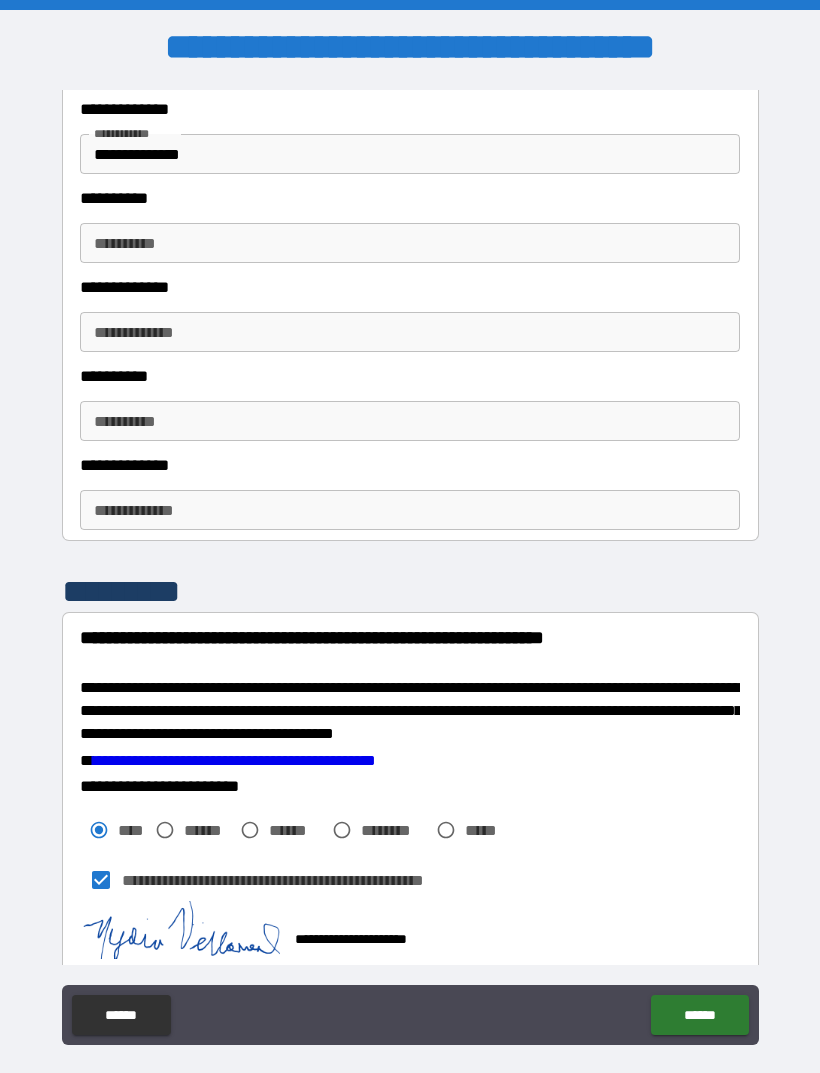 click on "******" at bounding box center (699, 1015) 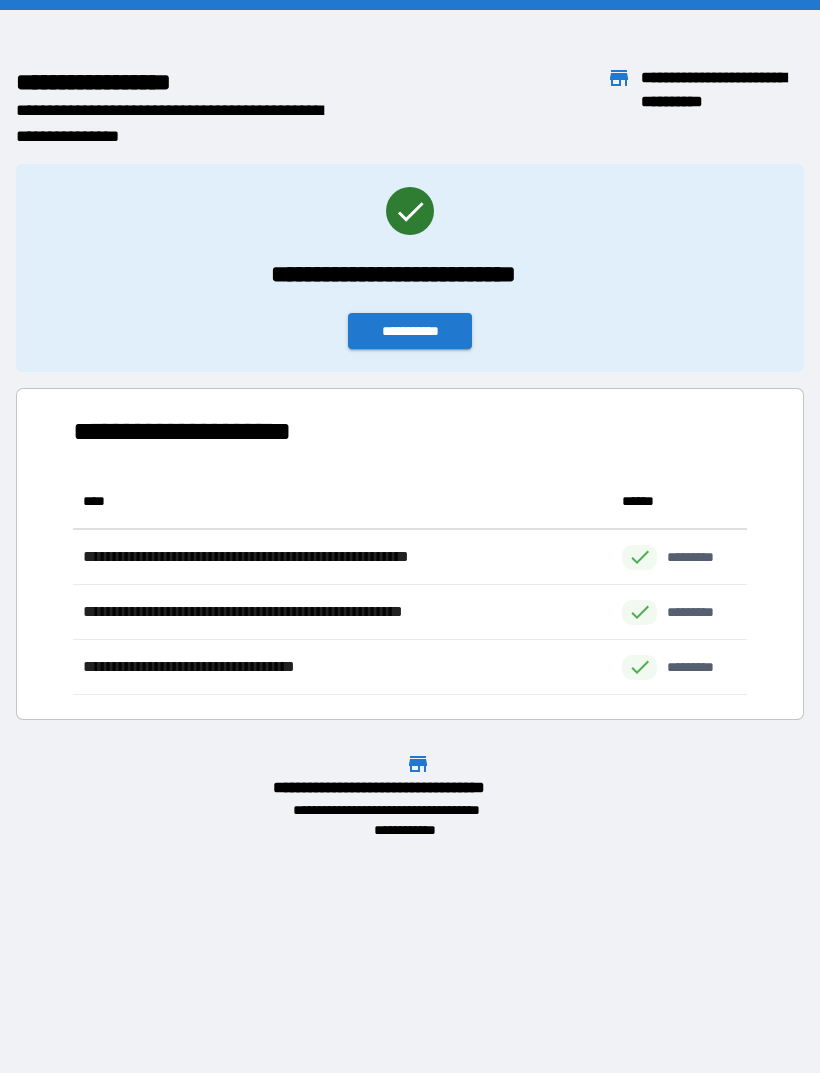 scroll, scrollTop: 1, scrollLeft: 1, axis: both 